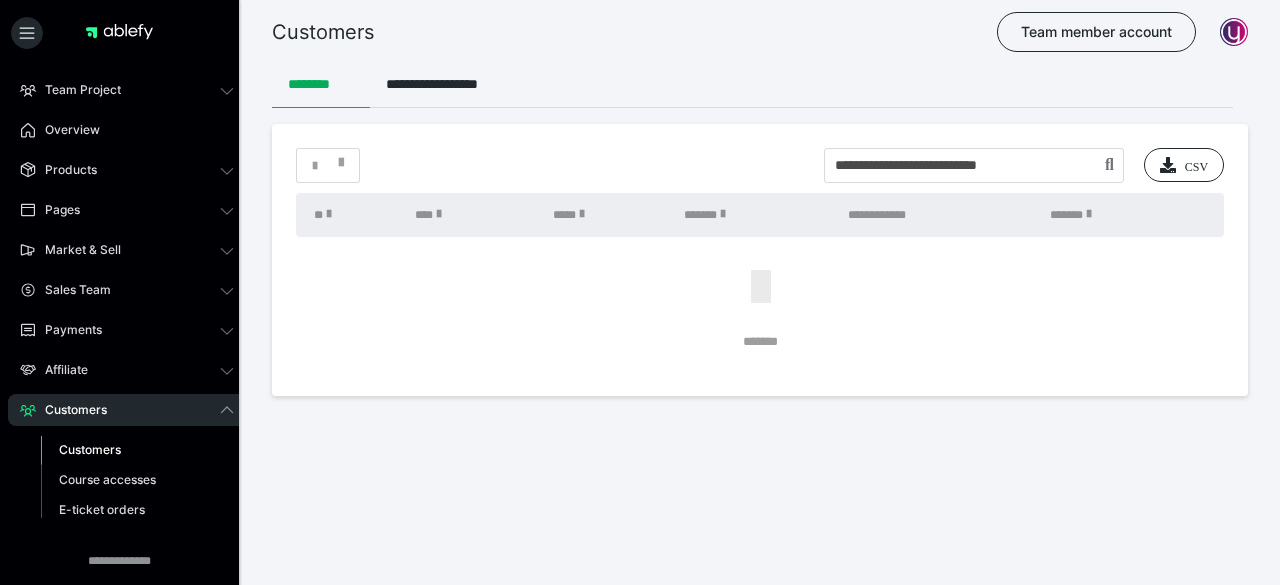 scroll, scrollTop: 0, scrollLeft: 0, axis: both 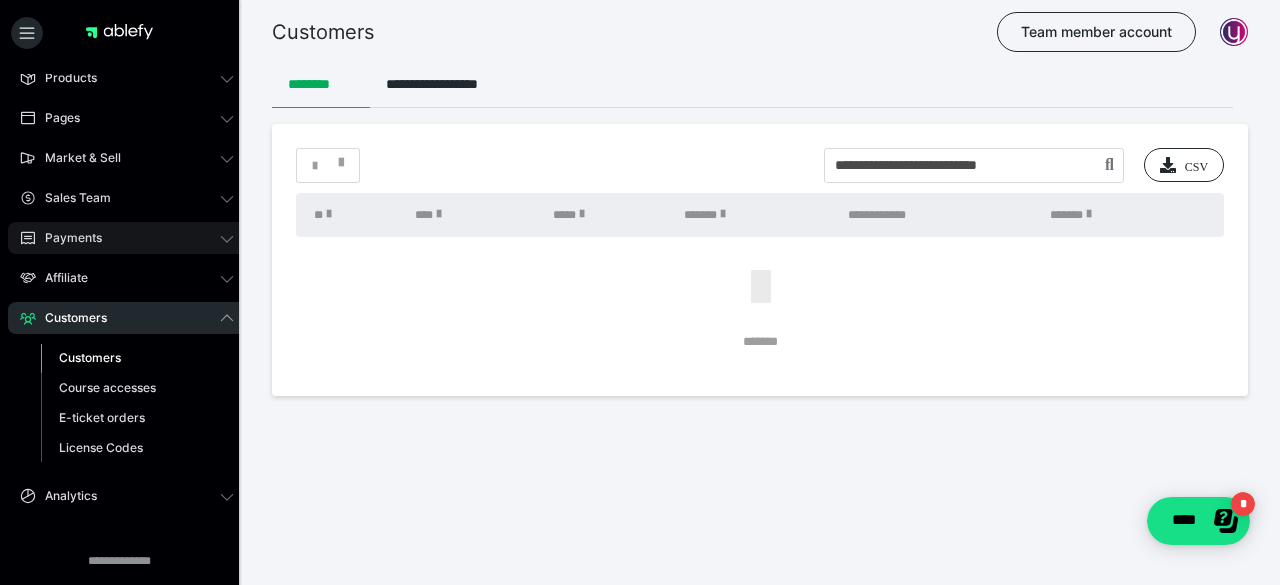click on "Payments" at bounding box center (66, 238) 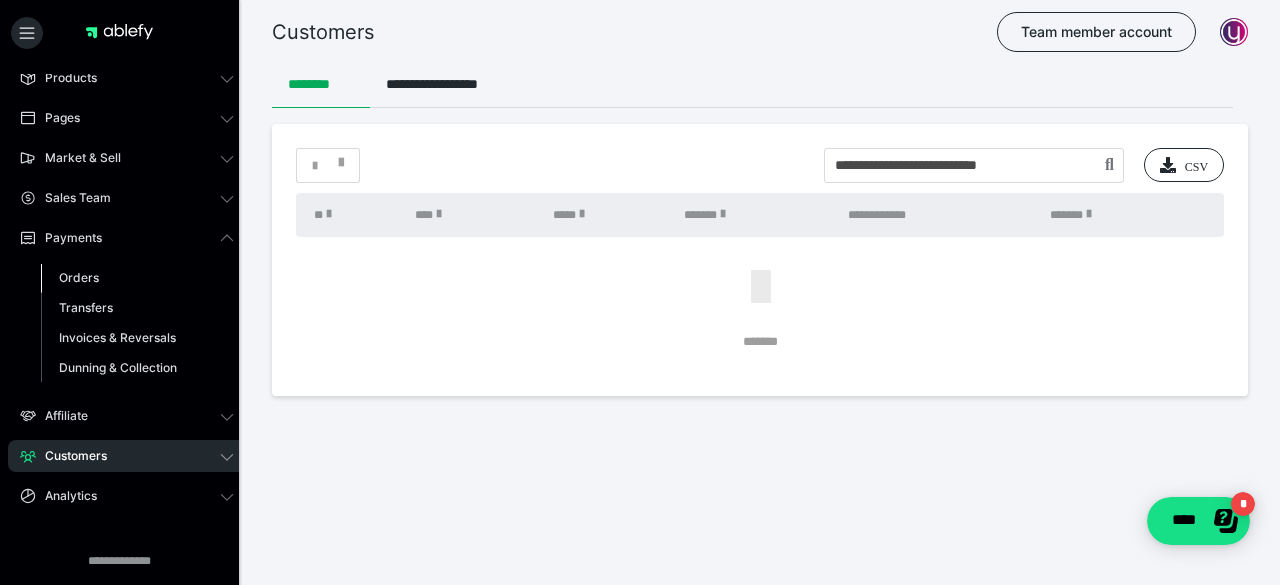 click on "Orders" at bounding box center (79, 277) 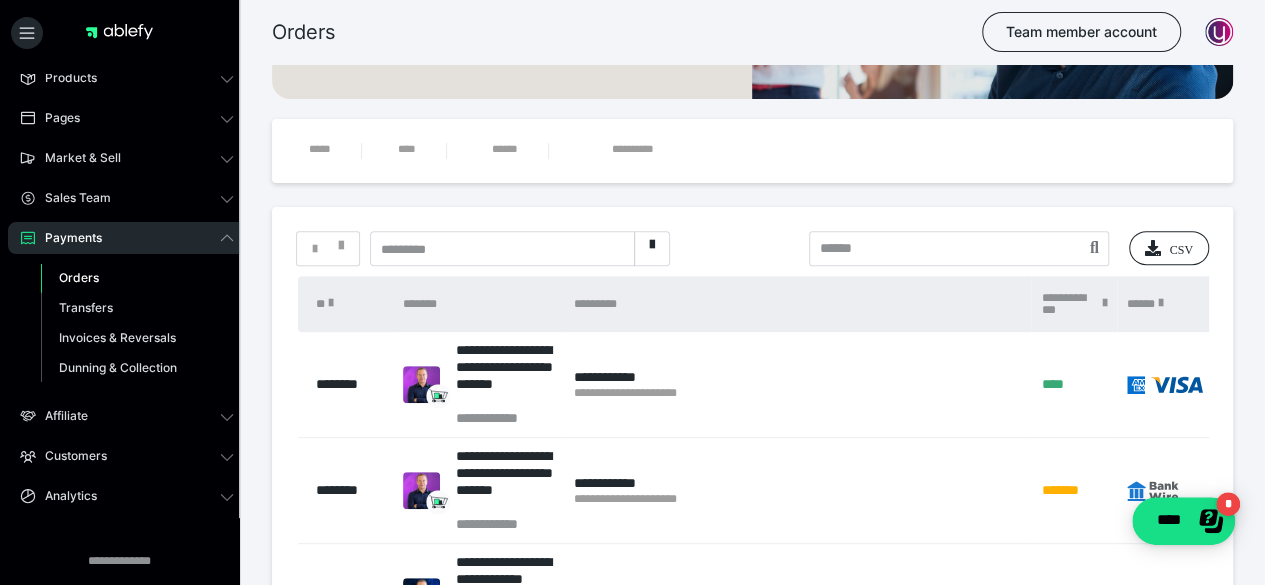 scroll, scrollTop: 249, scrollLeft: 0, axis: vertical 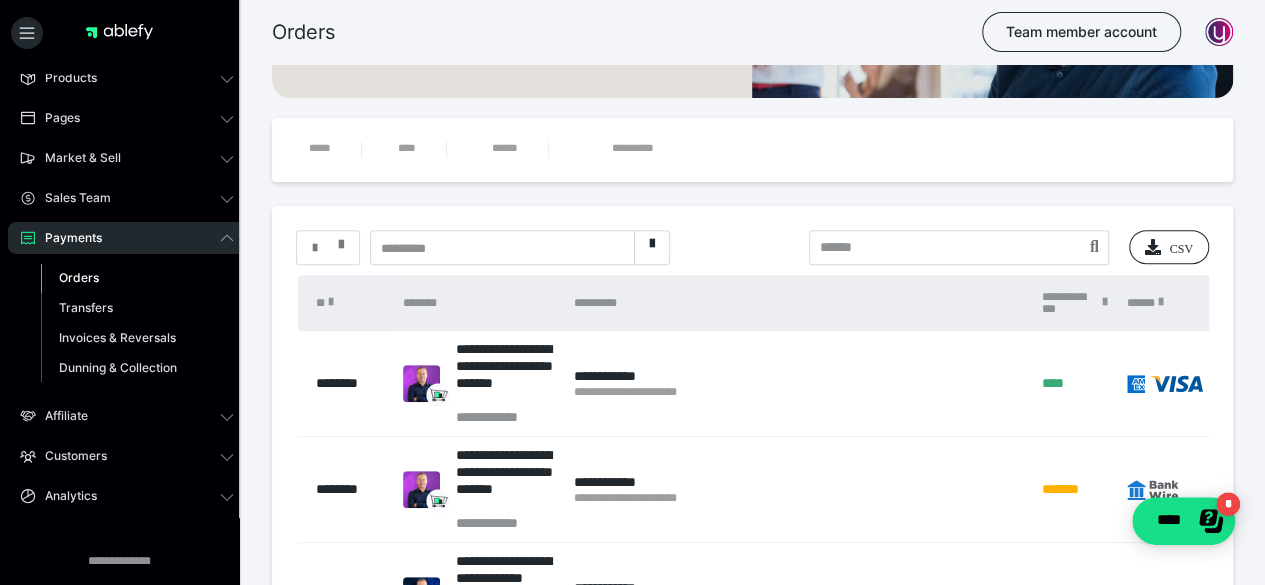 click at bounding box center [315, 248] 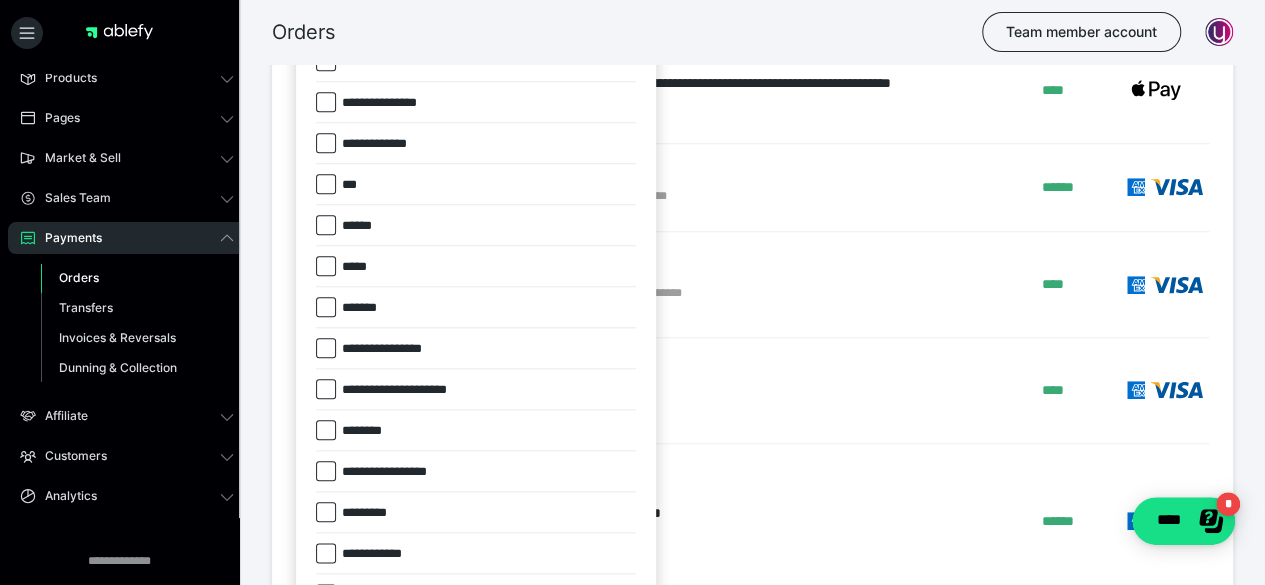 scroll, scrollTop: 969, scrollLeft: 0, axis: vertical 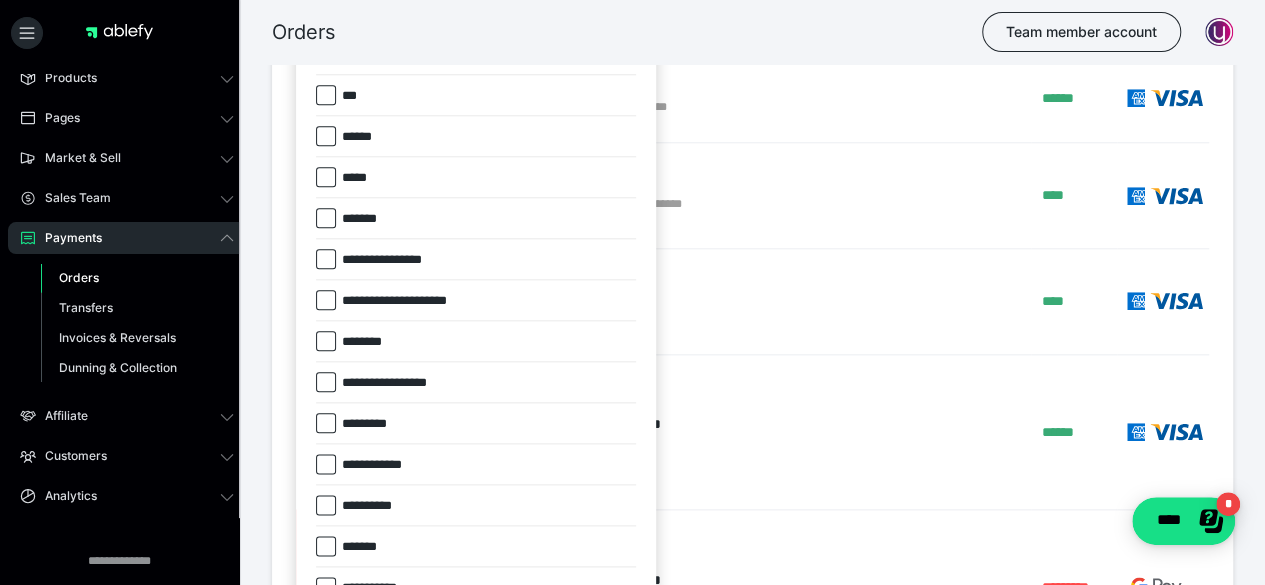 click at bounding box center [326, 218] 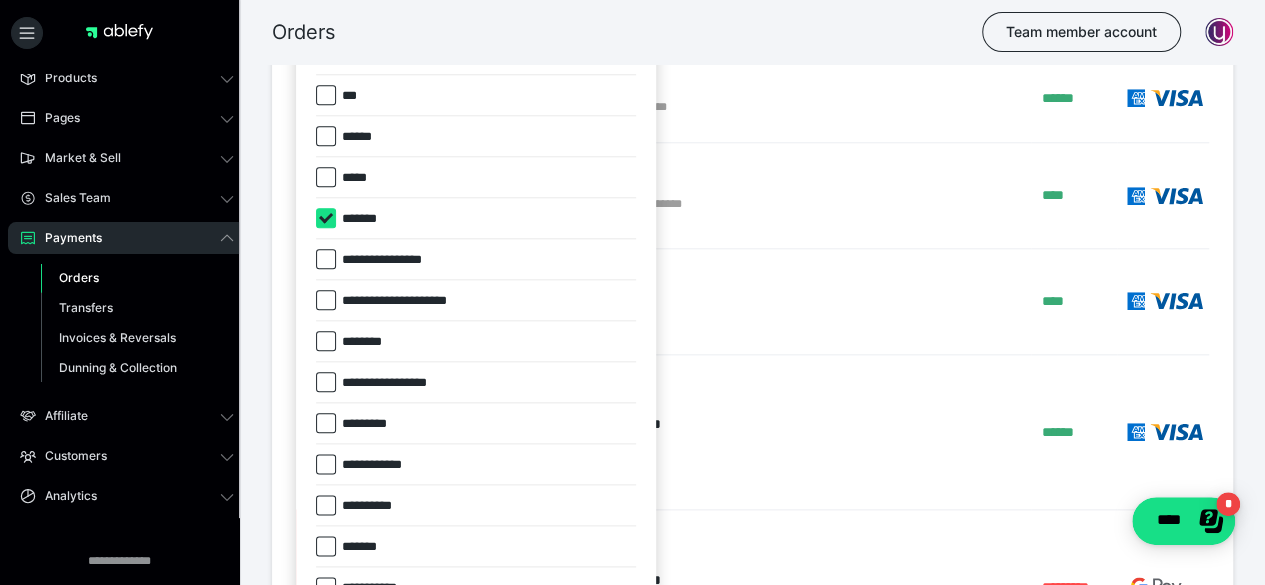 checkbox on "****" 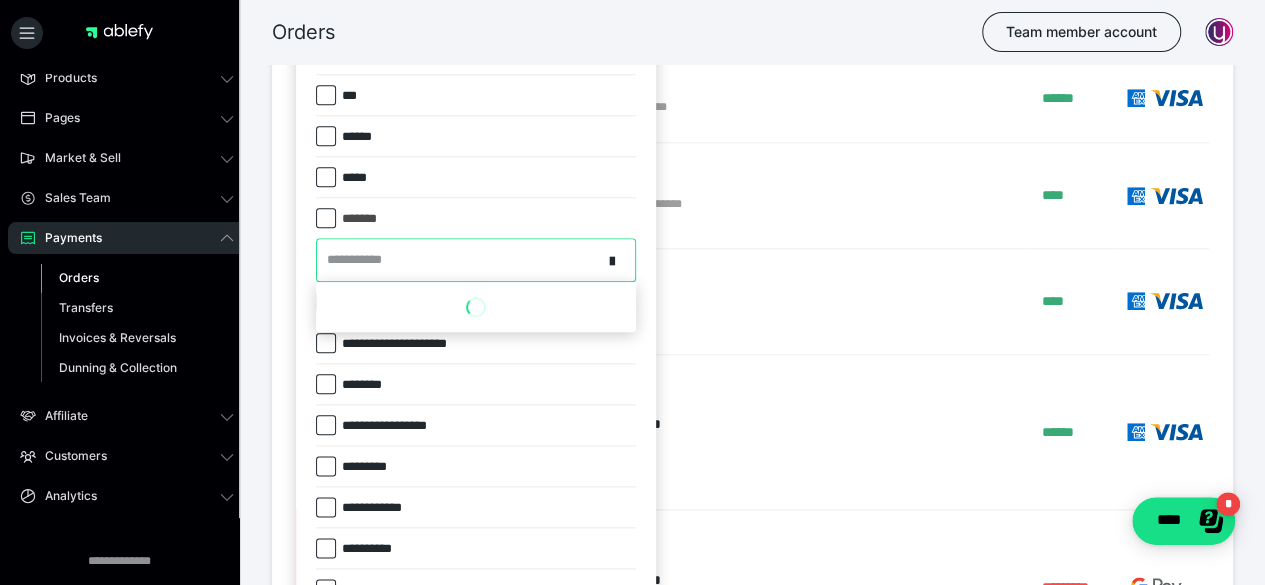 click on "**********" at bounding box center (459, 259) 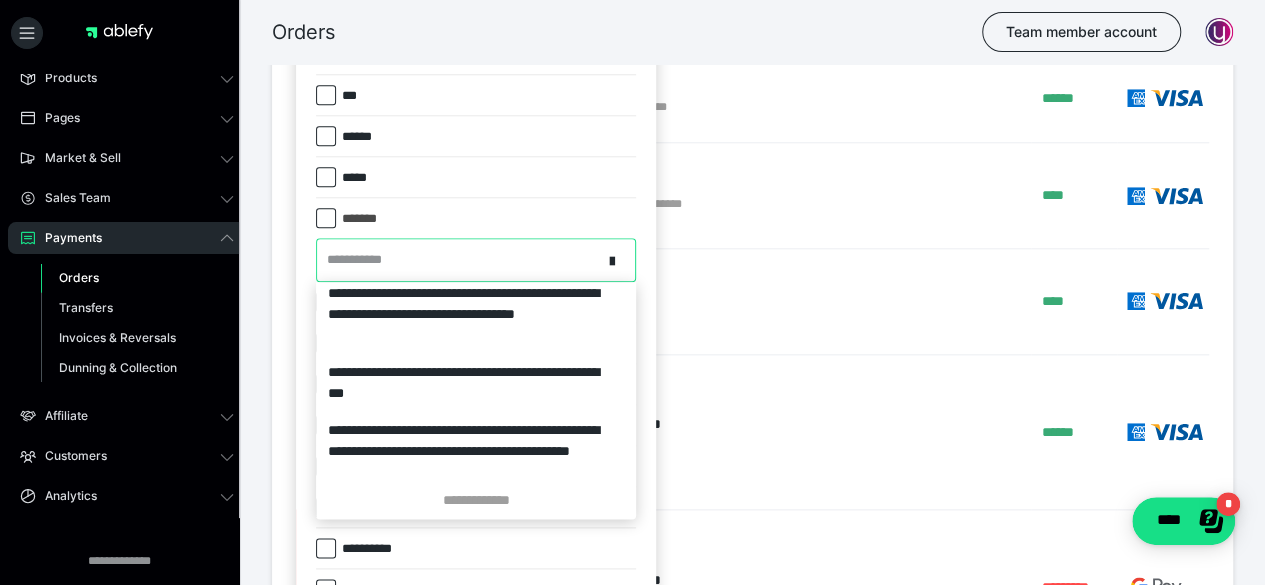 scroll, scrollTop: 85, scrollLeft: 0, axis: vertical 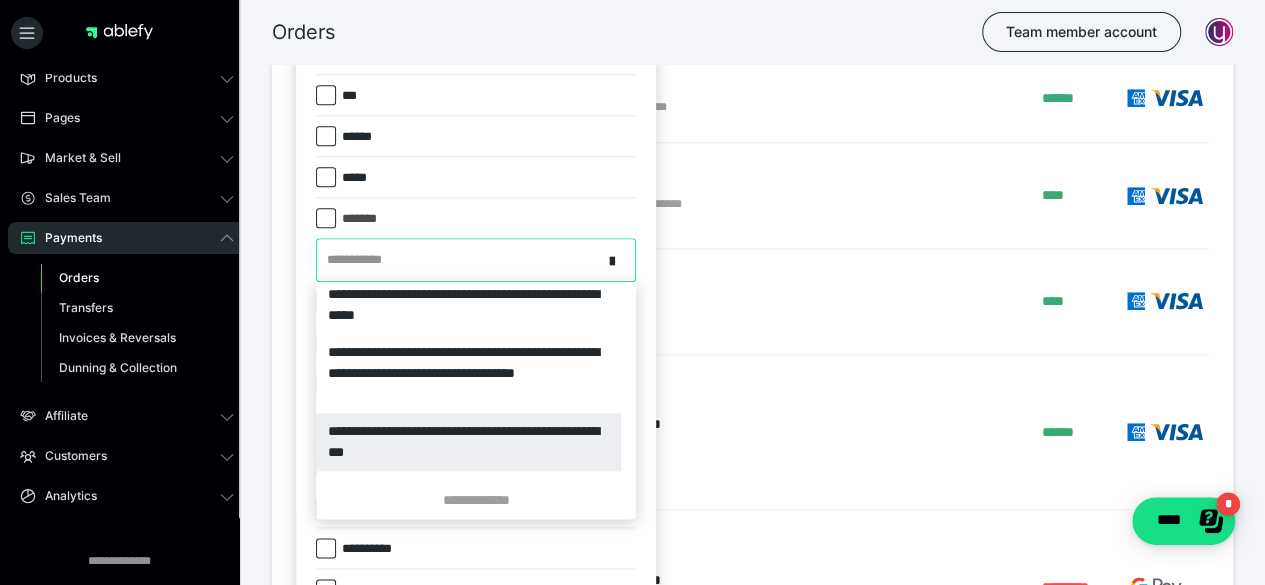 click on "**********" at bounding box center [468, 442] 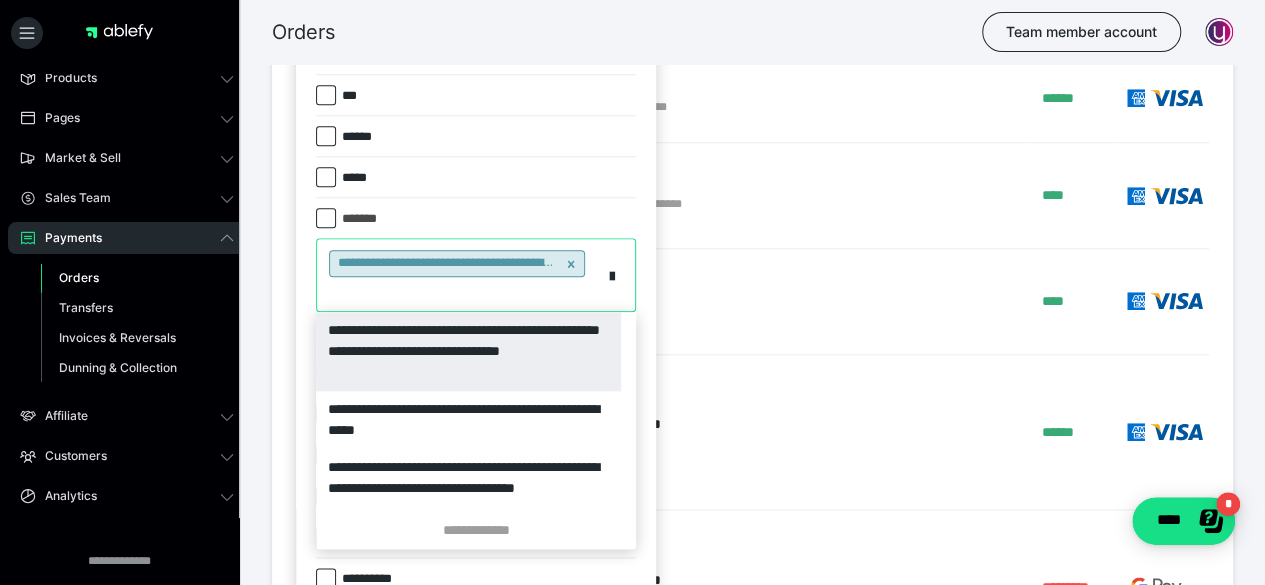 click on "**********" at bounding box center [459, 275] 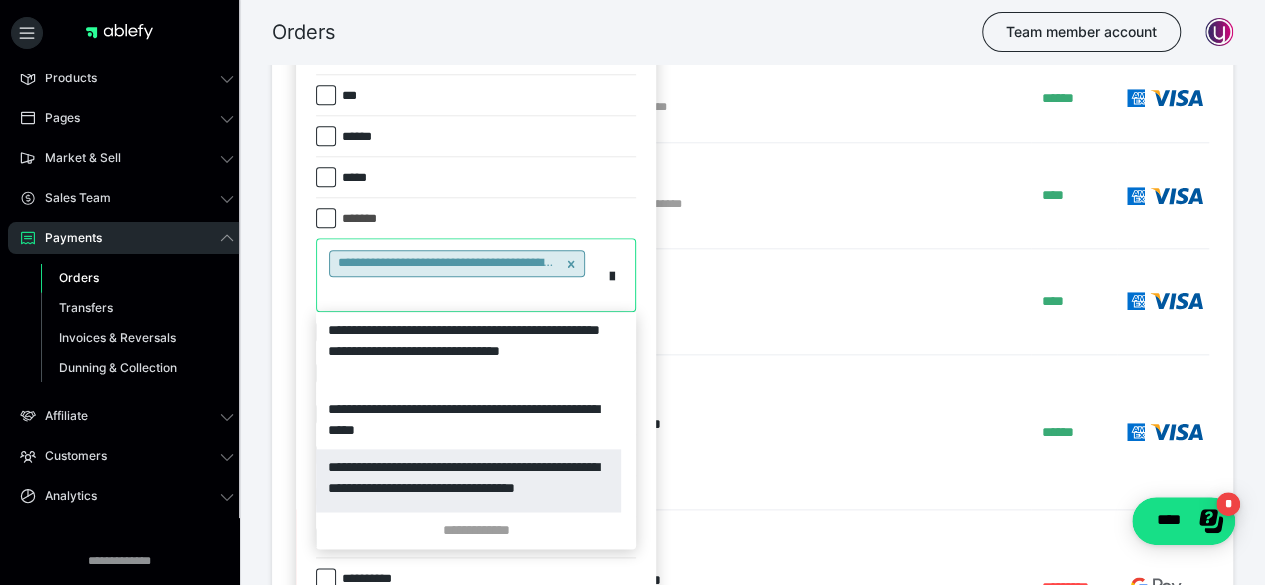 click on "**********" at bounding box center (468, 488) 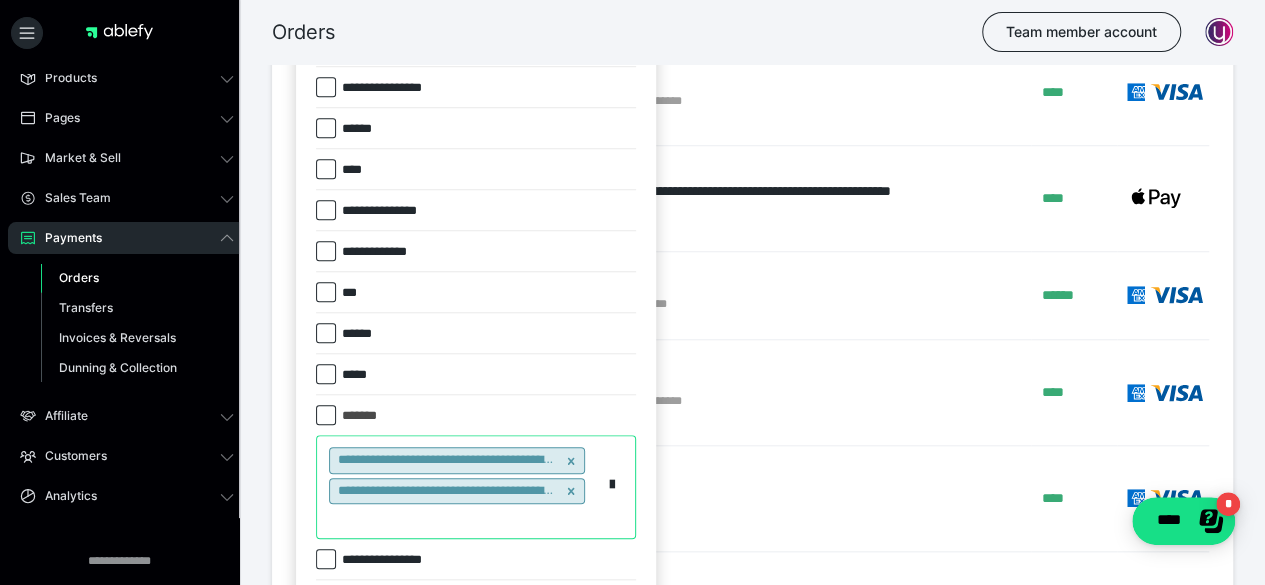 scroll, scrollTop: 669, scrollLeft: 0, axis: vertical 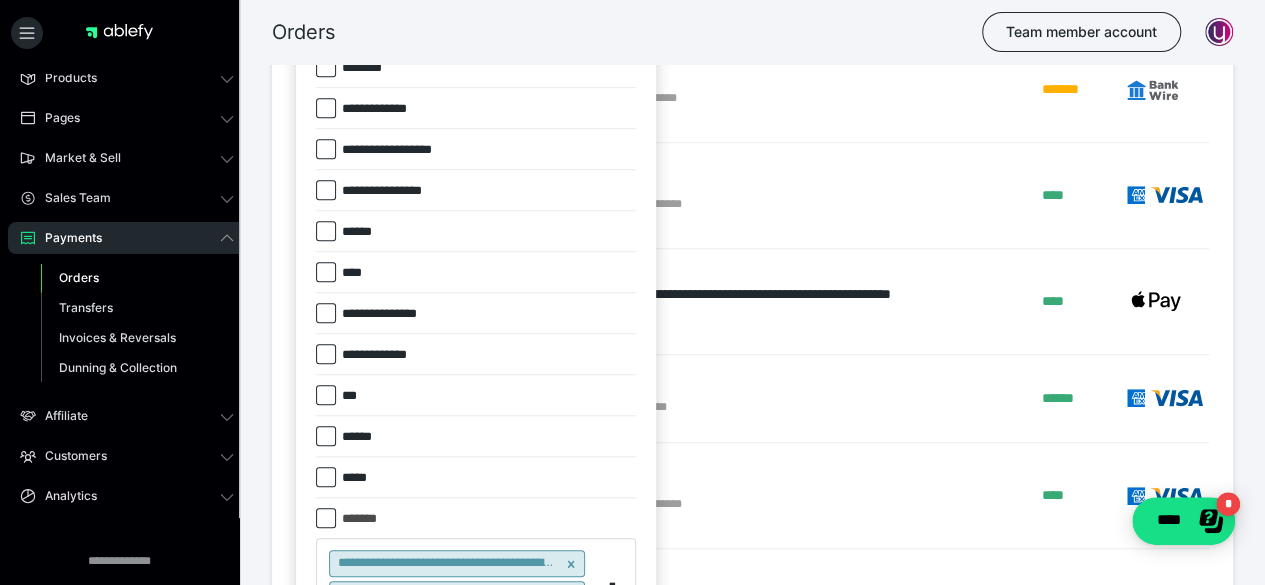 click at bounding box center [326, 272] 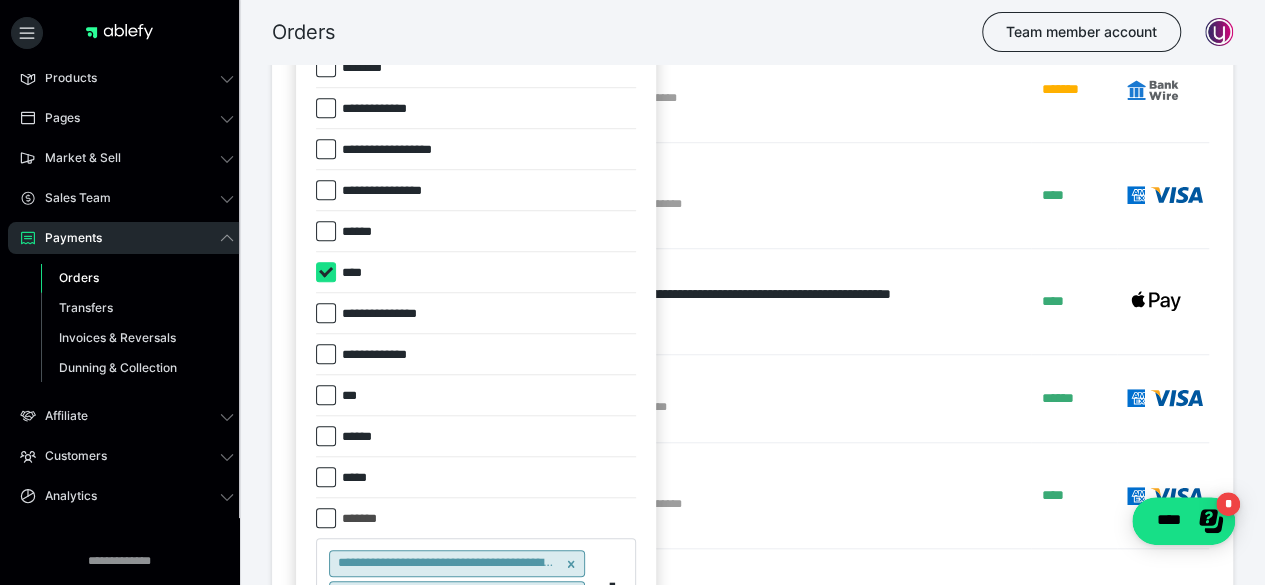 checkbox on "****" 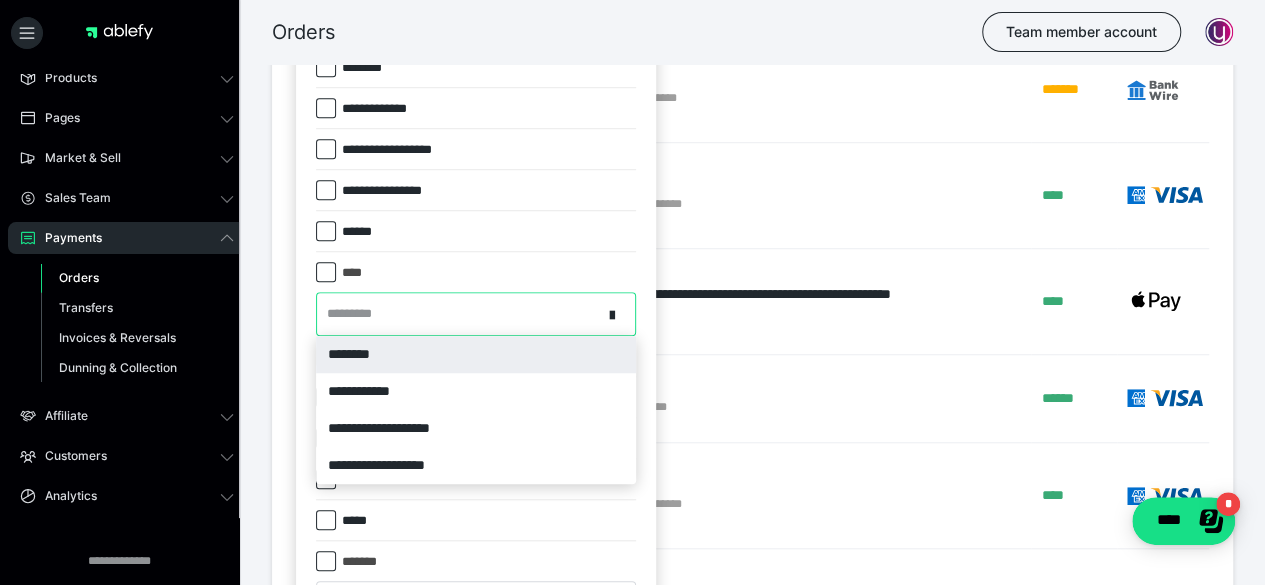 click on "*********" at bounding box center [459, 313] 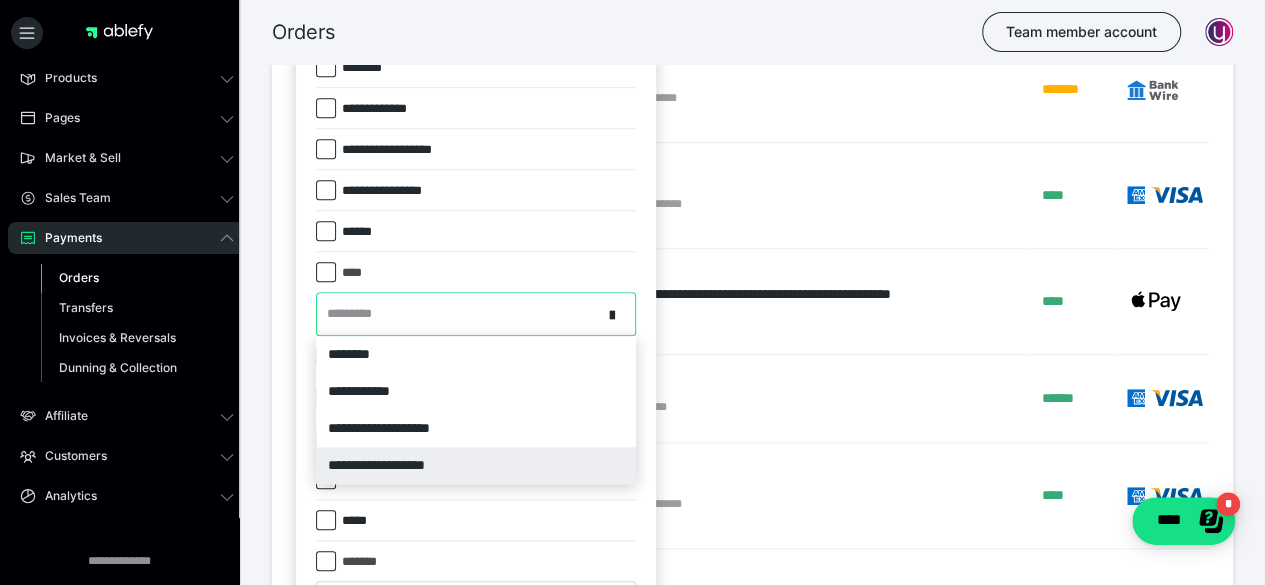 click on "**********" at bounding box center (476, 465) 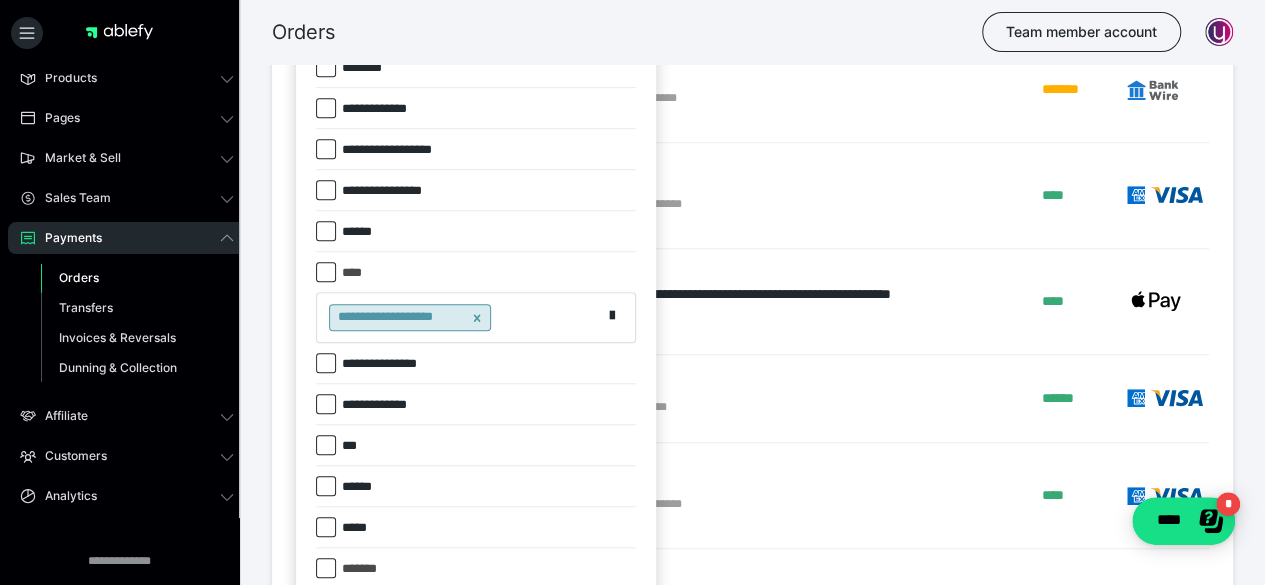click at bounding box center (326, 190) 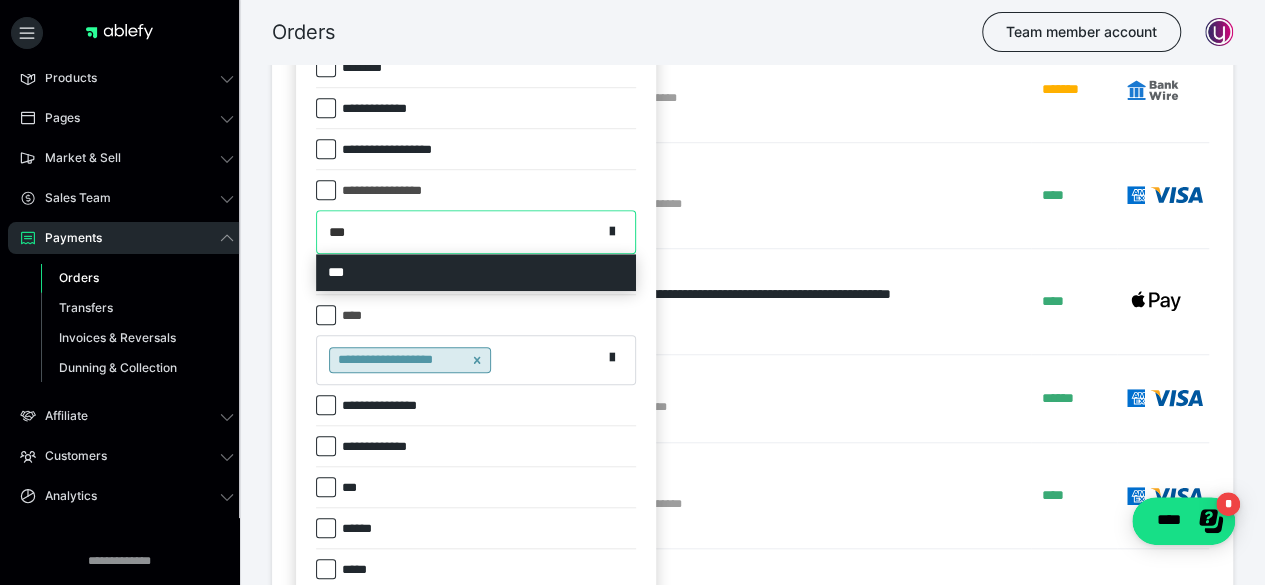 click on "***" at bounding box center [459, 231] 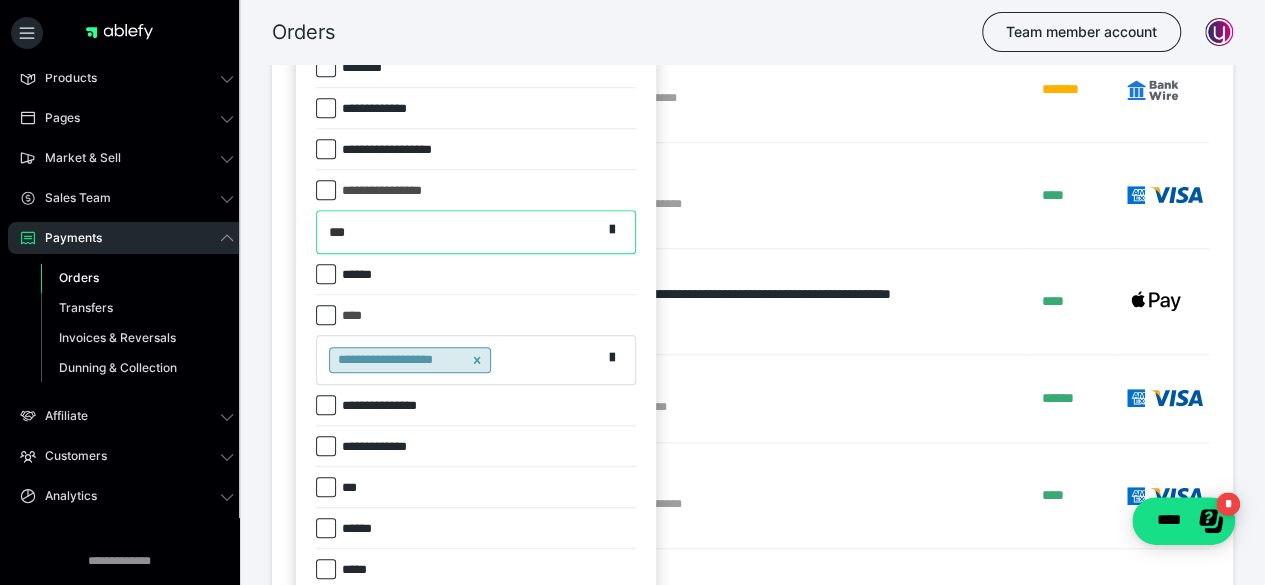 click on "***" at bounding box center [459, 231] 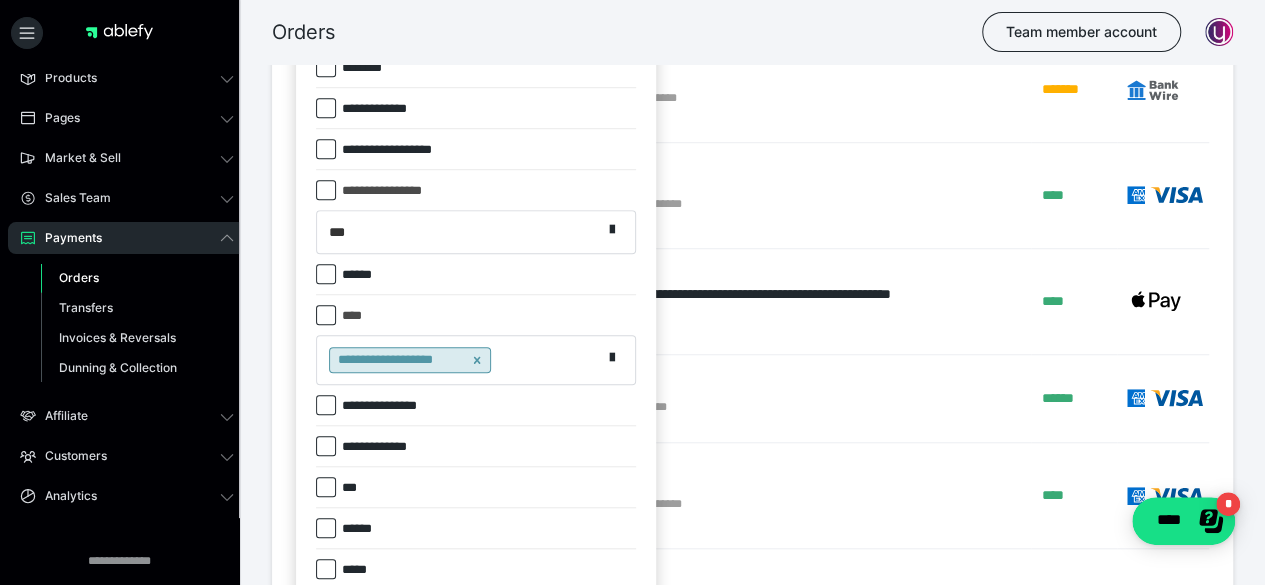 click at bounding box center [326, 190] 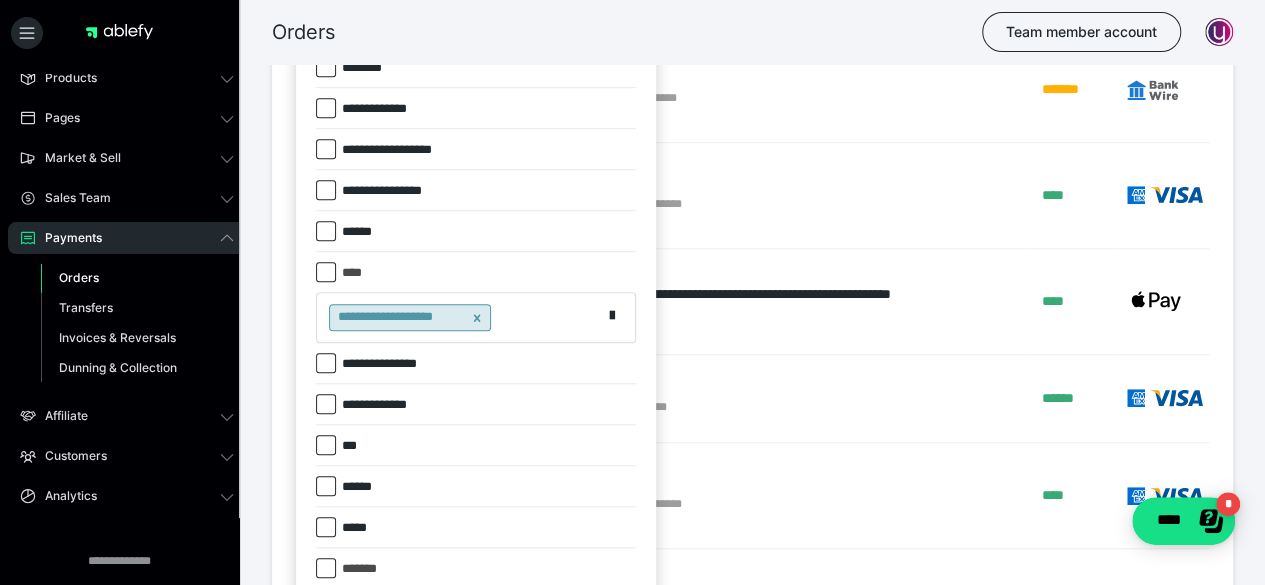 click at bounding box center [326, 108] 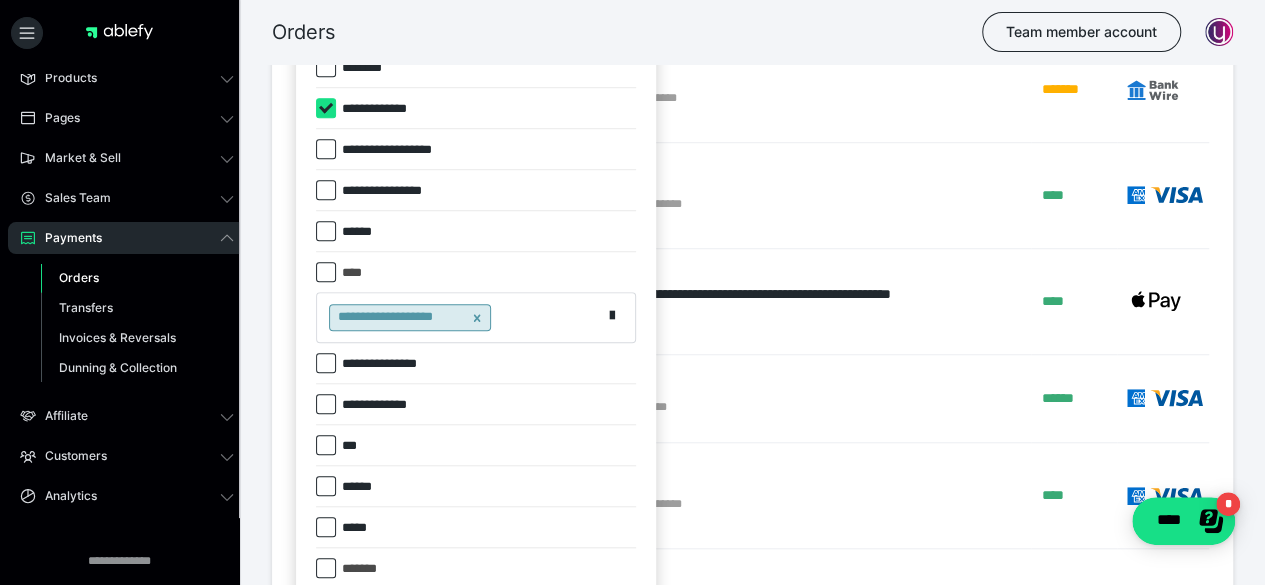 checkbox on "****" 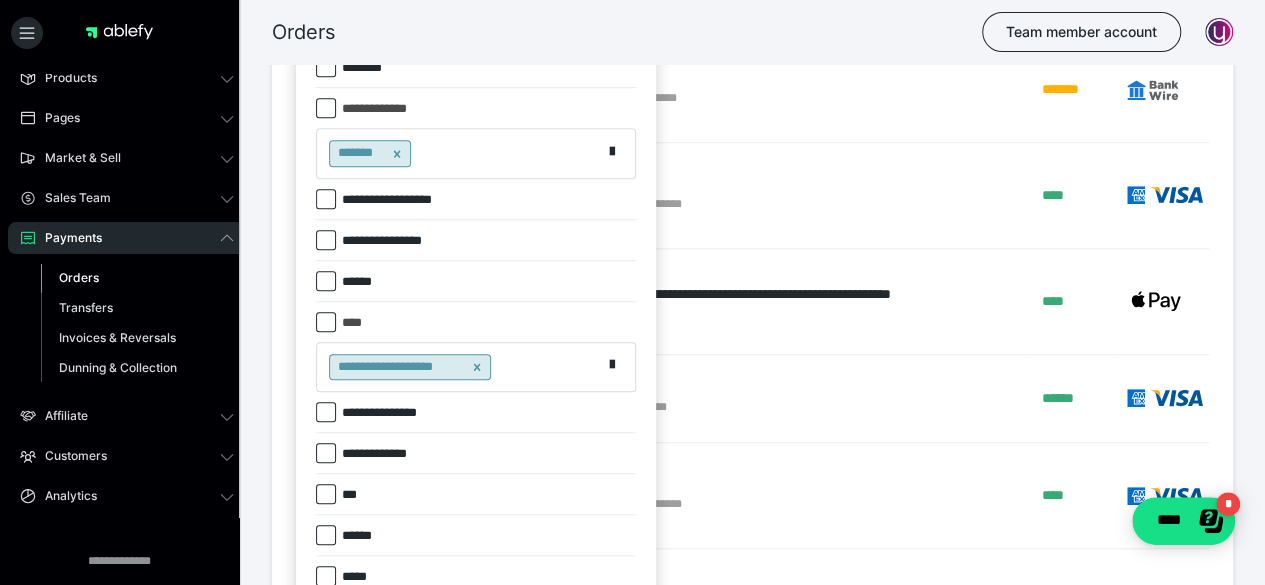 click 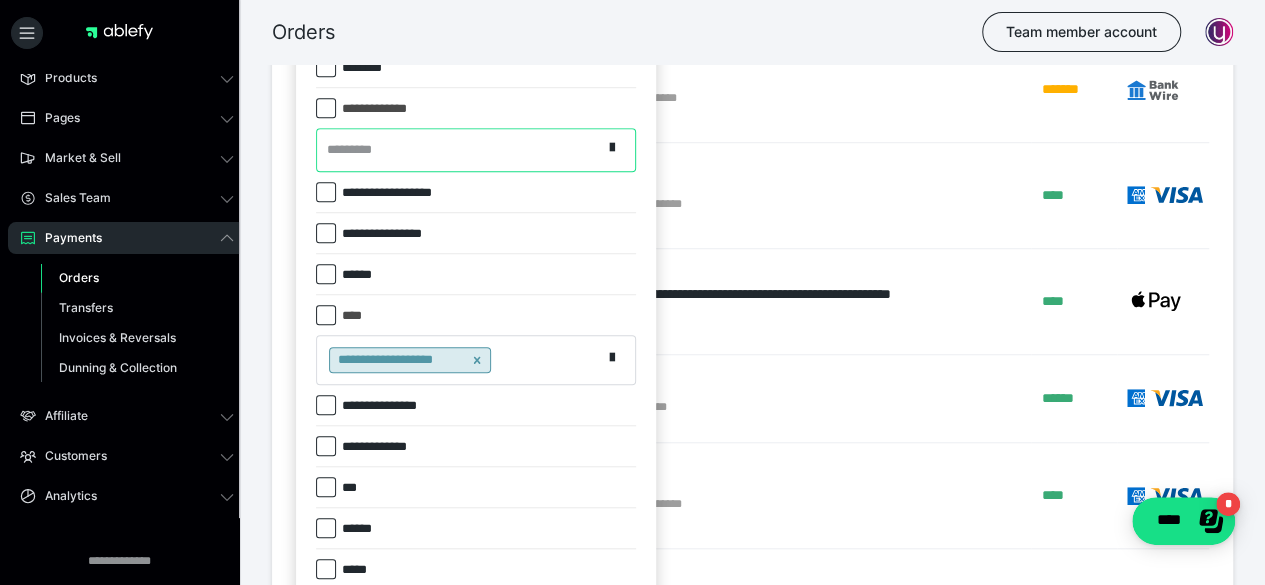 click on "*********" at bounding box center [459, 149] 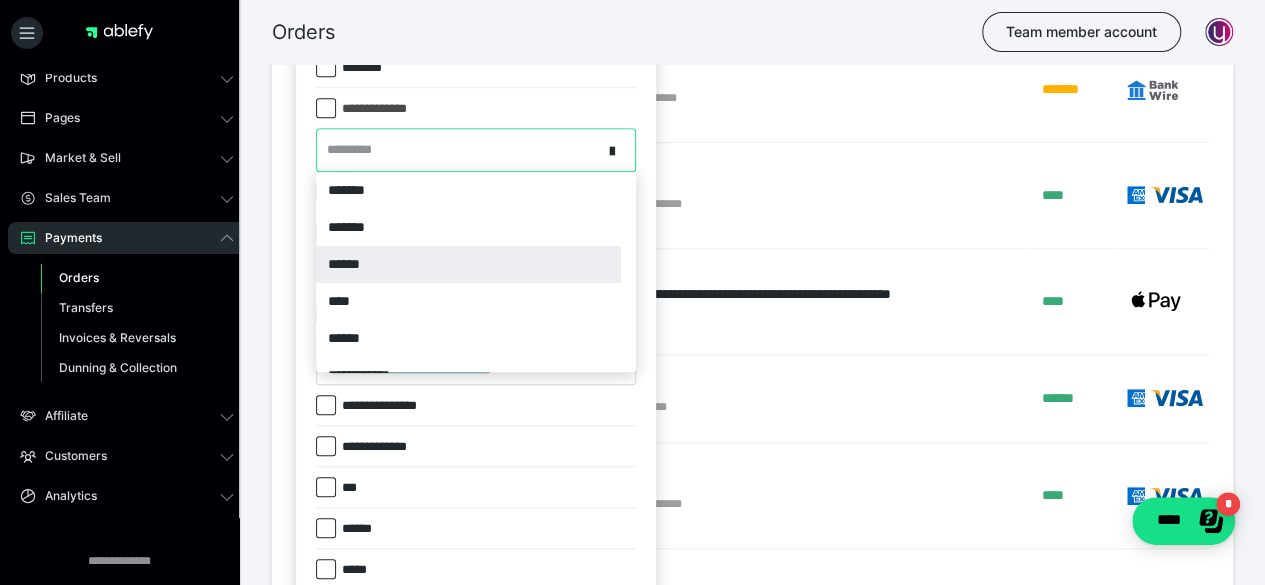 click on "******" at bounding box center (468, 264) 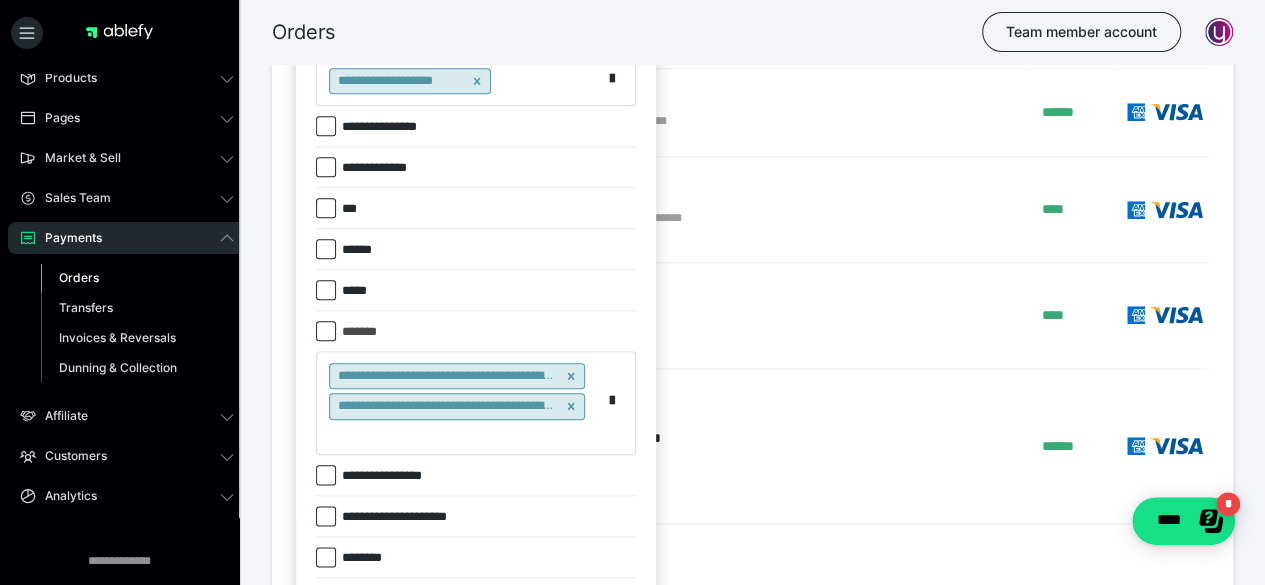 scroll, scrollTop: 969, scrollLeft: 0, axis: vertical 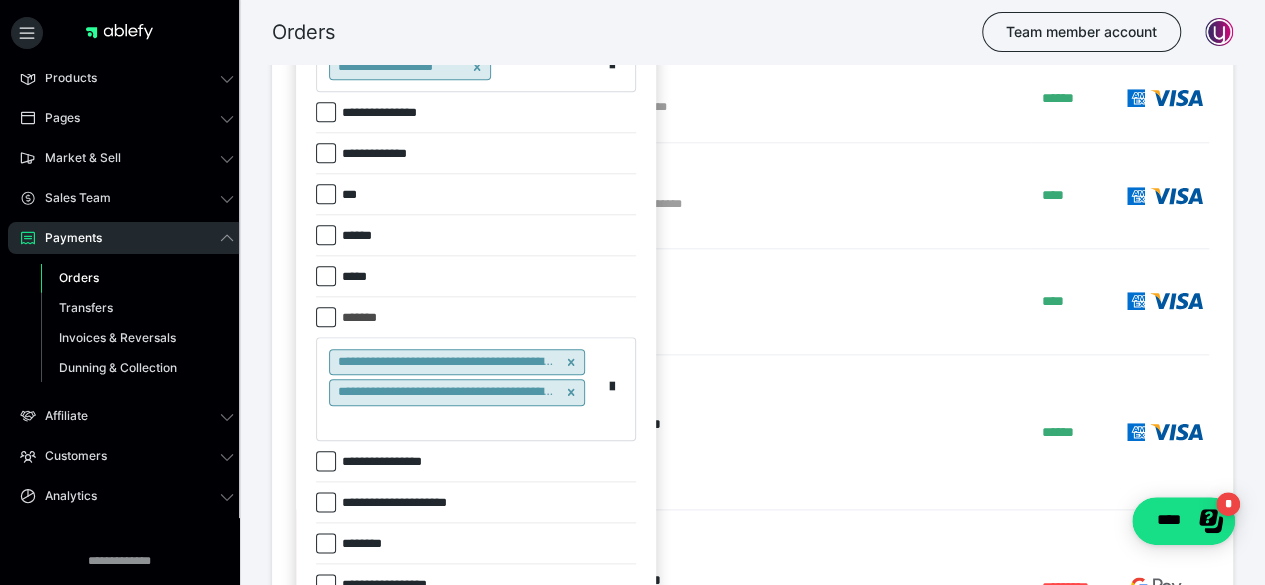 click at bounding box center [326, 235] 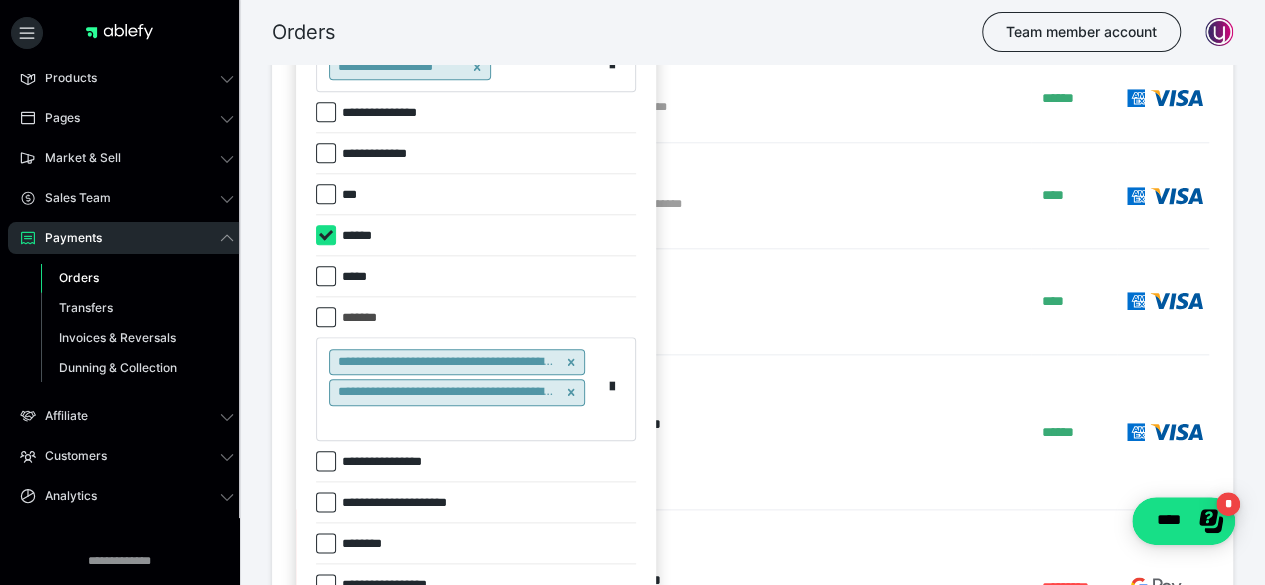 checkbox on "****" 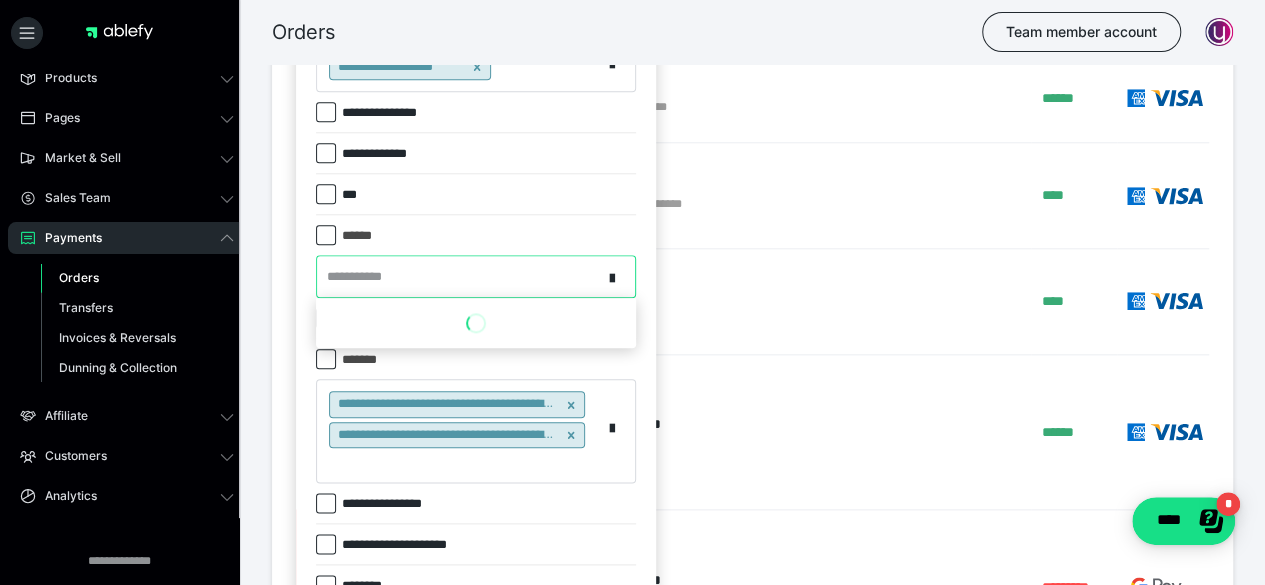 click on "**********" at bounding box center (459, 276) 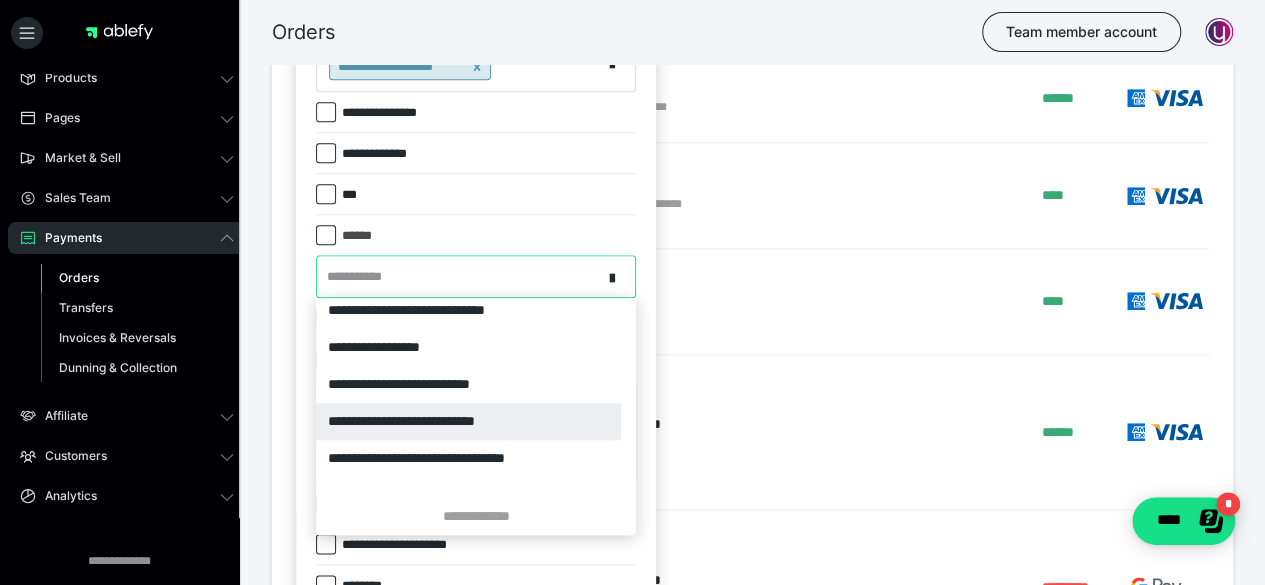 scroll, scrollTop: 190, scrollLeft: 0, axis: vertical 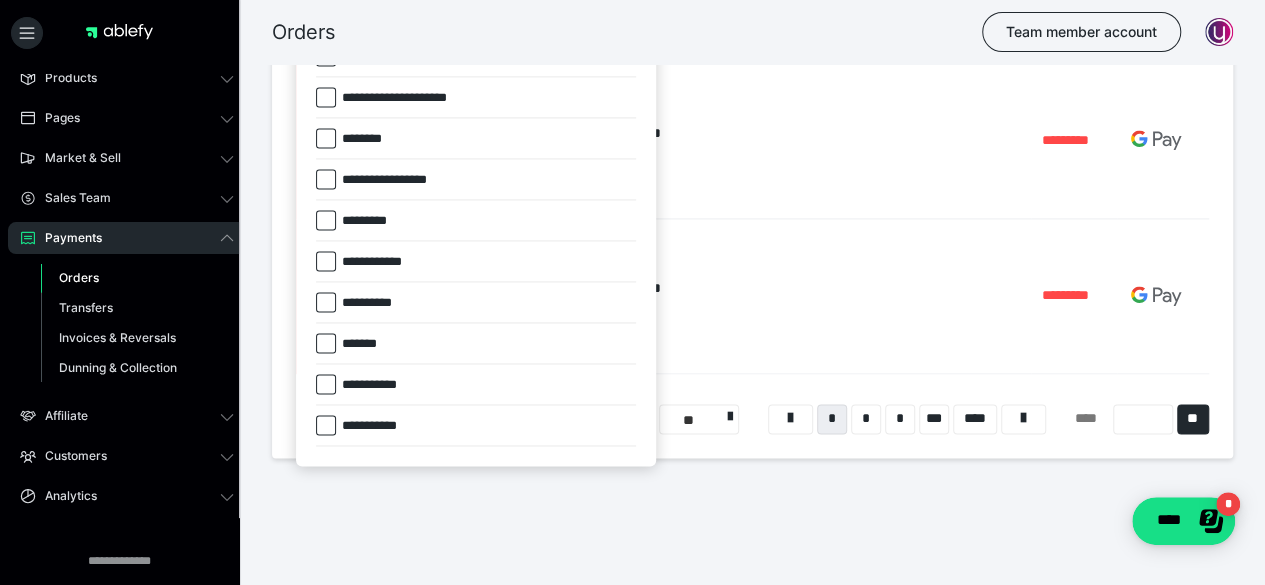 click at bounding box center [632, 292] 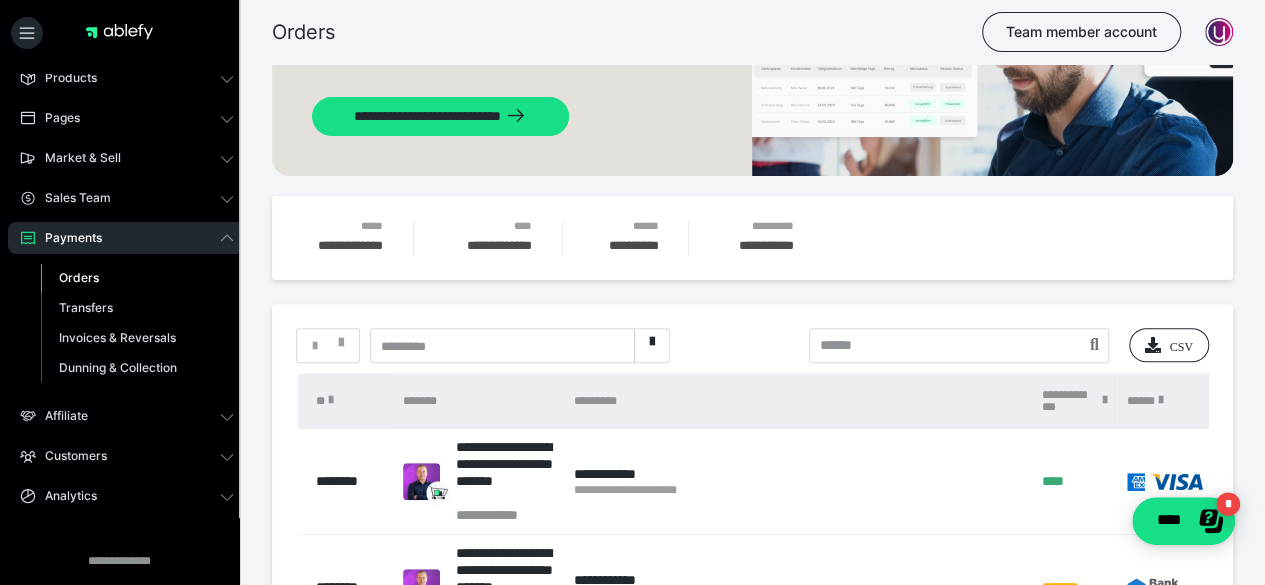 scroll, scrollTop: 200, scrollLeft: 0, axis: vertical 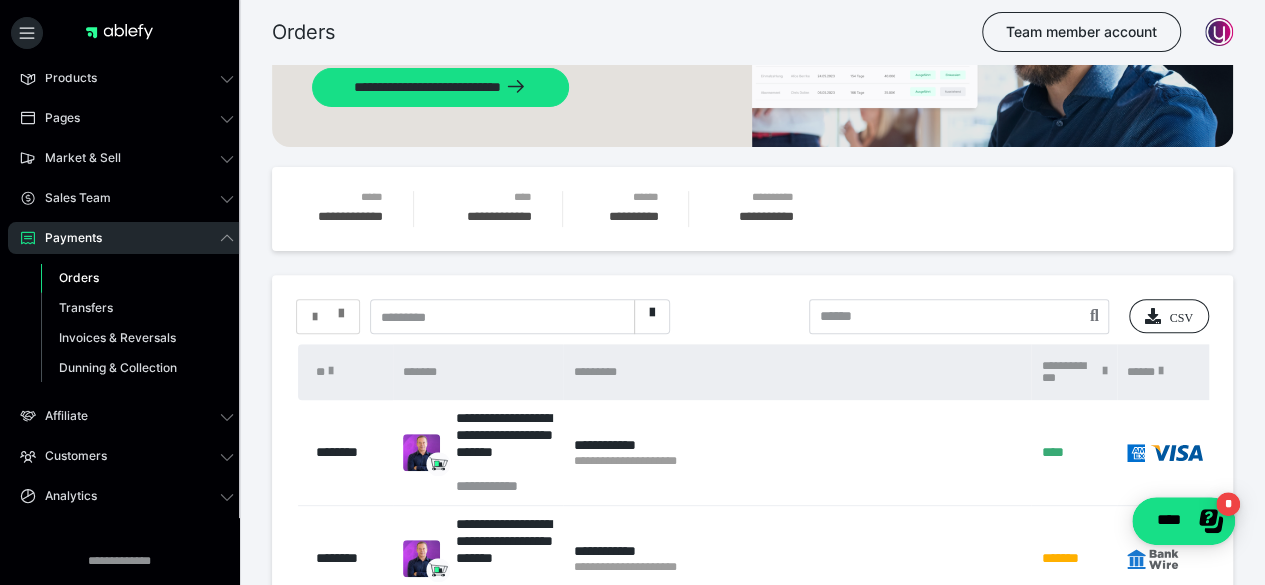 click at bounding box center [315, 317] 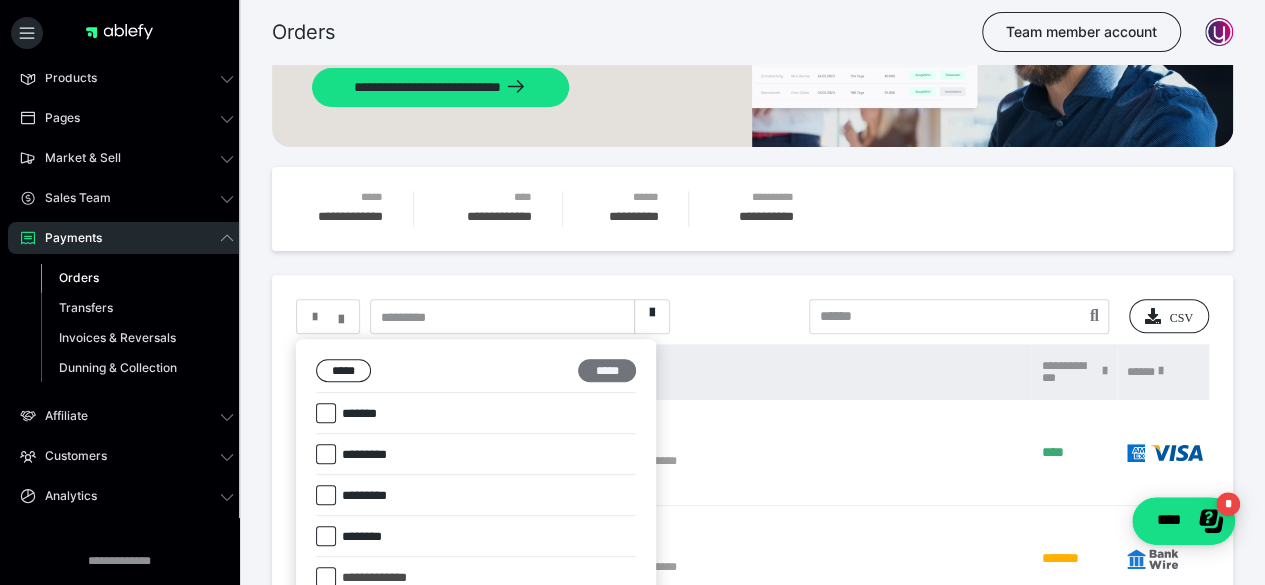 click on "*****" at bounding box center (607, 370) 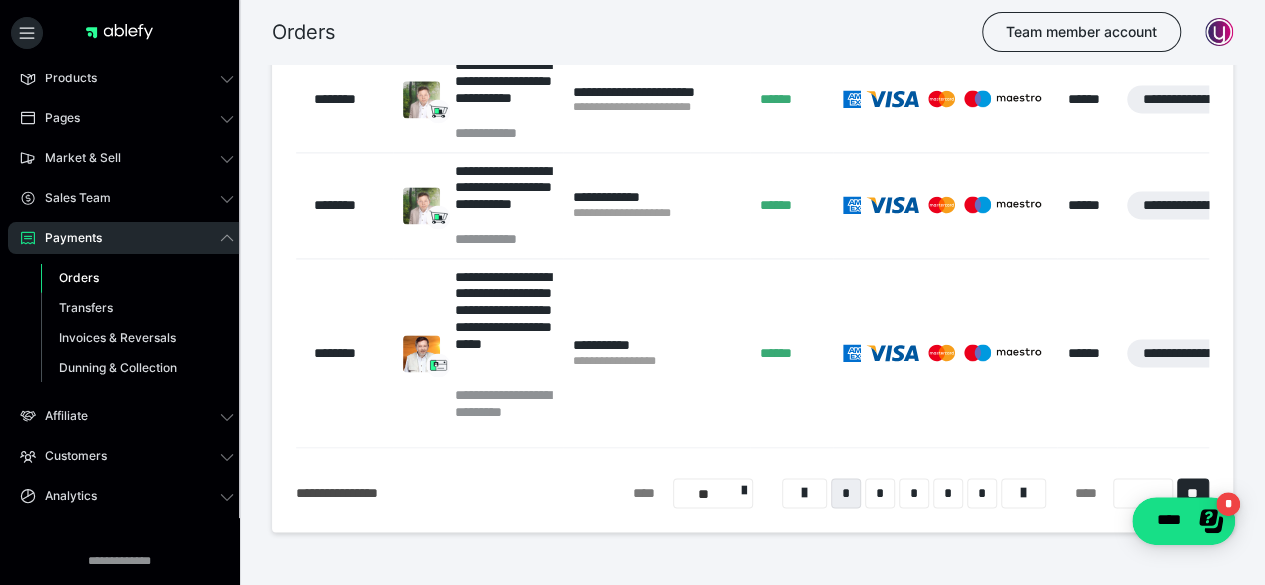 scroll, scrollTop: 1400, scrollLeft: 0, axis: vertical 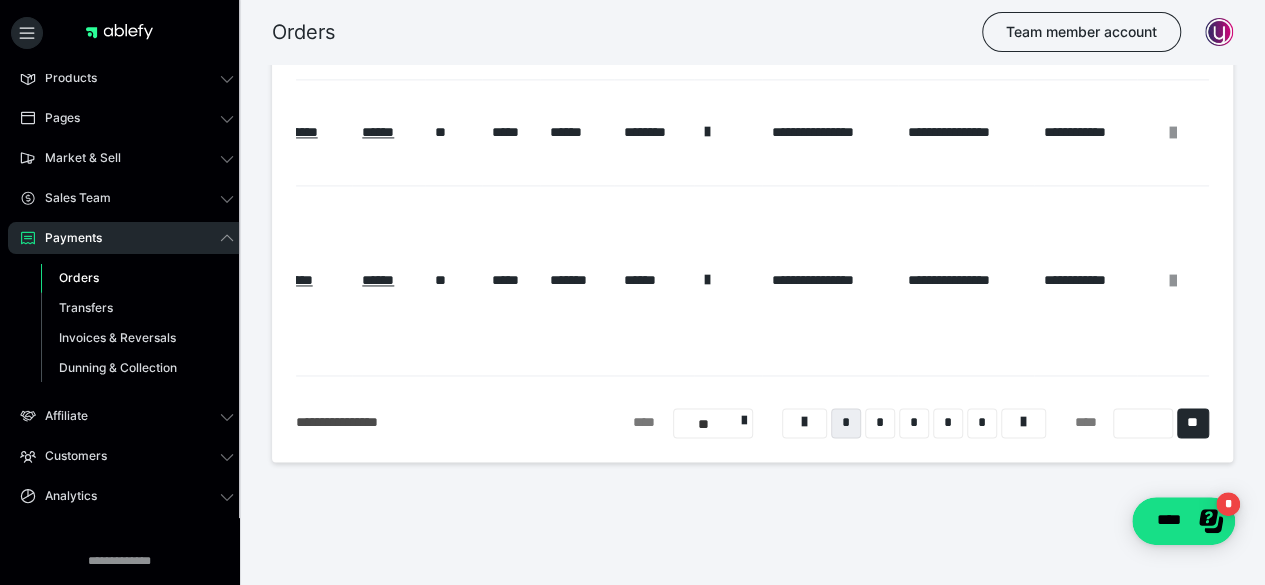 drag, startPoint x: 794, startPoint y: 377, endPoint x: 336, endPoint y: 387, distance: 458.10916 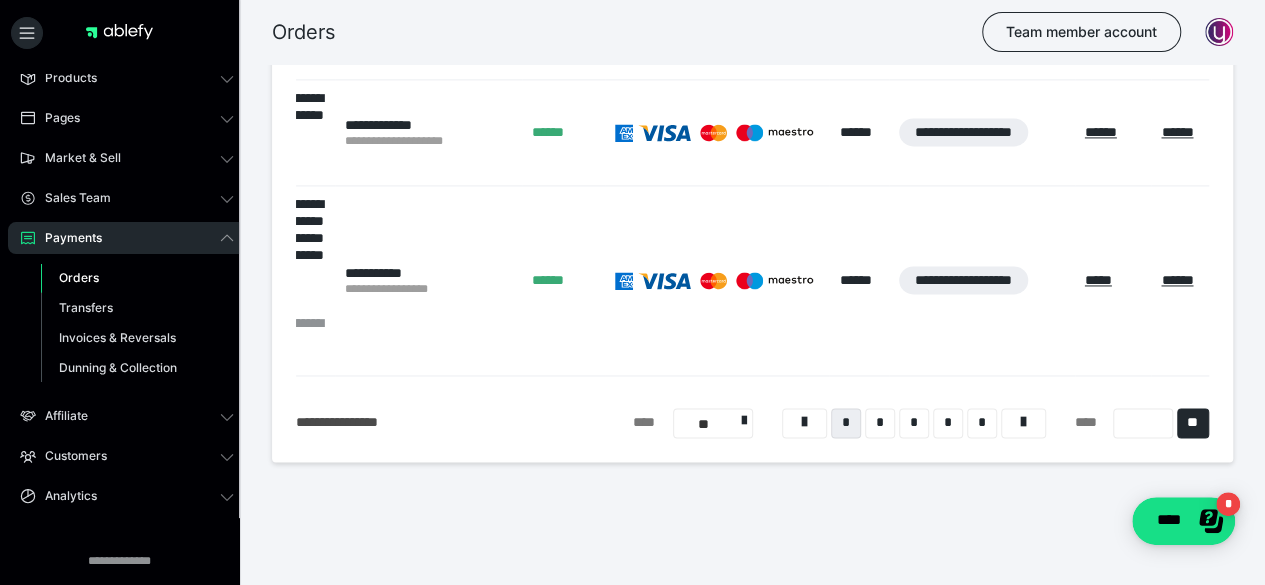 scroll, scrollTop: 0, scrollLeft: 0, axis: both 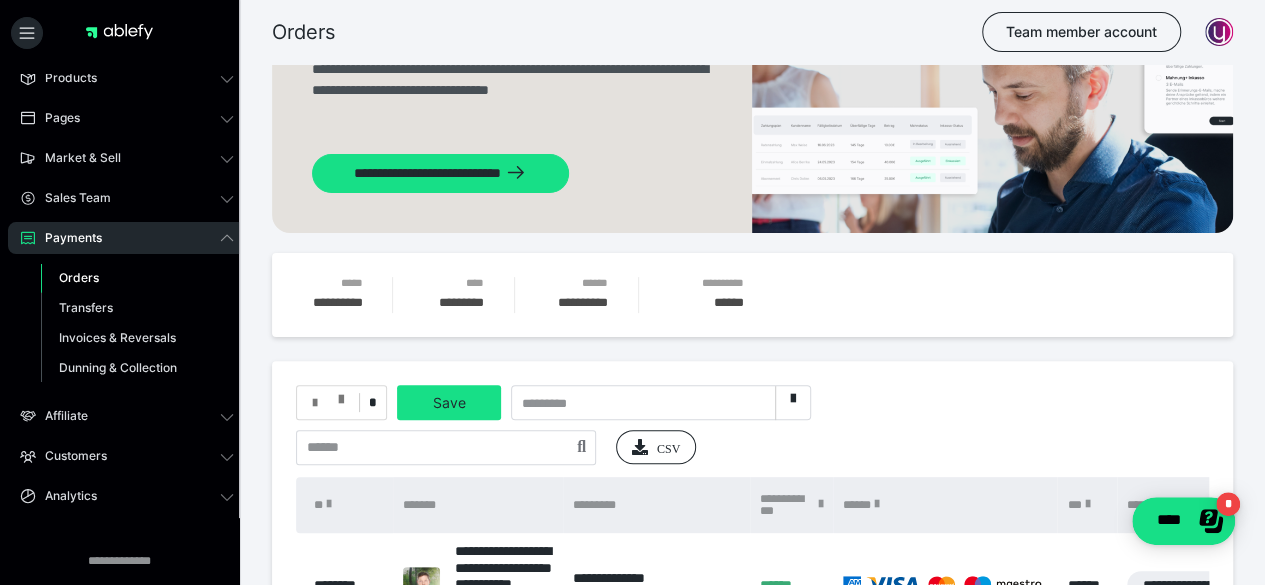 click at bounding box center [315, 403] 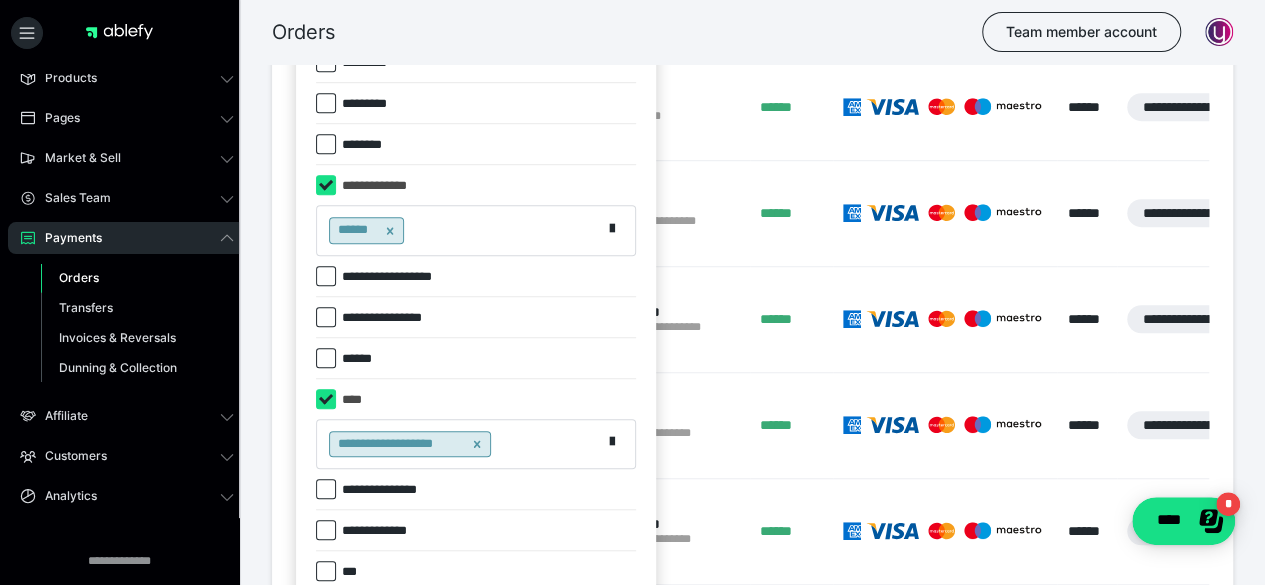 scroll, scrollTop: 814, scrollLeft: 0, axis: vertical 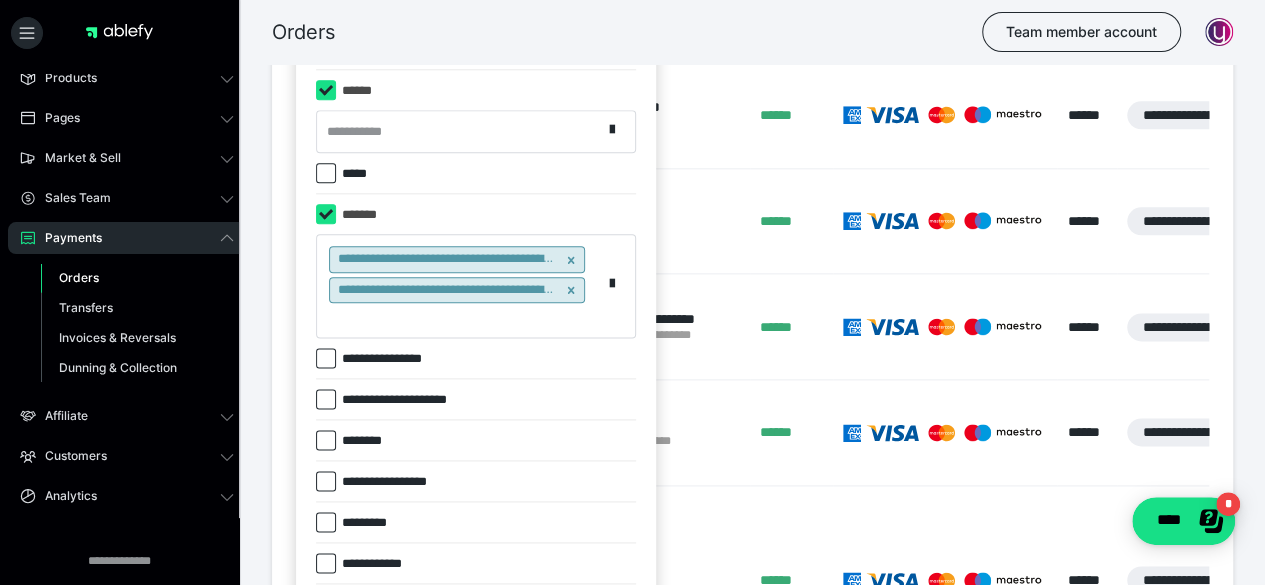 click 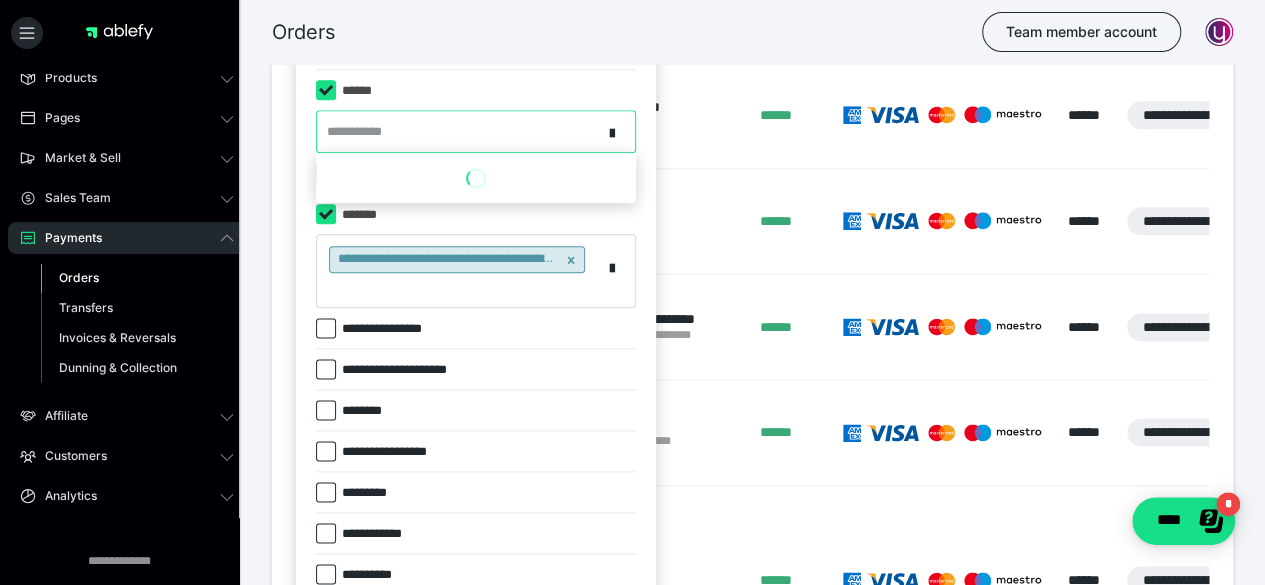 click on "**********" at bounding box center [459, 131] 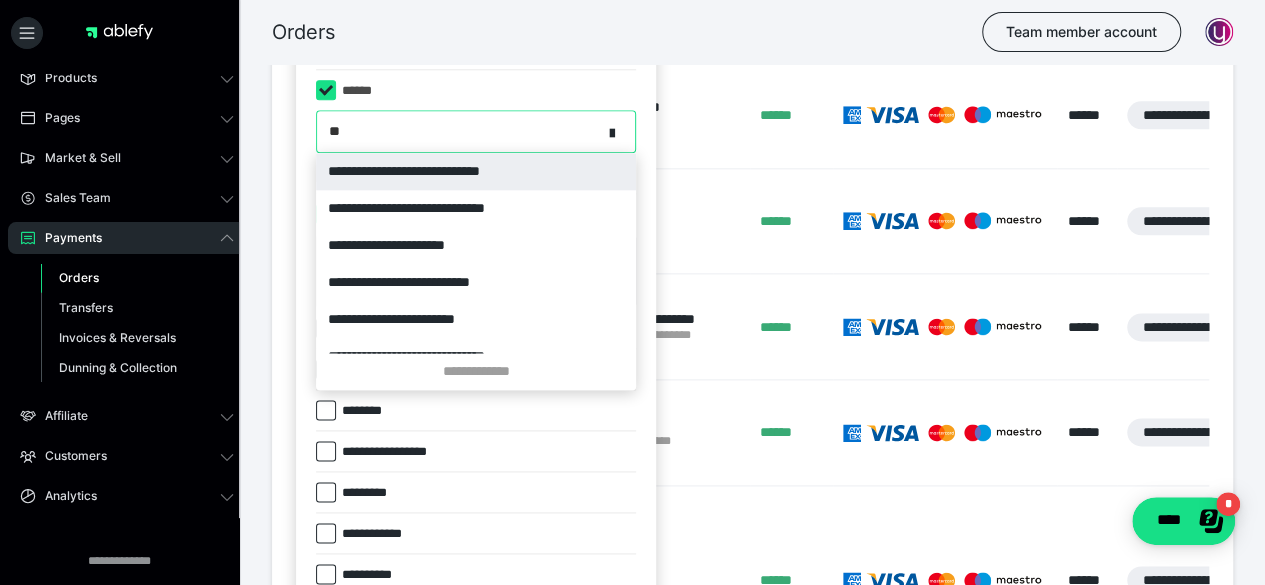 type on "***" 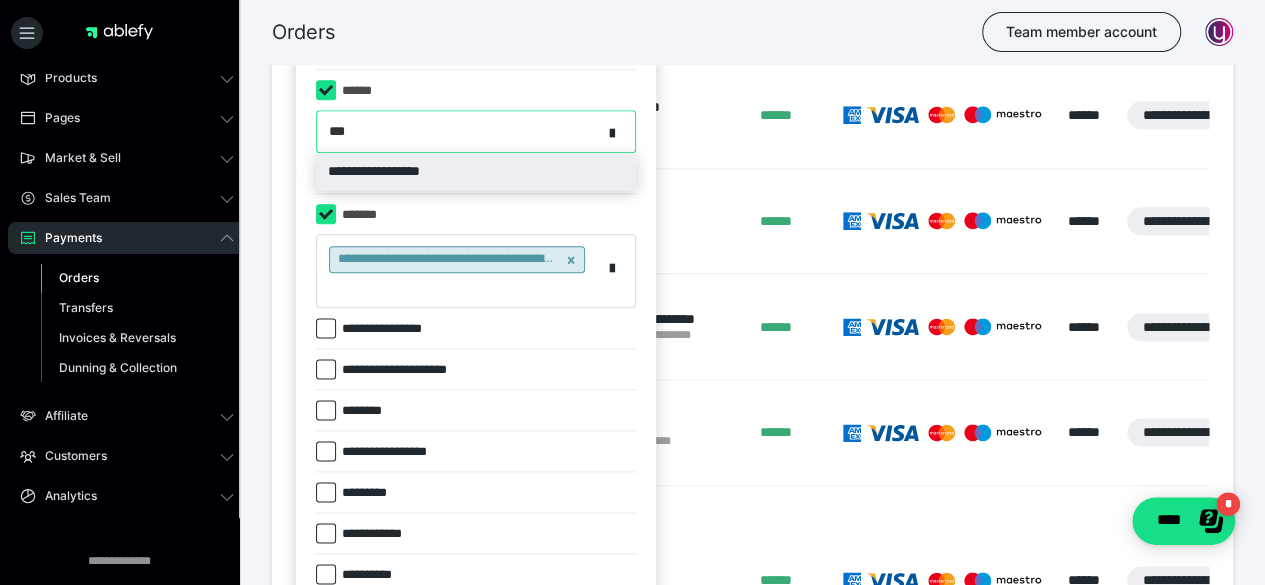 click on "**********" at bounding box center [476, 171] 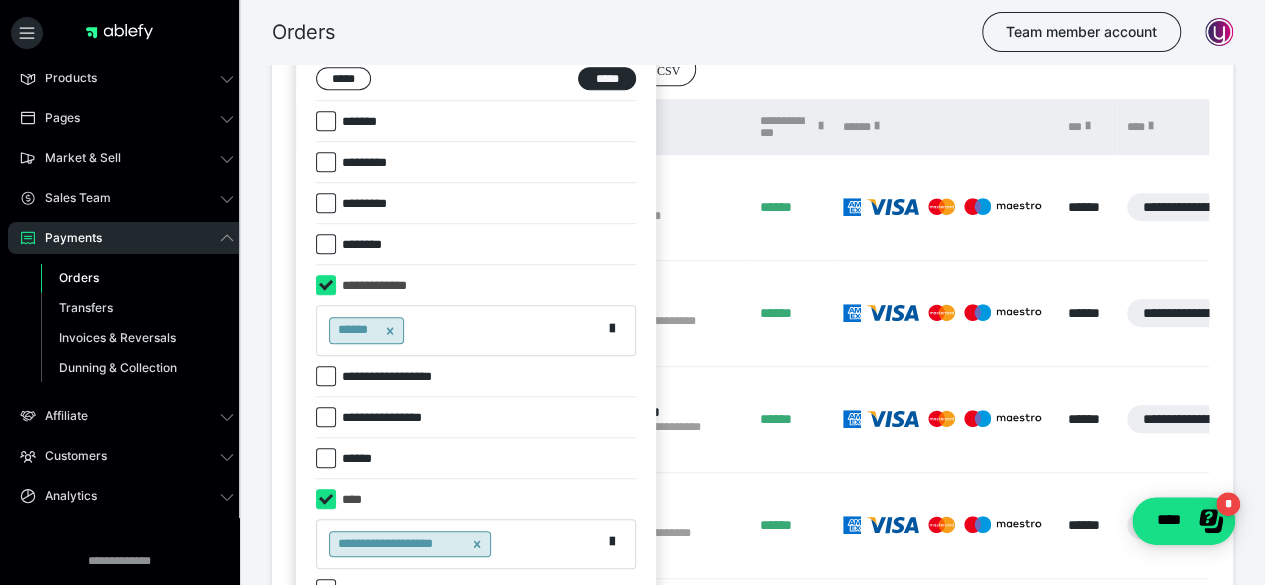 scroll, scrollTop: 214, scrollLeft: 0, axis: vertical 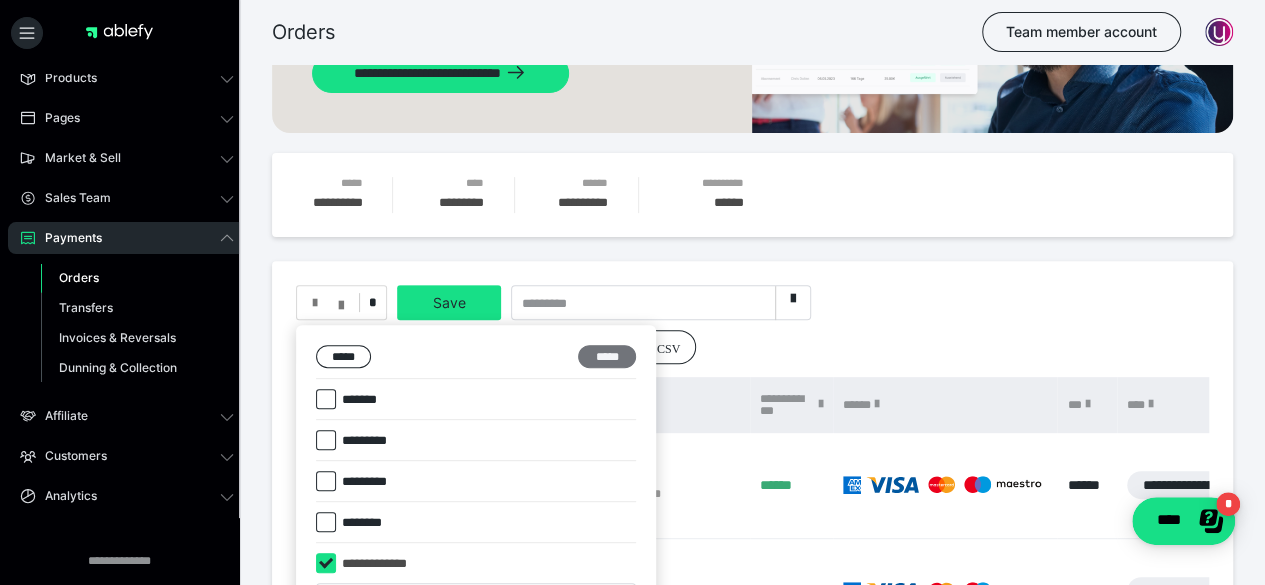 click on "*****" at bounding box center [607, 356] 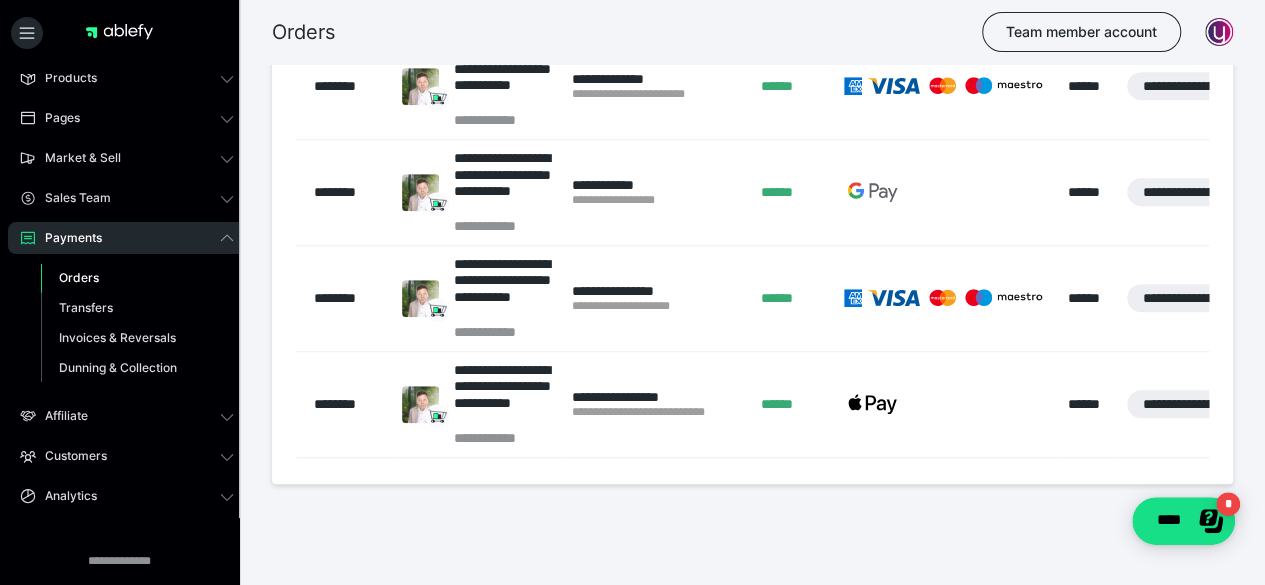 scroll, scrollTop: 614, scrollLeft: 0, axis: vertical 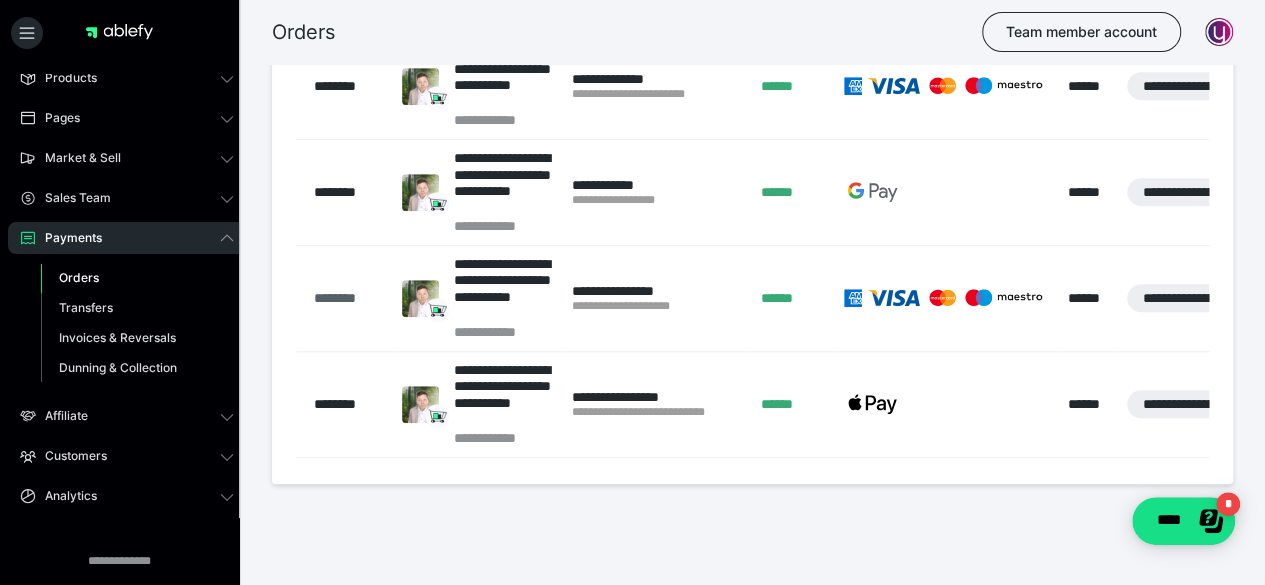 click on "********" at bounding box center [348, 298] 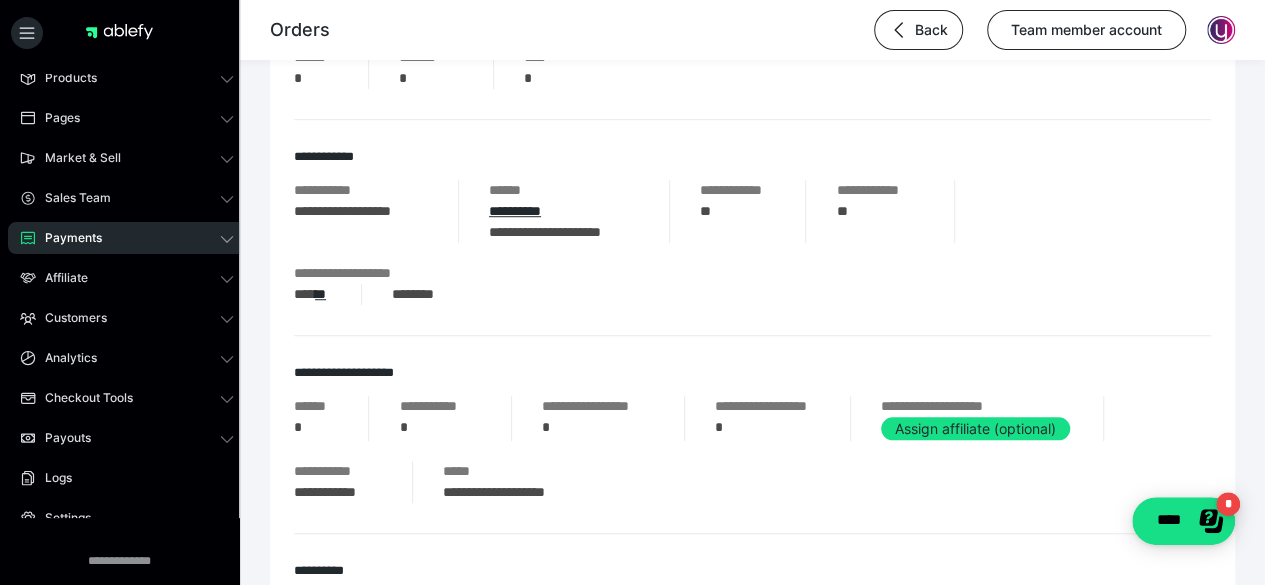 scroll, scrollTop: 500, scrollLeft: 0, axis: vertical 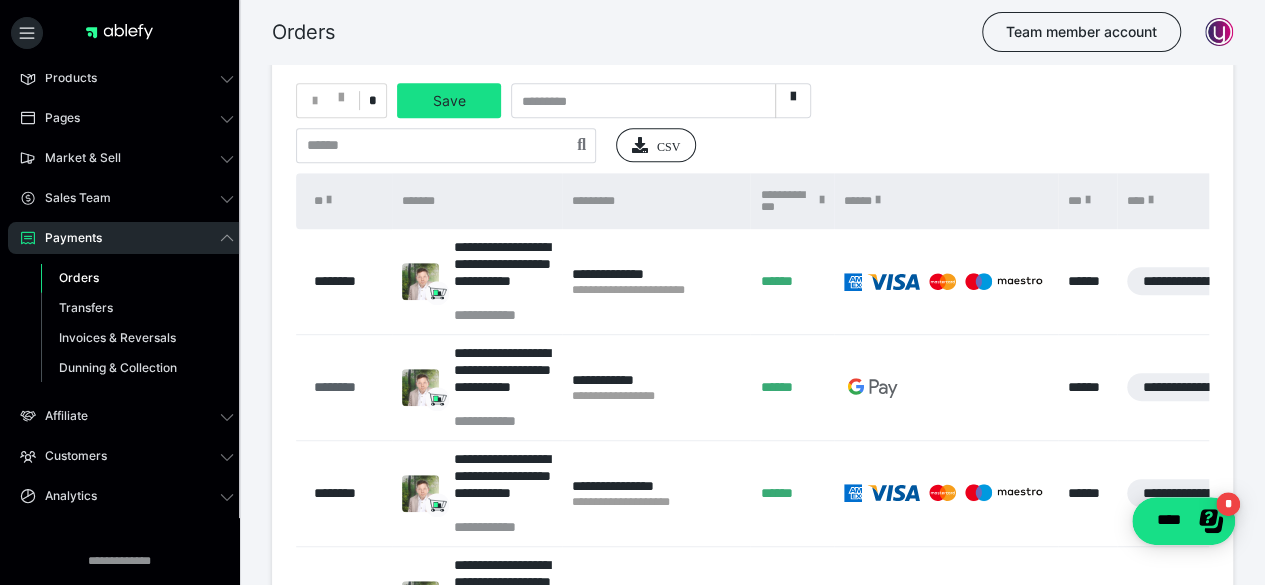 click on "********" at bounding box center [348, 387] 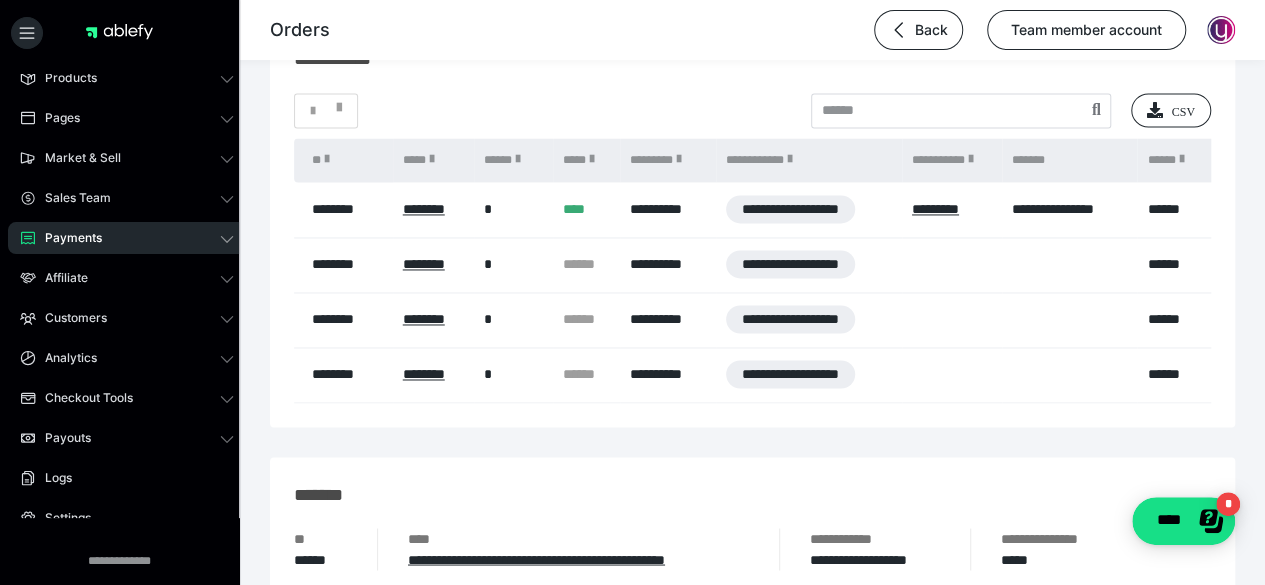 scroll, scrollTop: 1500, scrollLeft: 0, axis: vertical 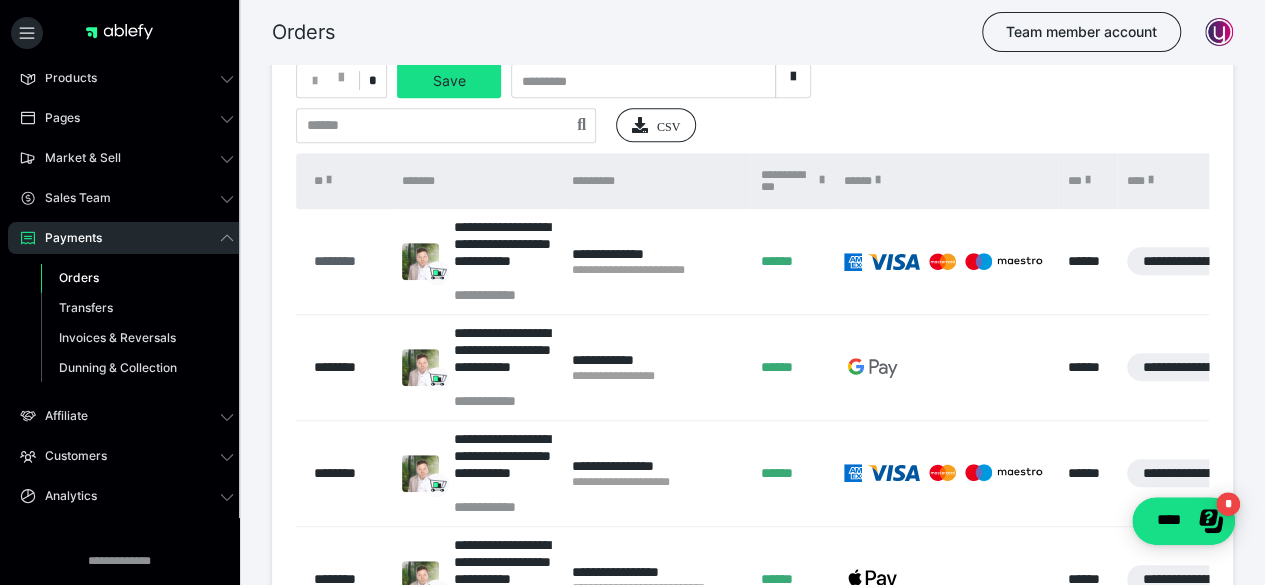 click on "********" at bounding box center (348, 261) 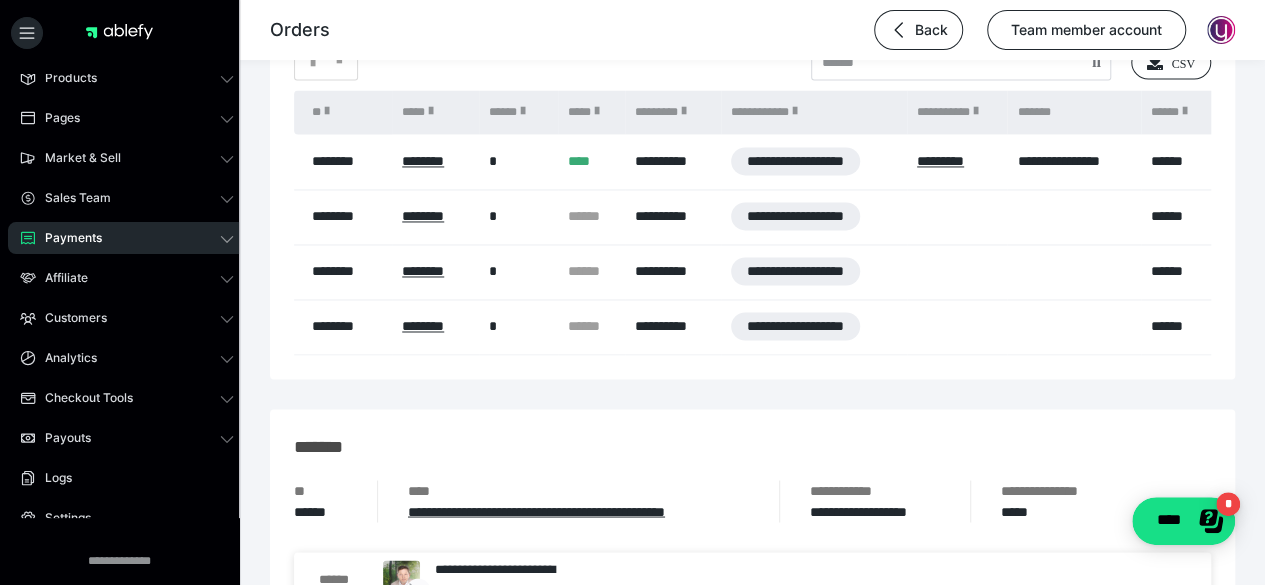 scroll, scrollTop: 1600, scrollLeft: 0, axis: vertical 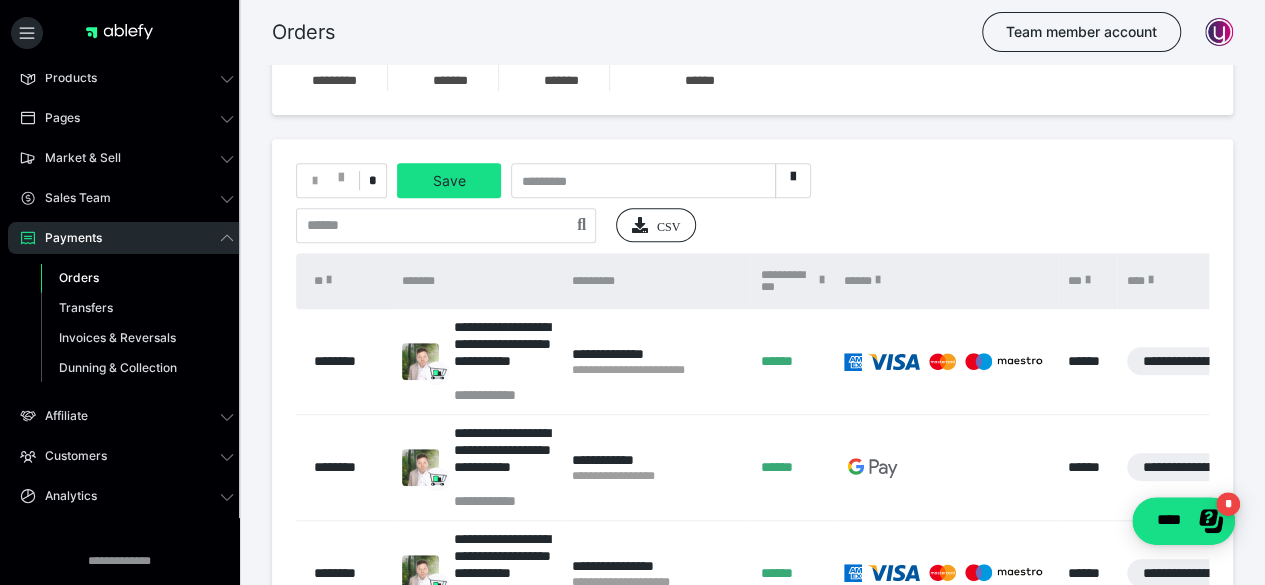 click on "*" at bounding box center (341, 180) 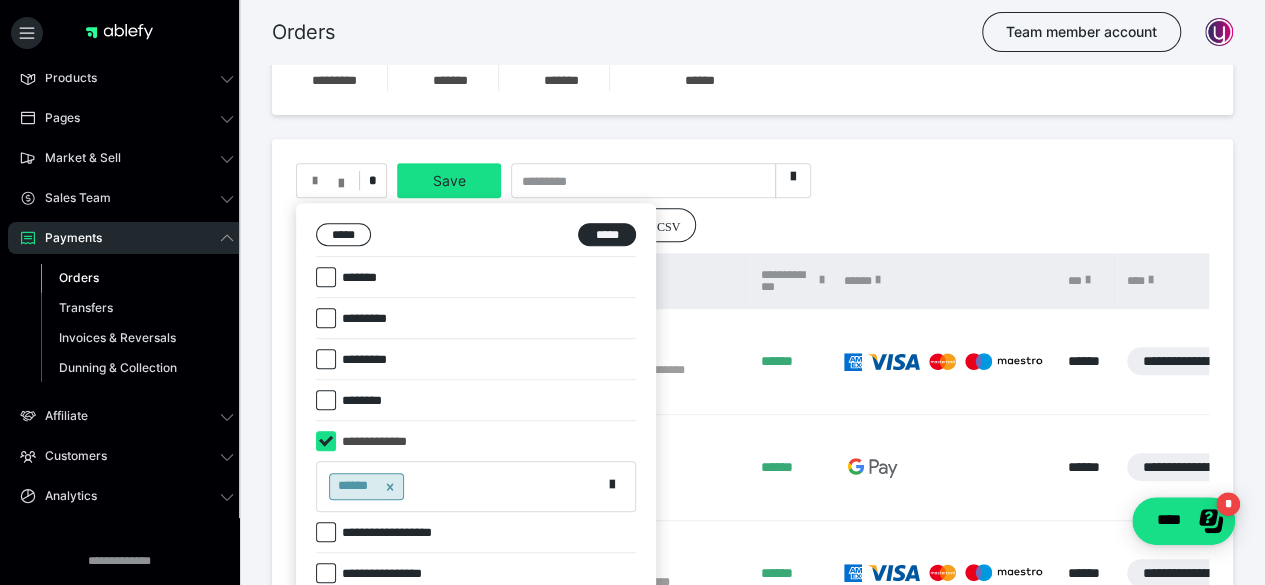 click 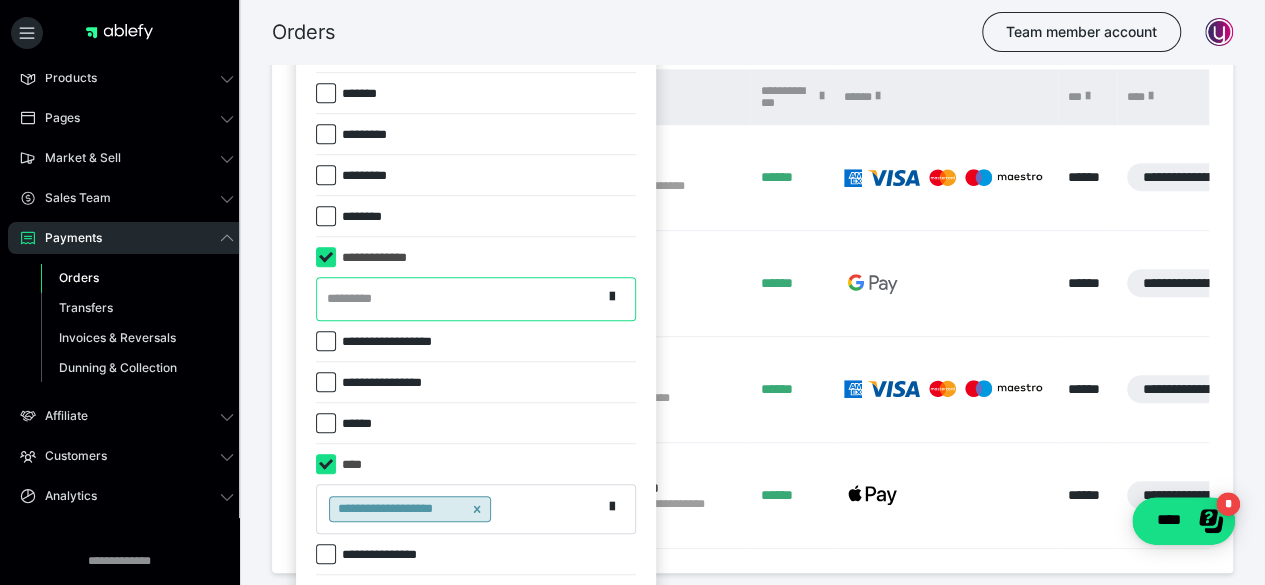 scroll, scrollTop: 536, scrollLeft: 0, axis: vertical 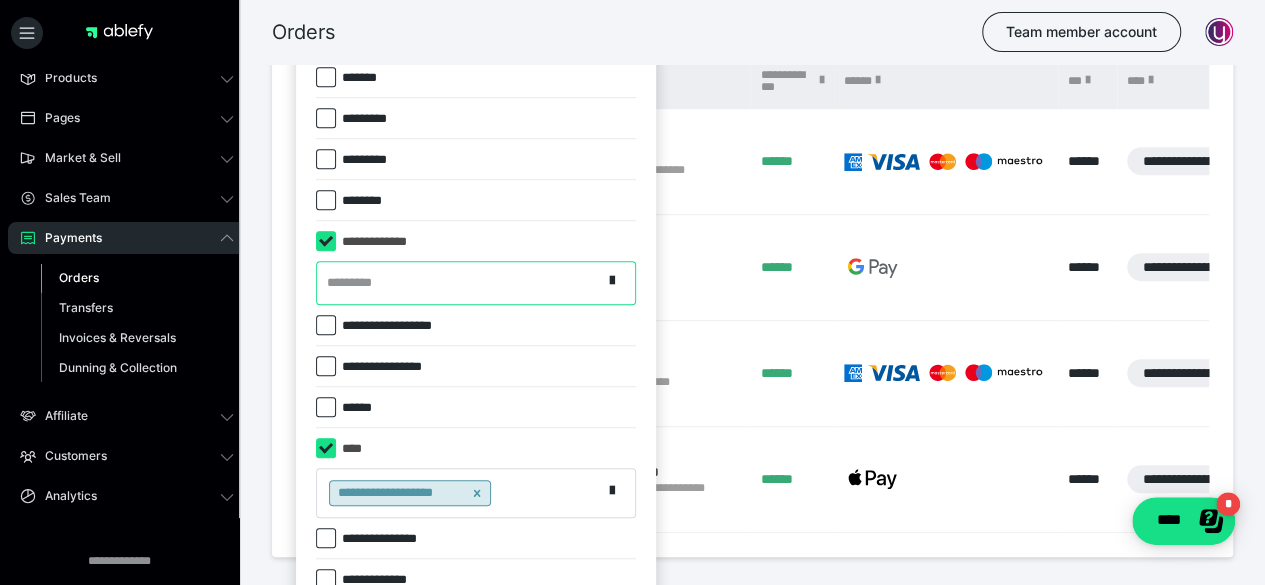 click at bounding box center (326, 241) 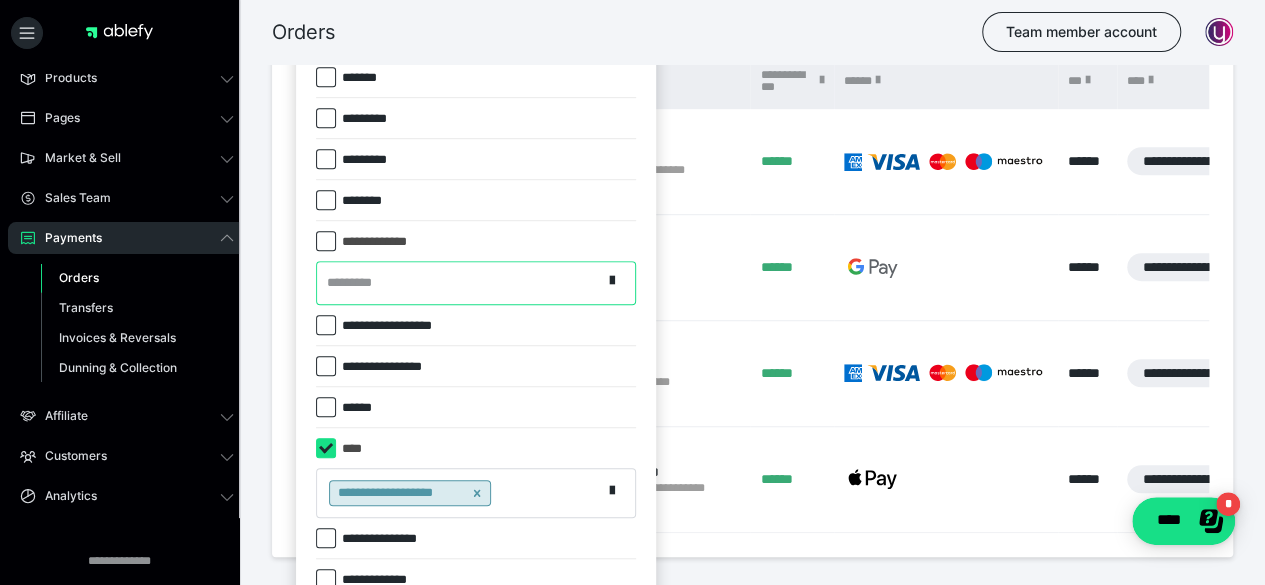 checkbox on "*****" 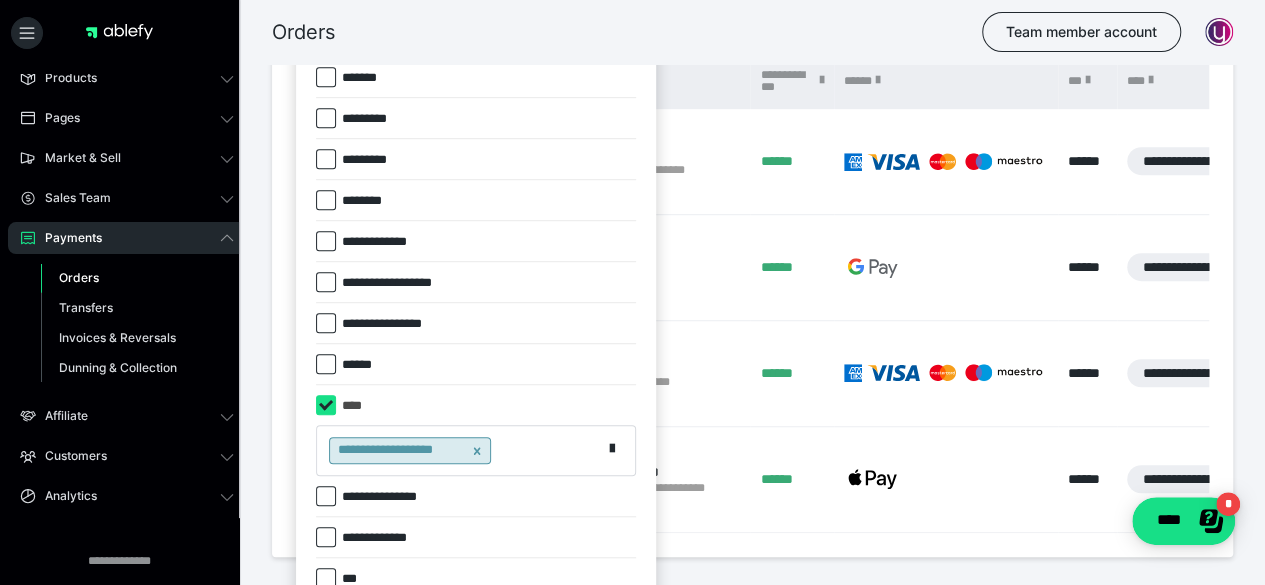 drag, startPoint x: 472, startPoint y: 443, endPoint x: 304, endPoint y: 411, distance: 171.02046 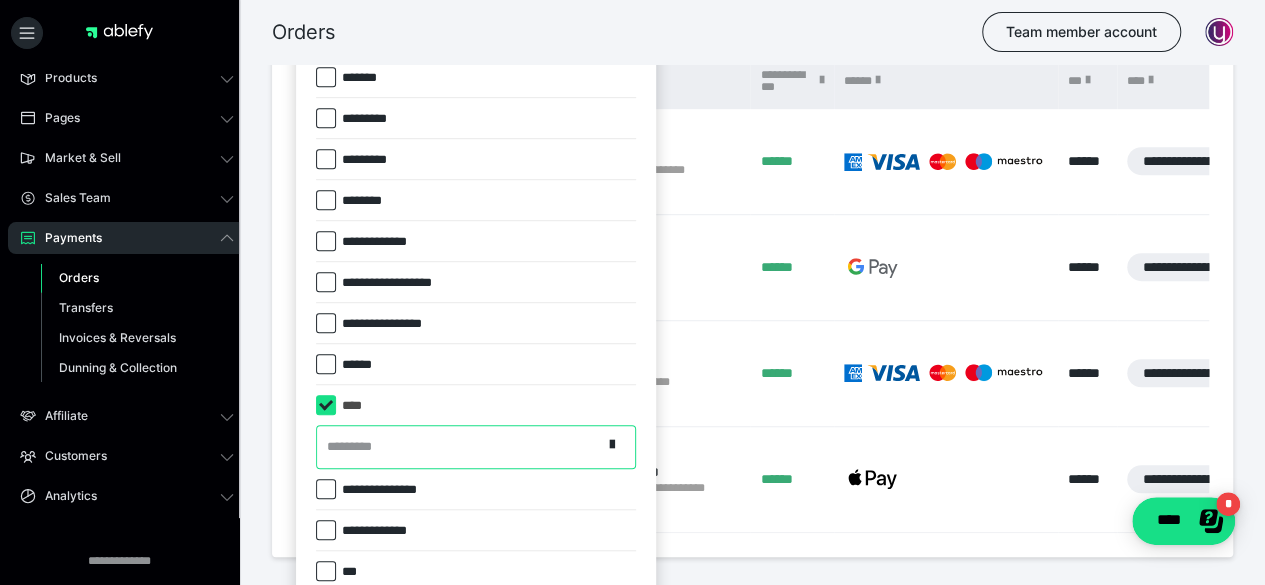 click at bounding box center [326, 405] 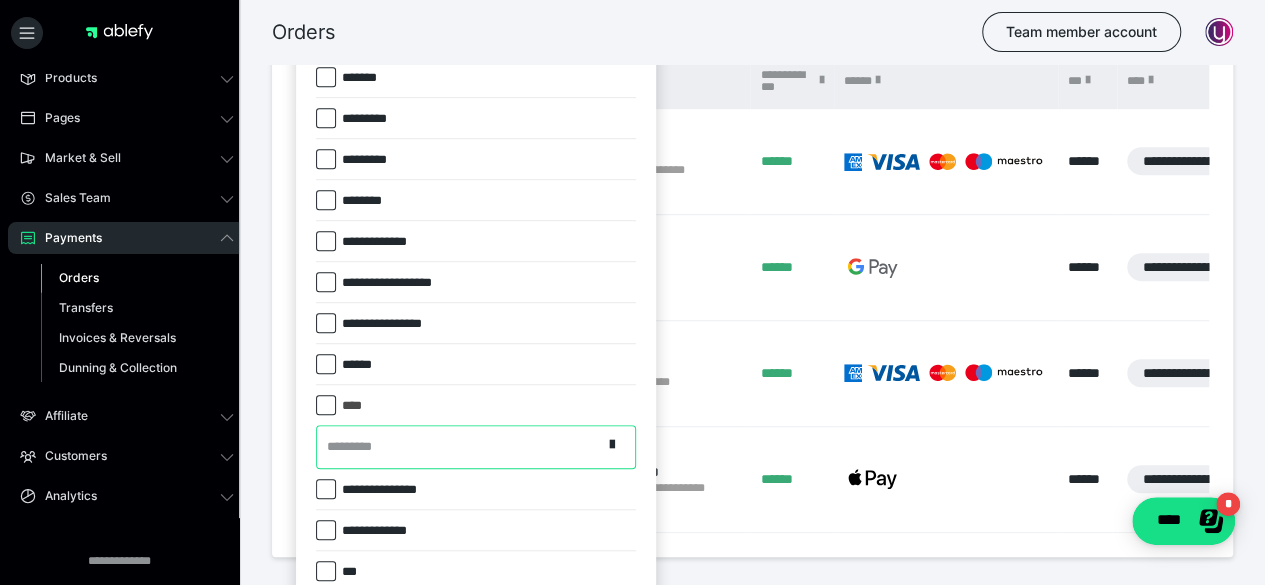 checkbox on "*****" 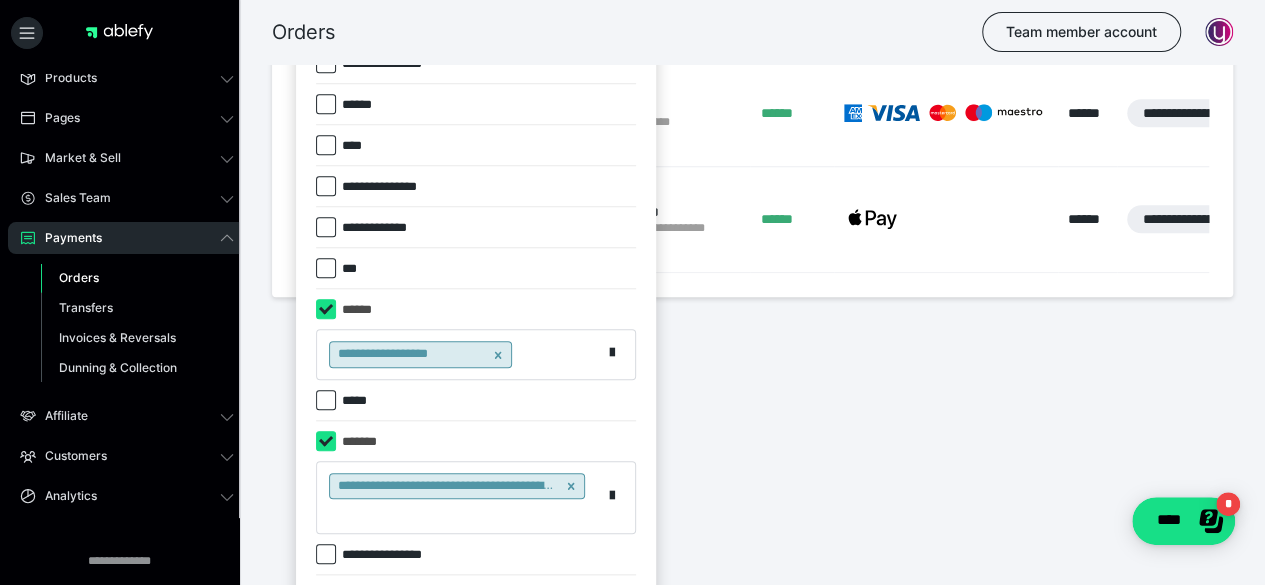 scroll, scrollTop: 836, scrollLeft: 0, axis: vertical 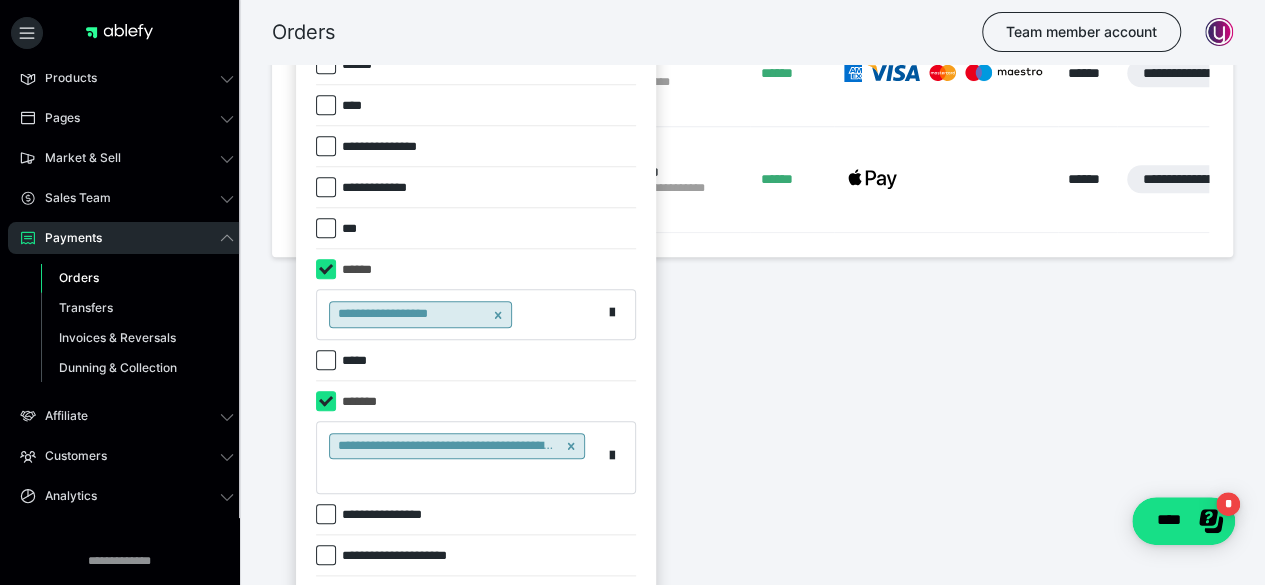 drag, startPoint x: 493, startPoint y: 306, endPoint x: 323, endPoint y: 257, distance: 176.92088 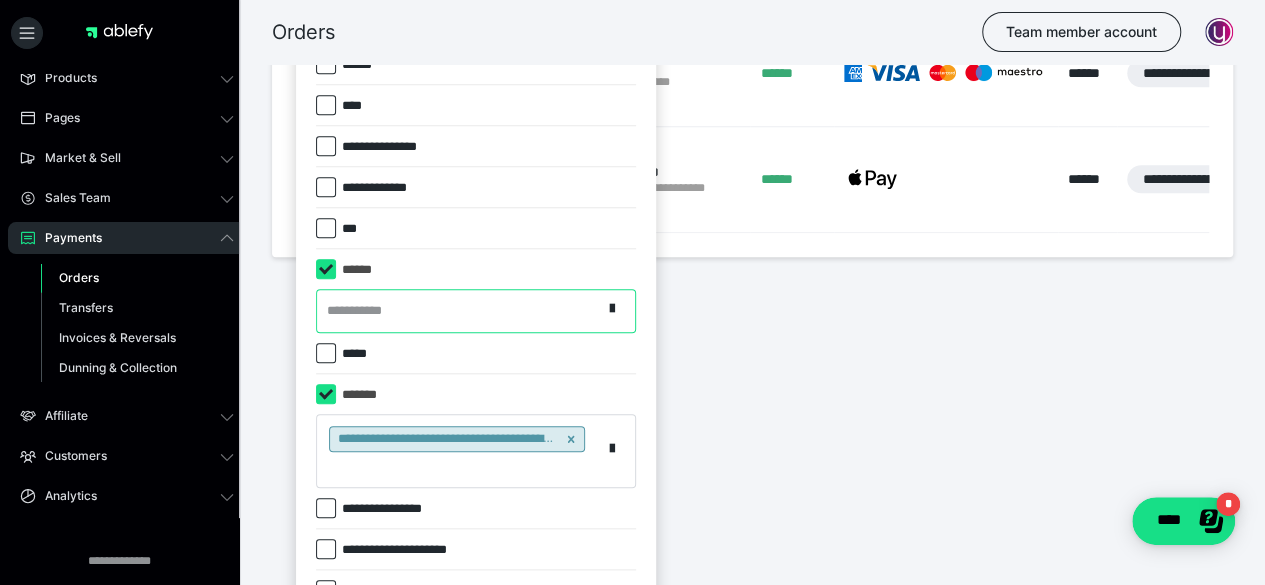 click at bounding box center (326, 269) 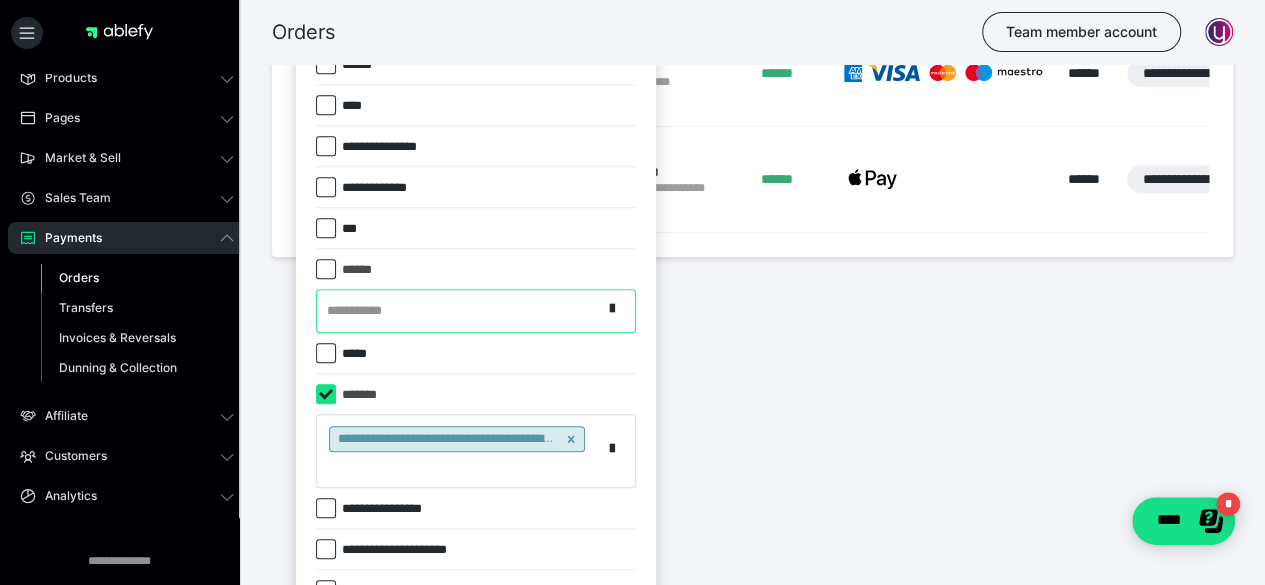 checkbox on "*****" 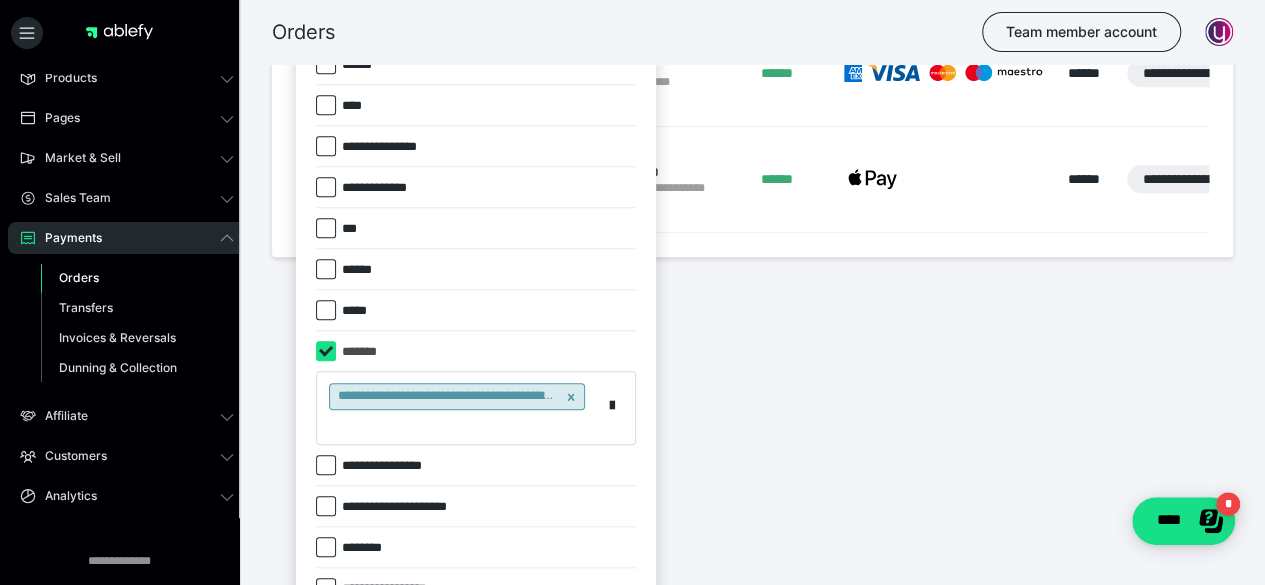 drag, startPoint x: 570, startPoint y: 390, endPoint x: 312, endPoint y: 359, distance: 259.85574 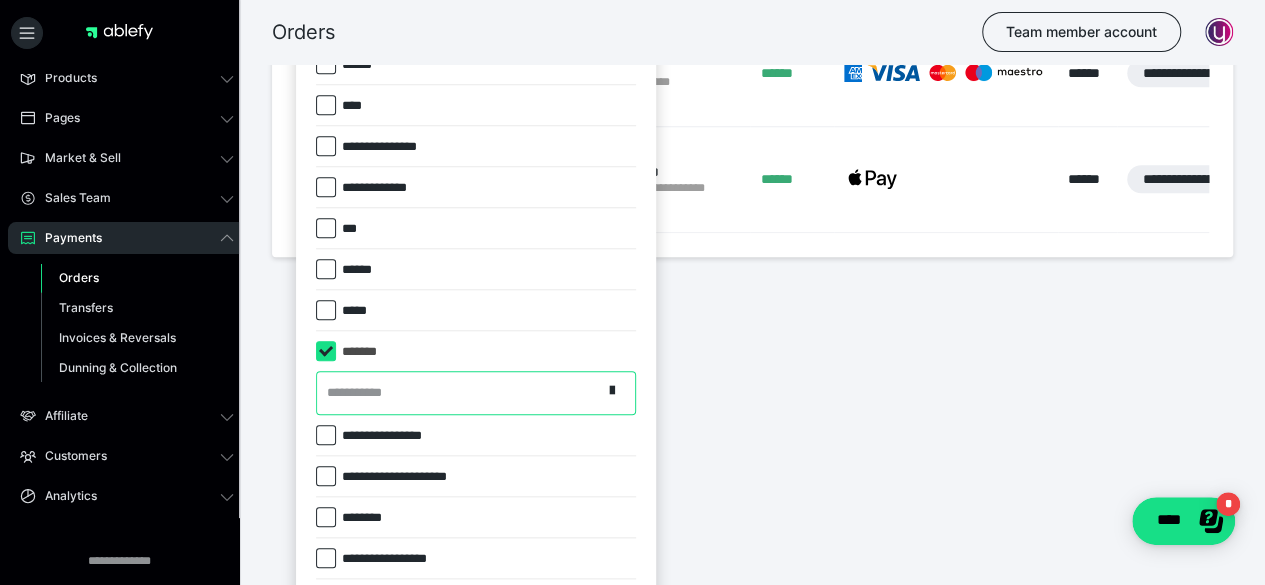 click at bounding box center [326, 351] 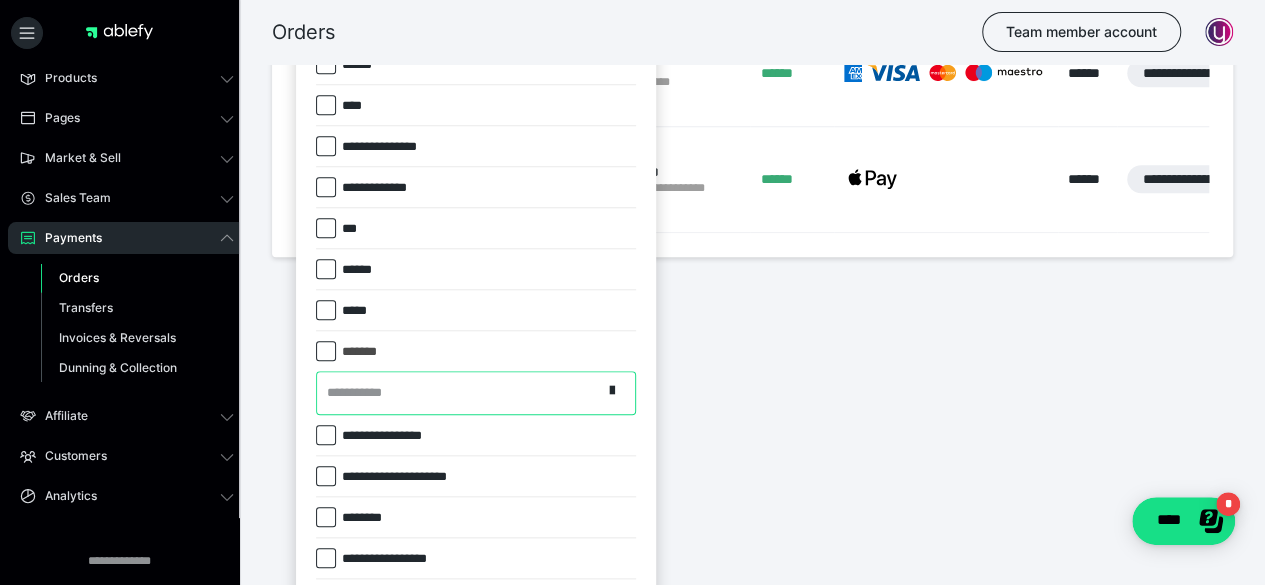 checkbox on "*****" 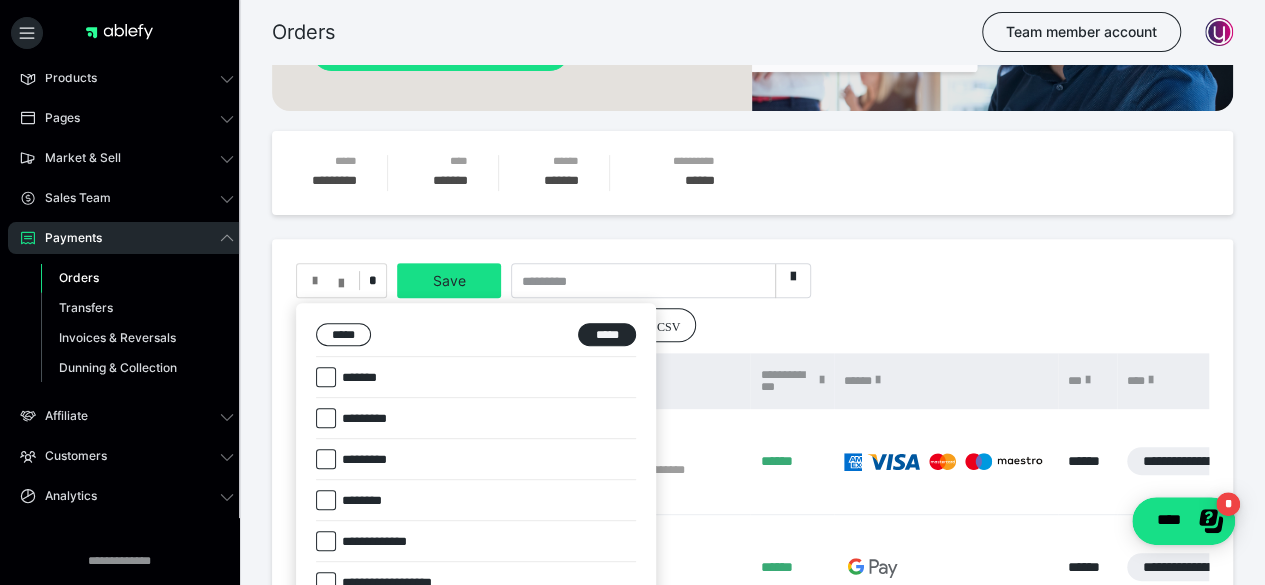 scroll, scrollTop: 136, scrollLeft: 0, axis: vertical 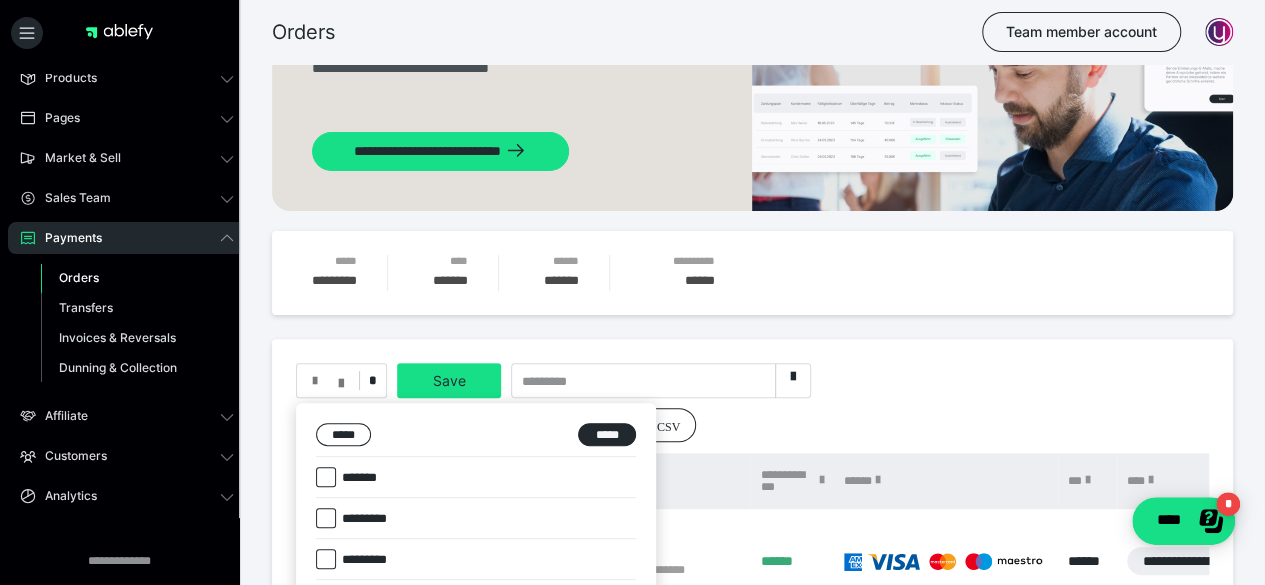 click at bounding box center [632, 292] 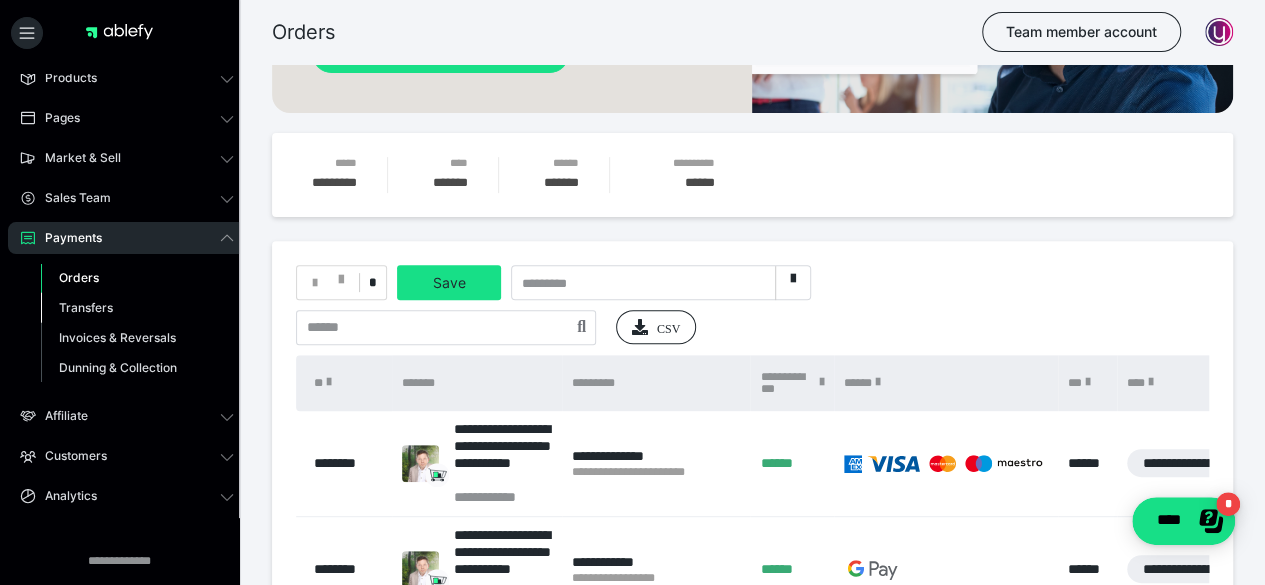 scroll, scrollTop: 236, scrollLeft: 0, axis: vertical 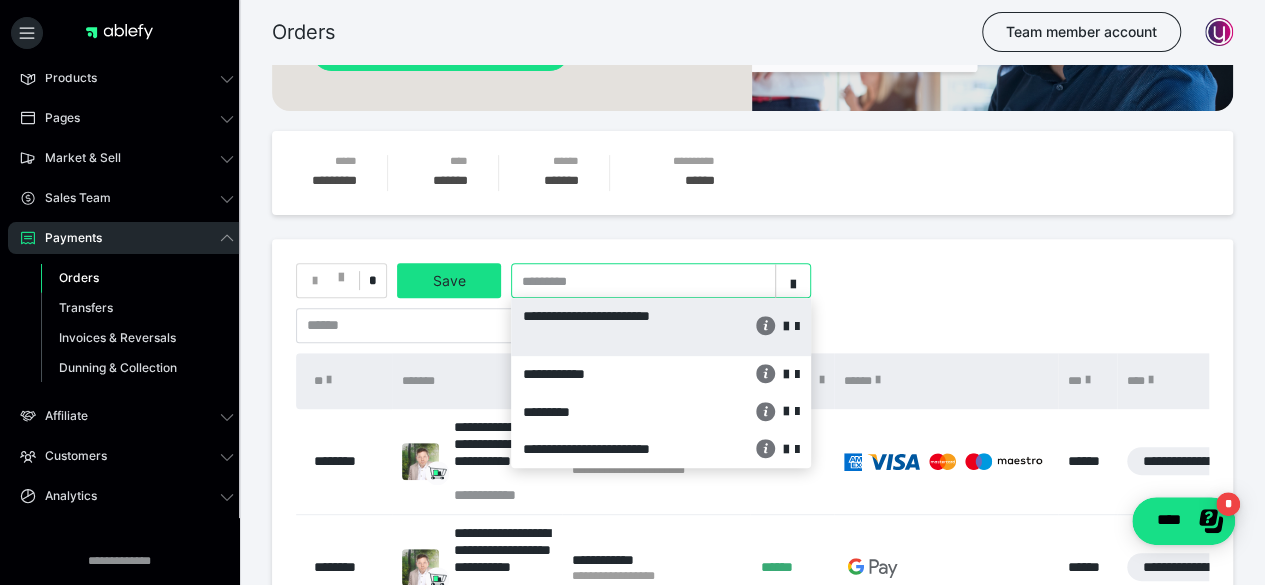 click on "*********" at bounding box center [643, 281] 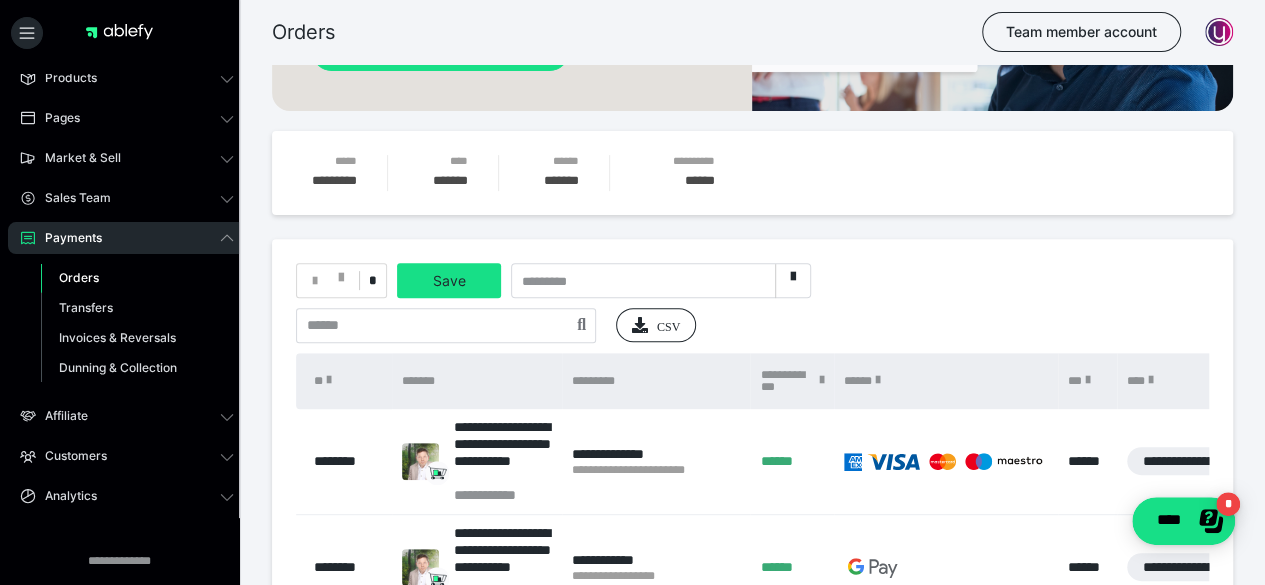 click on "**********" at bounding box center [752, 548] 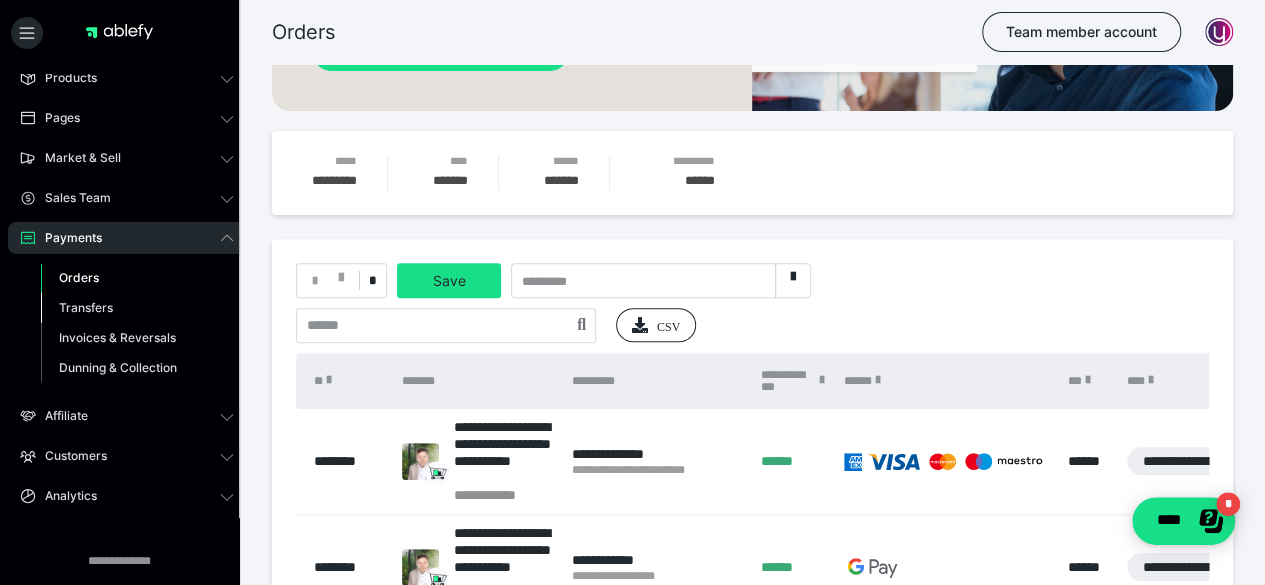 click on "Transfers" at bounding box center (86, 307) 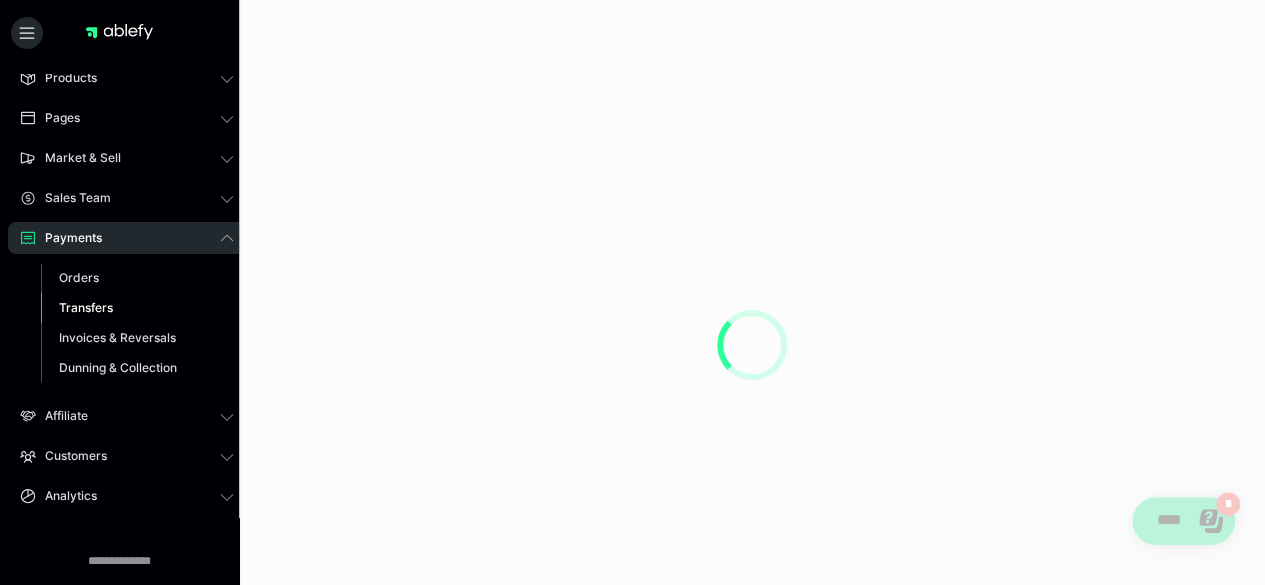 scroll, scrollTop: 0, scrollLeft: 0, axis: both 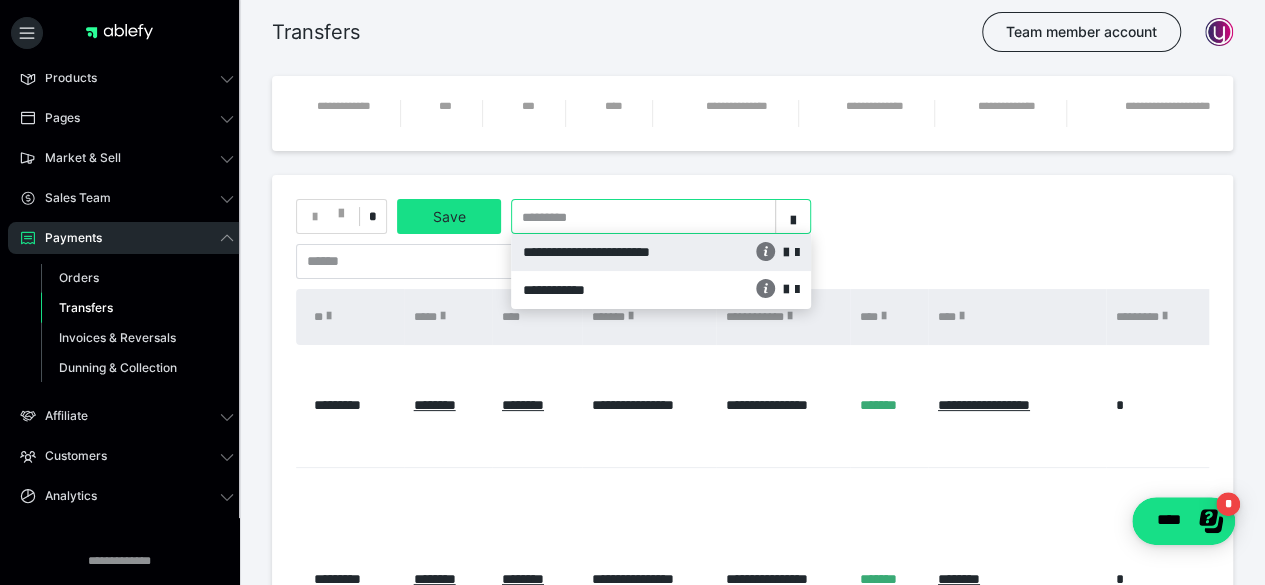 click on "*********" at bounding box center (546, 218) 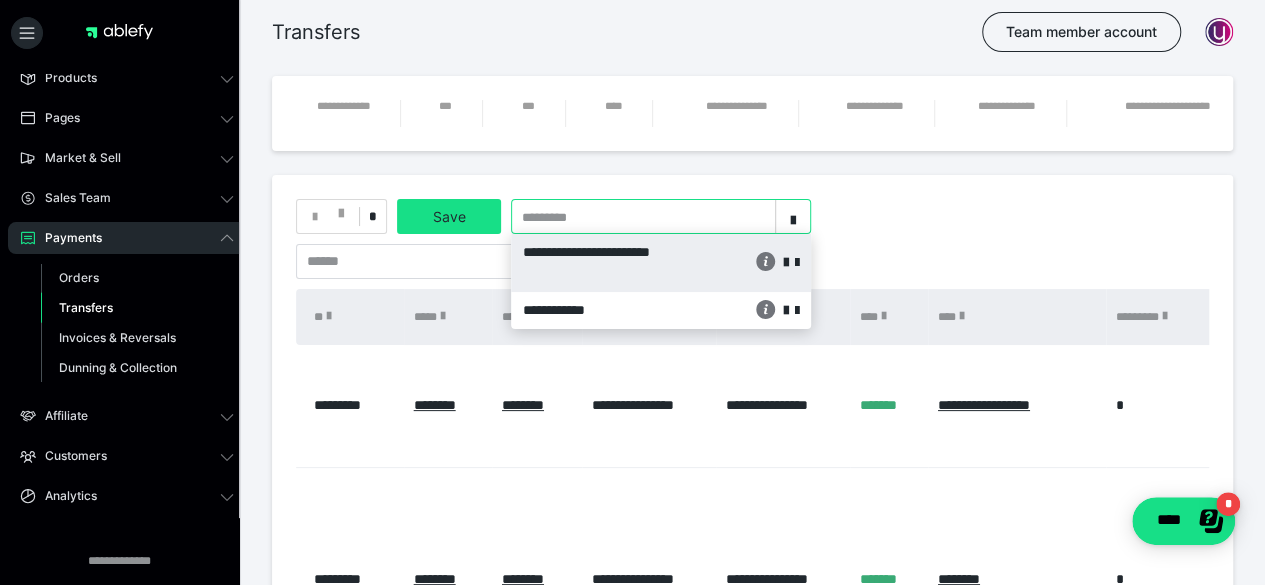 click on "**********" at bounding box center (602, 263) 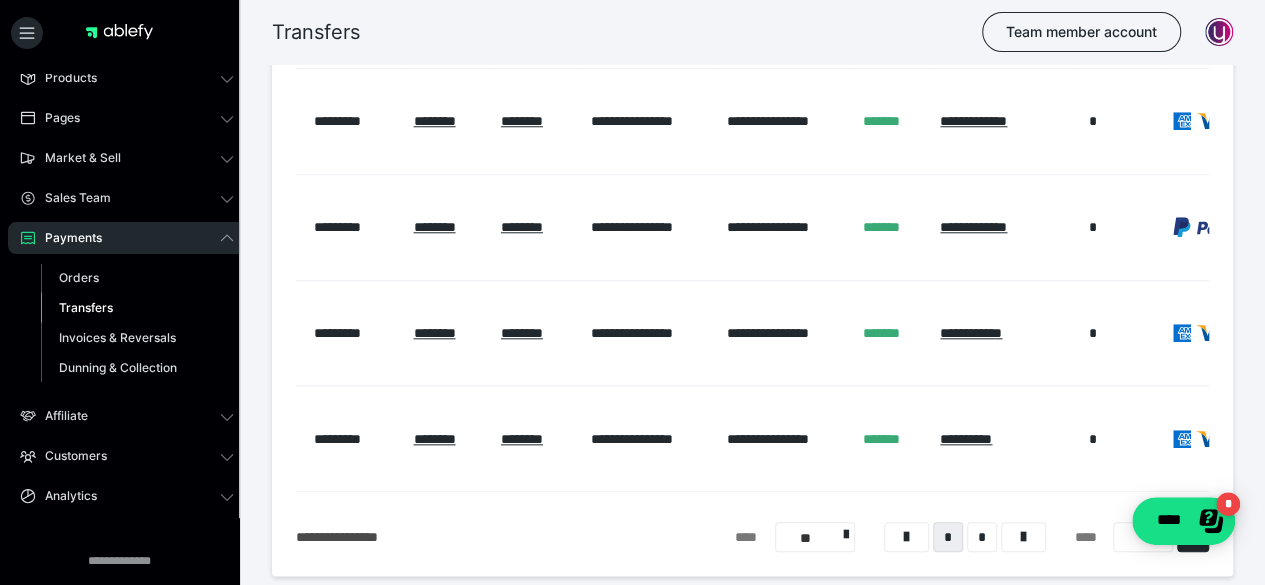 scroll, scrollTop: 900, scrollLeft: 0, axis: vertical 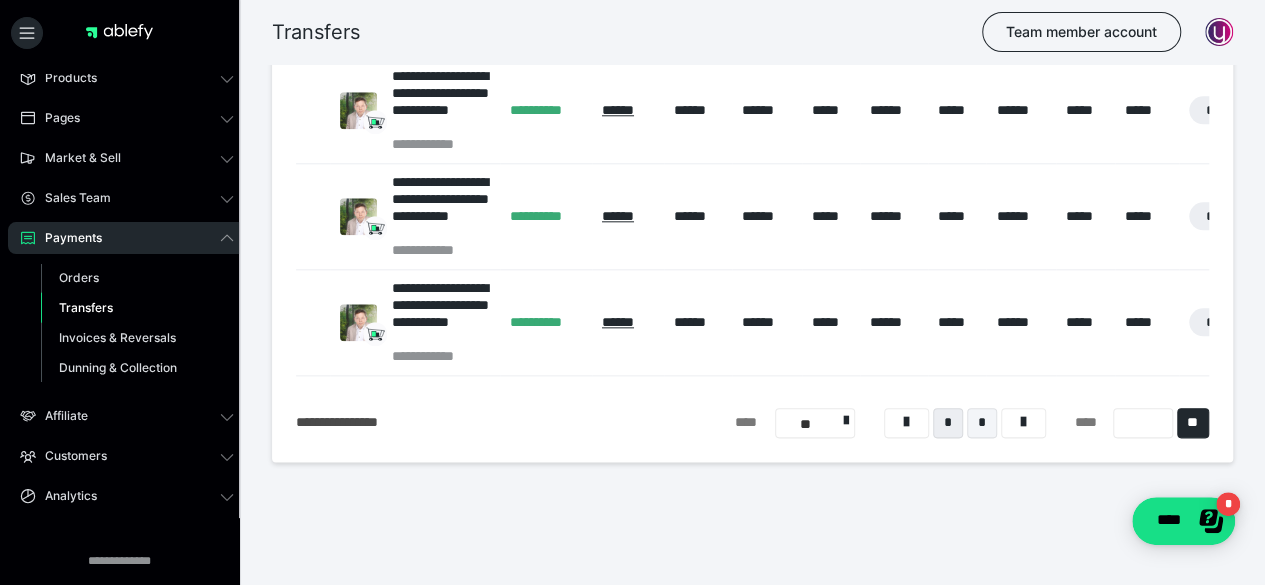 click on "*" at bounding box center [982, 423] 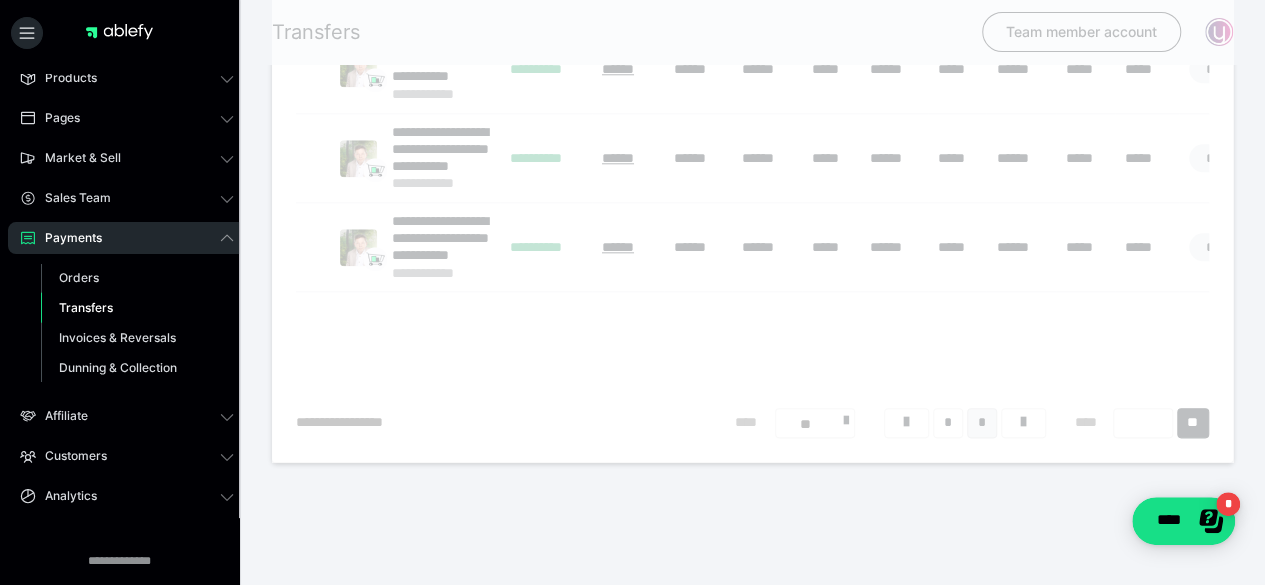 scroll, scrollTop: 115, scrollLeft: 0, axis: vertical 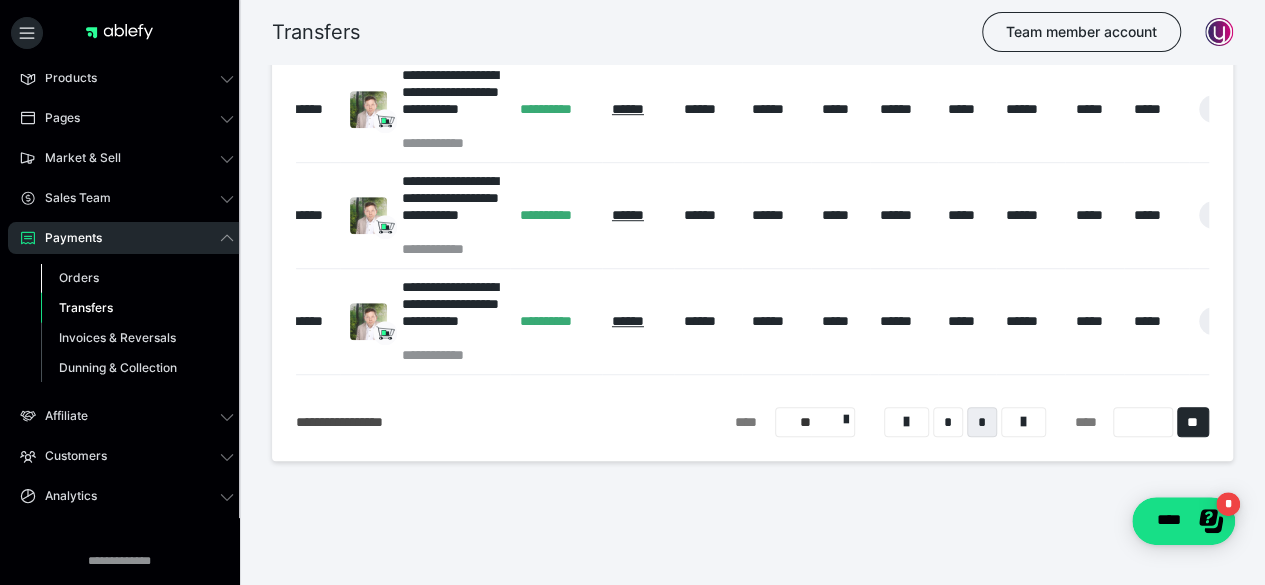 click on "Orders" at bounding box center (79, 277) 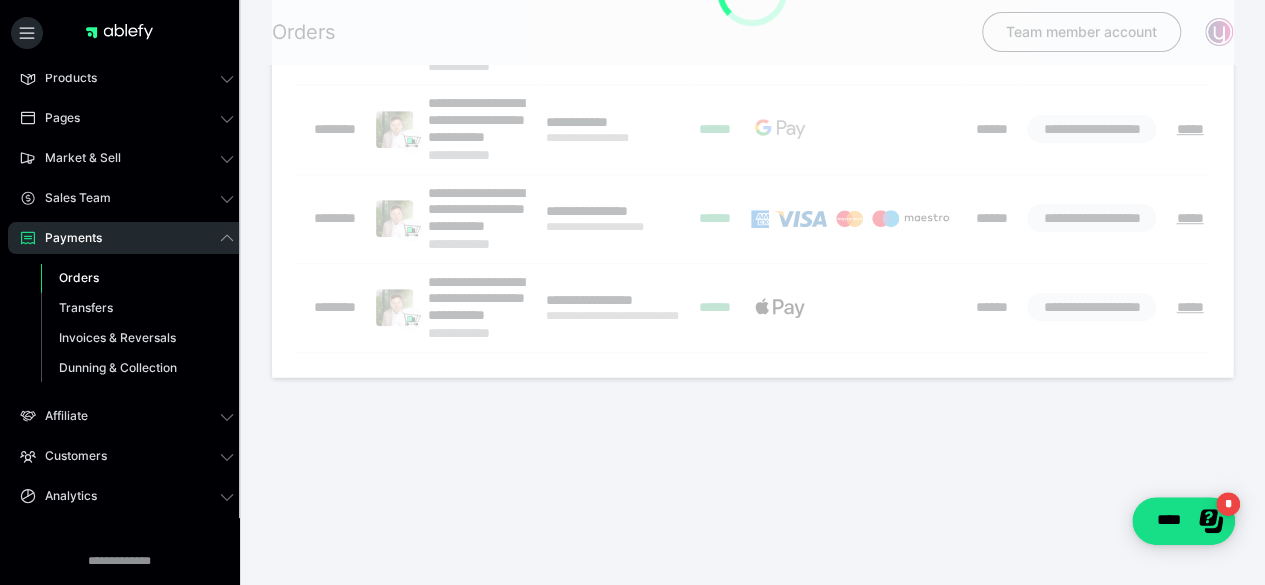 scroll, scrollTop: 0, scrollLeft: 0, axis: both 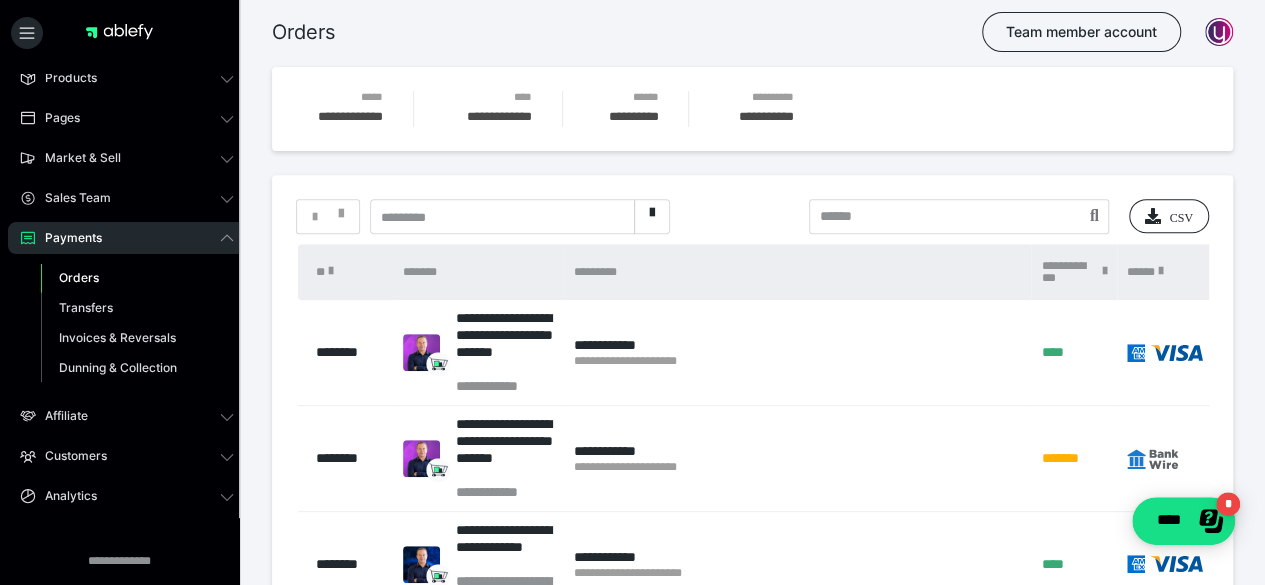 click on "*" at bounding box center (328, 216) 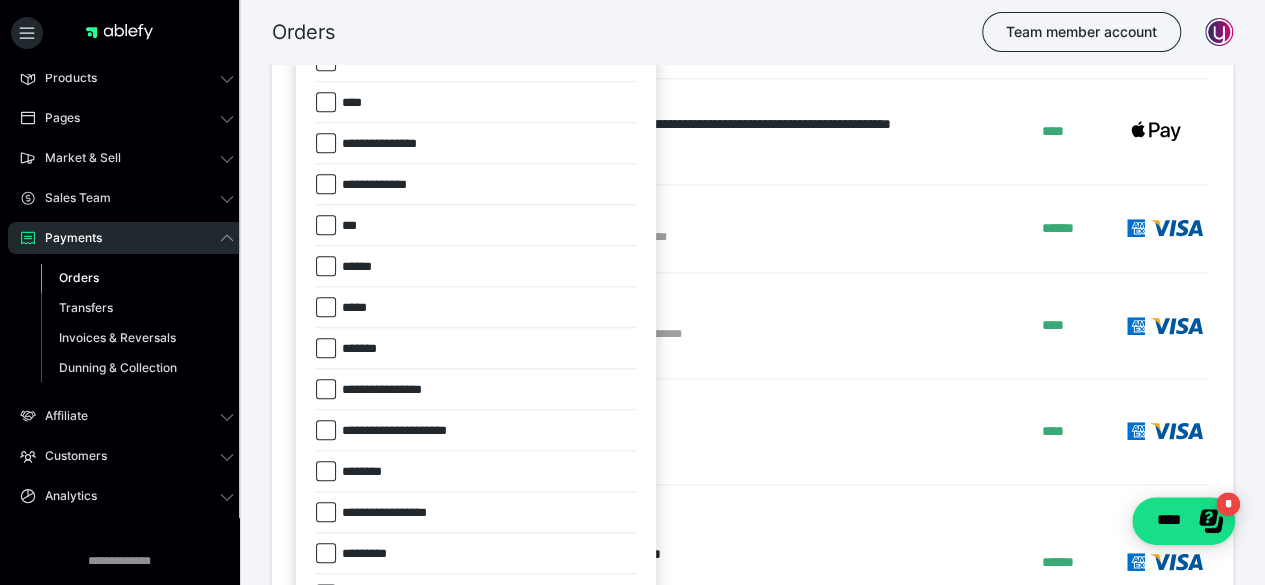 scroll, scrollTop: 1000, scrollLeft: 0, axis: vertical 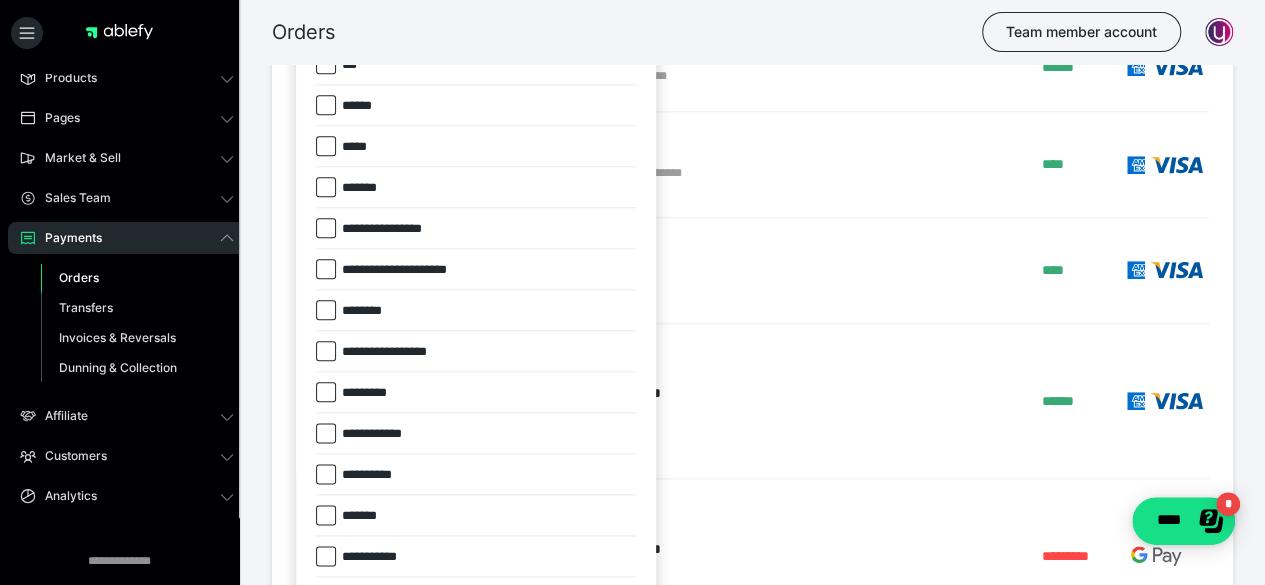 click at bounding box center [326, 187] 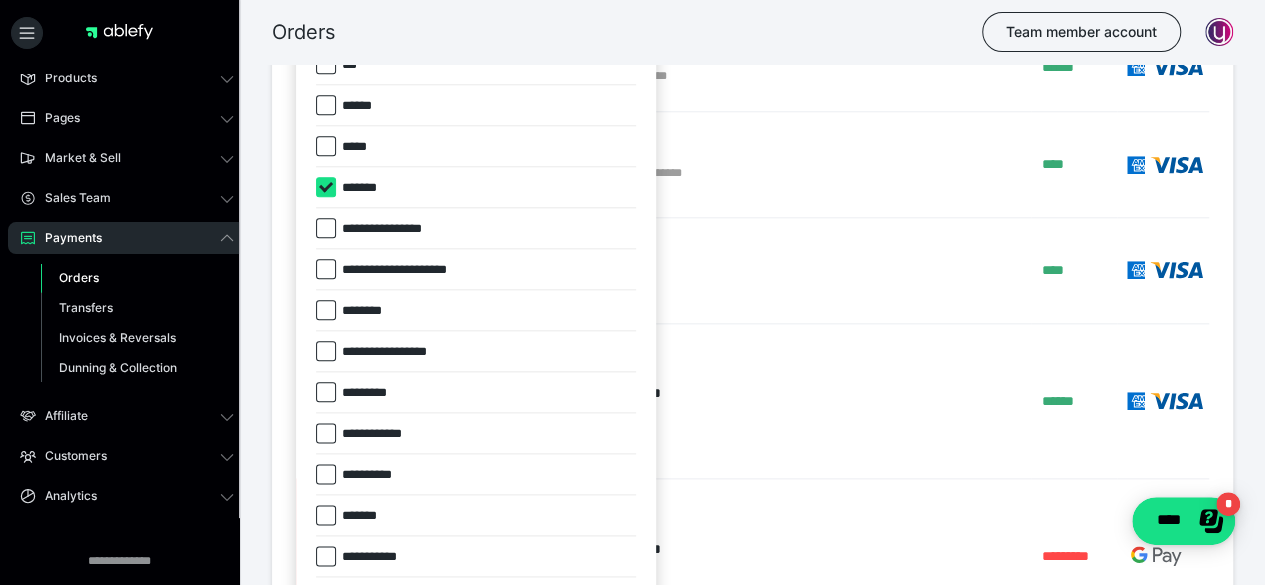 checkbox on "****" 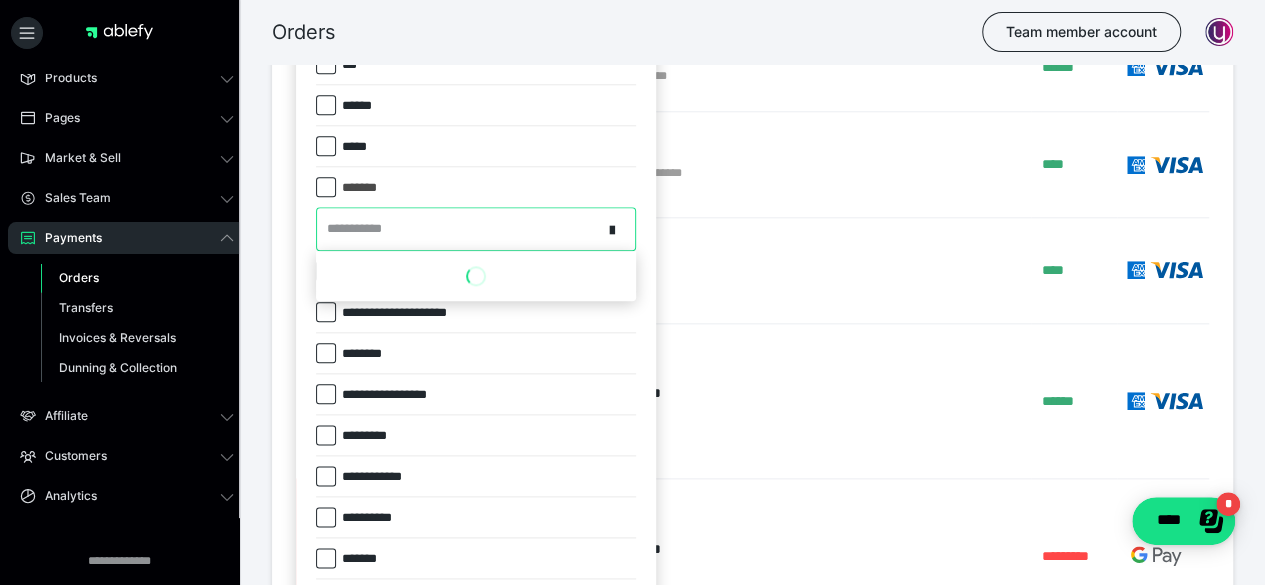 click on "**********" at bounding box center [459, 228] 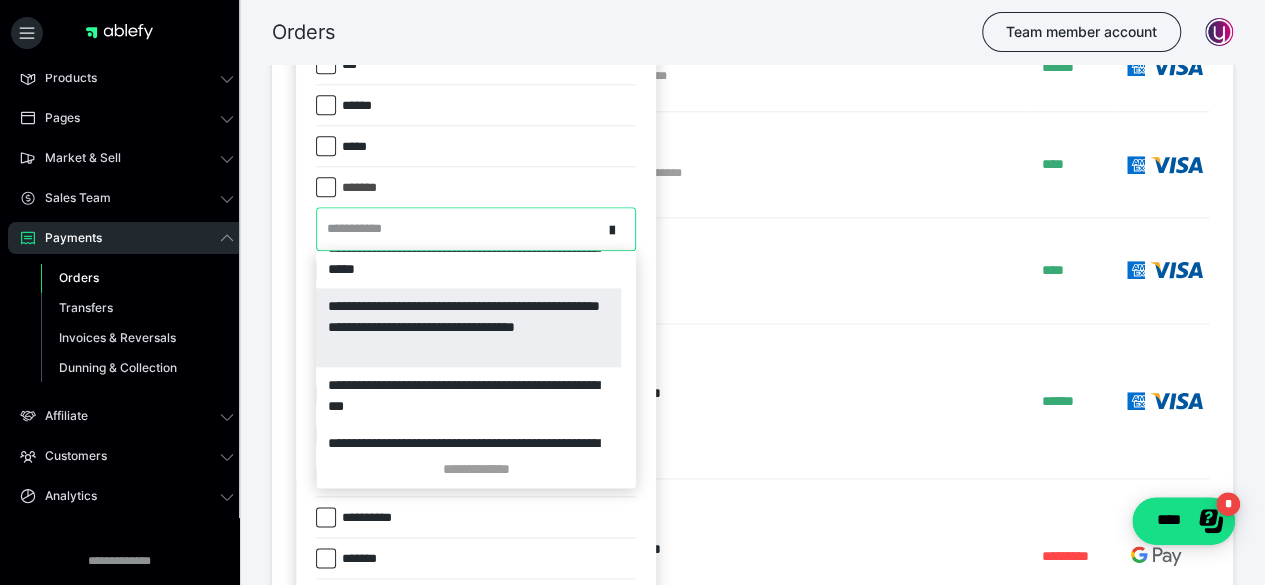 scroll, scrollTop: 200, scrollLeft: 0, axis: vertical 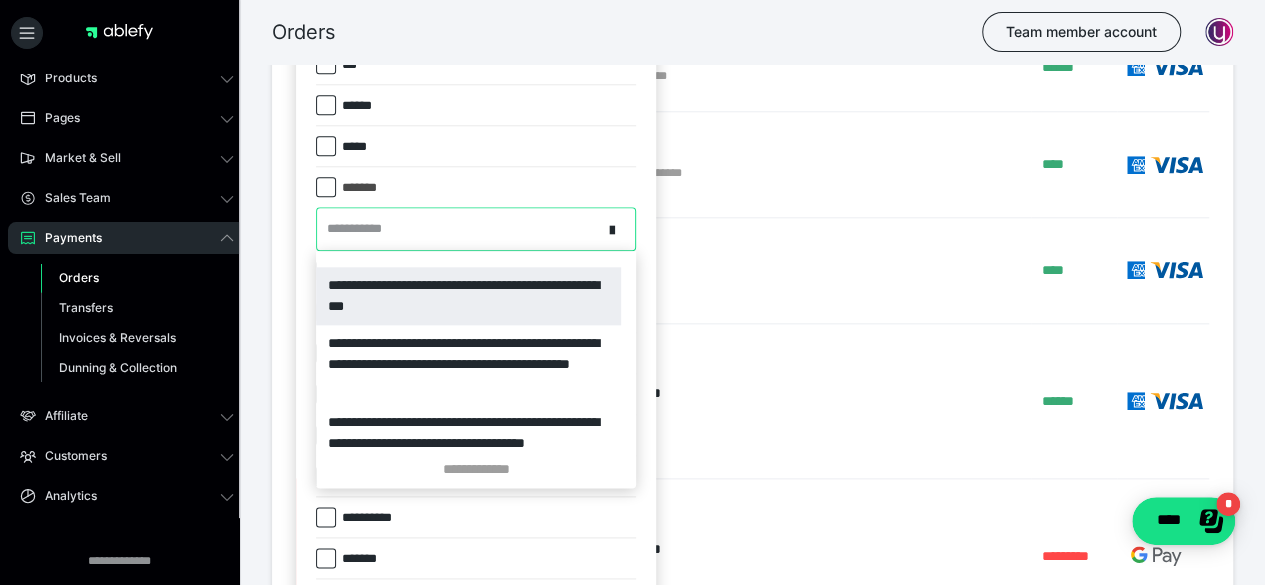 click on "**********" at bounding box center [468, 296] 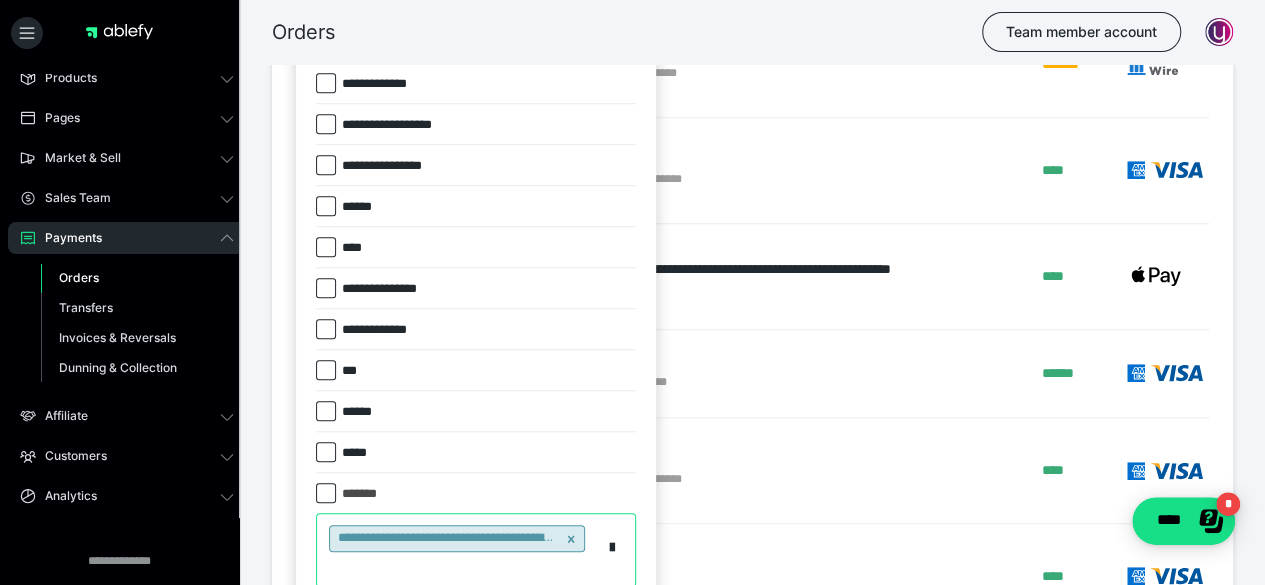scroll, scrollTop: 700, scrollLeft: 0, axis: vertical 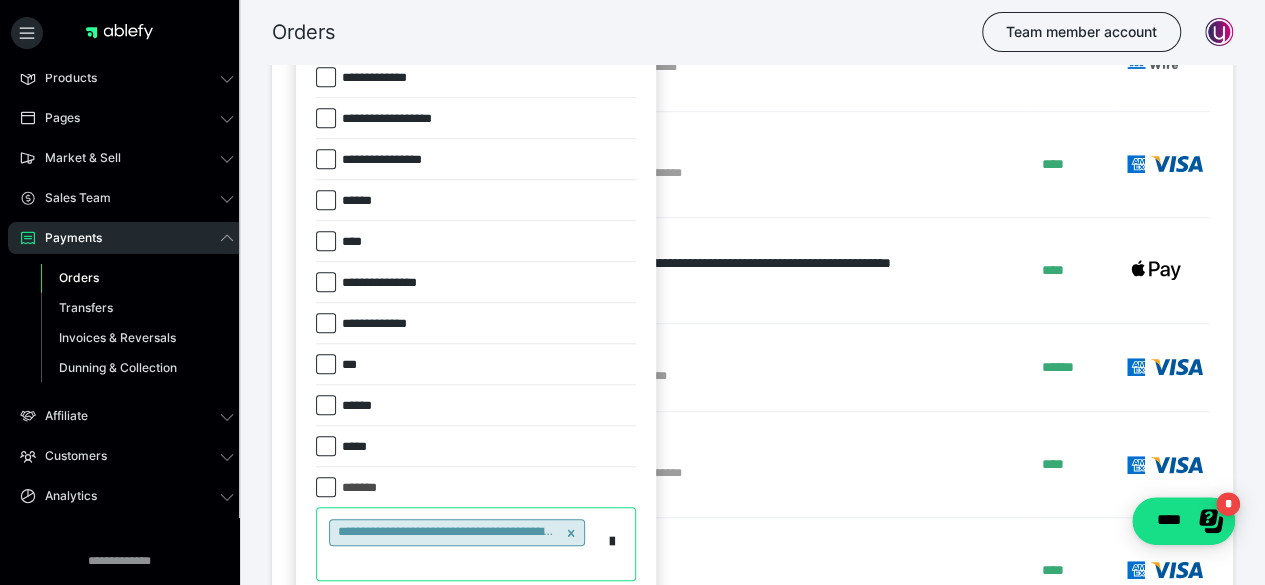 click at bounding box center [326, 405] 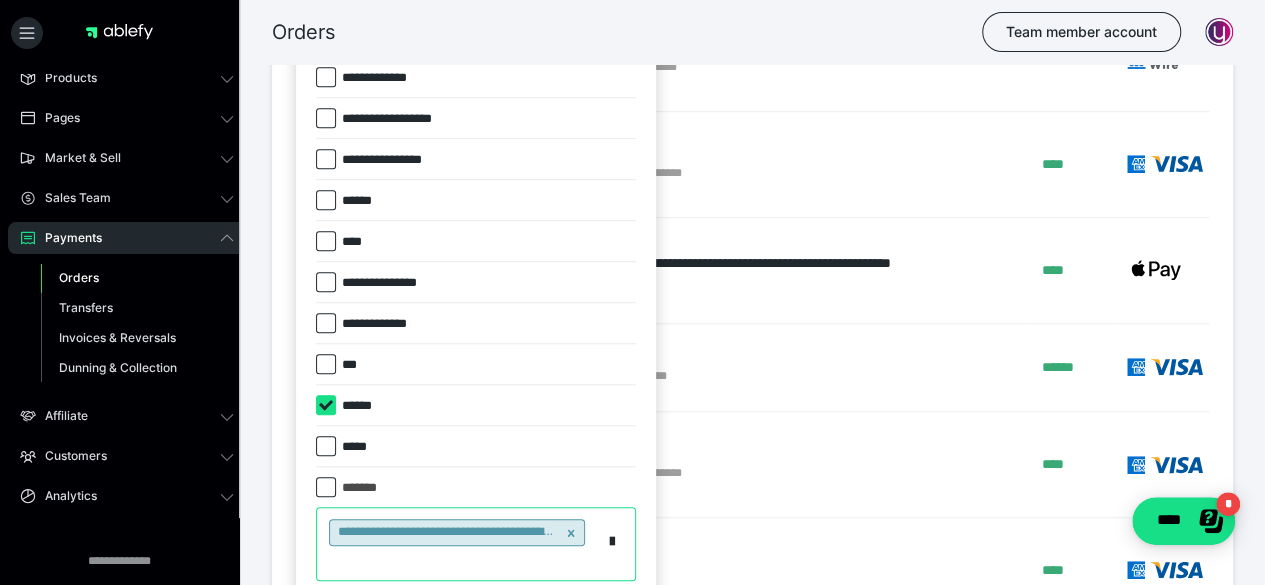 checkbox on "****" 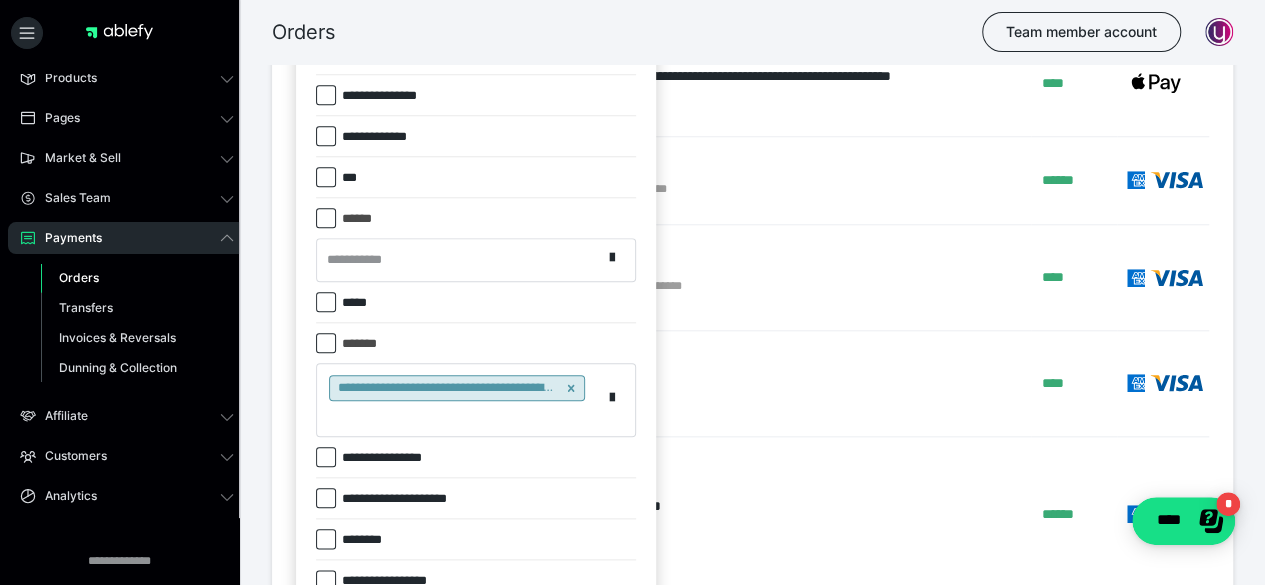scroll, scrollTop: 900, scrollLeft: 0, axis: vertical 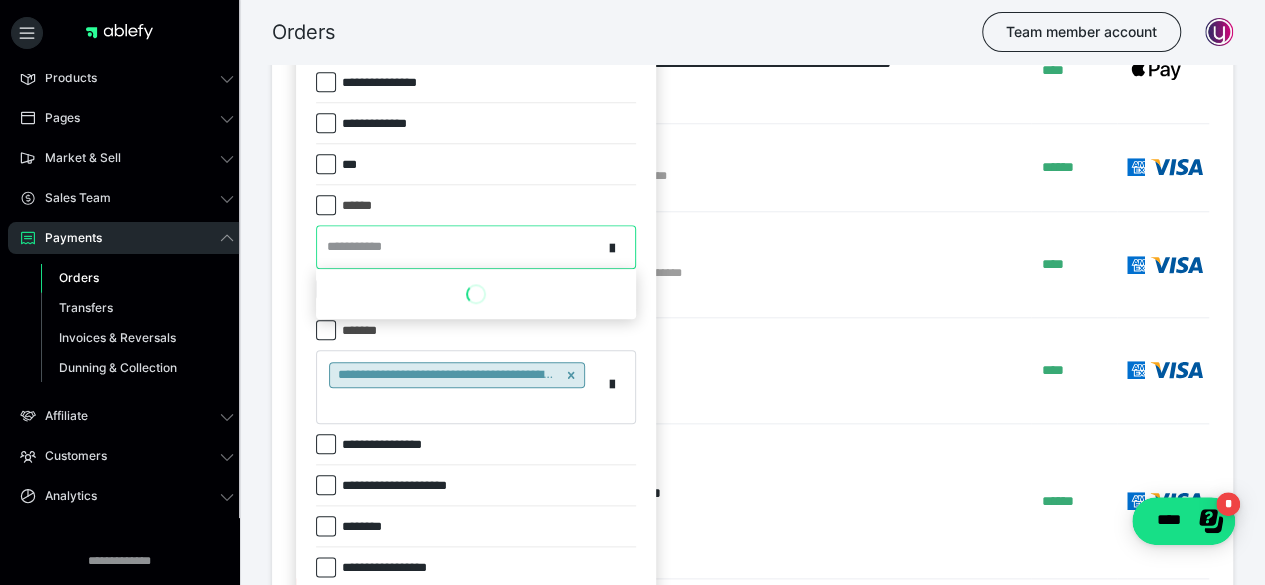 click on "**********" at bounding box center (459, 246) 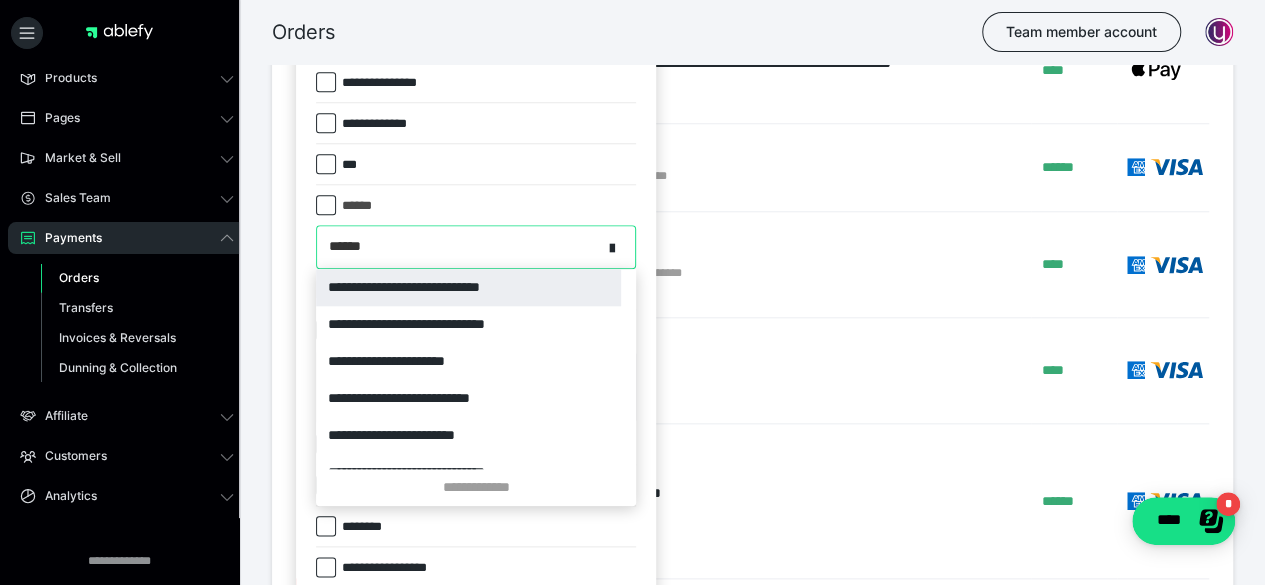 type on "*******" 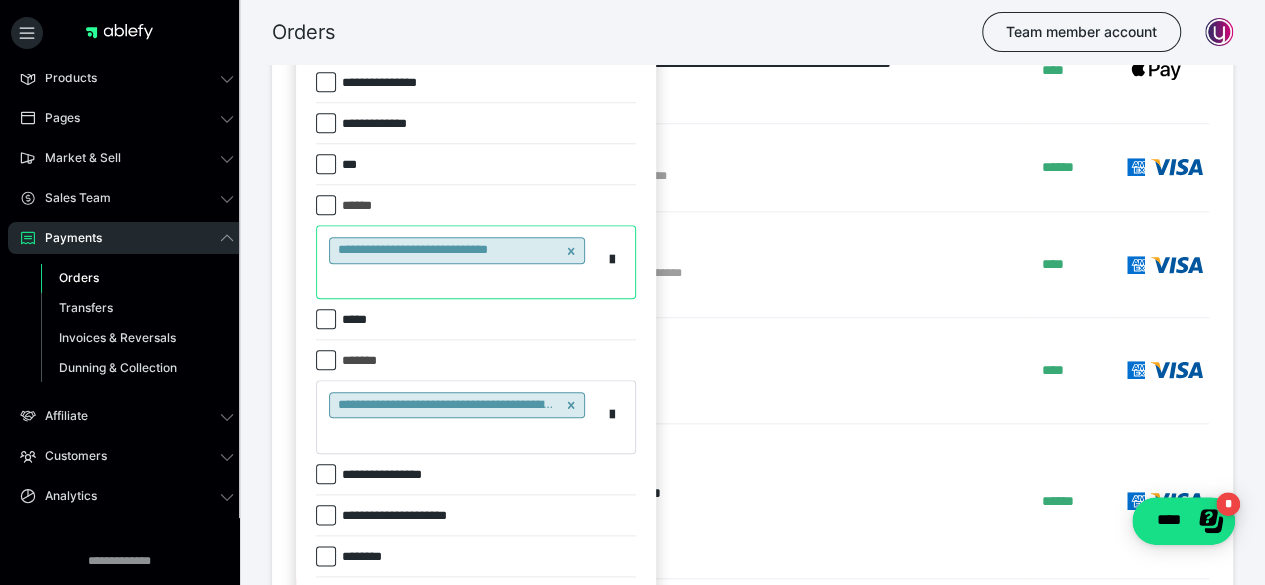 click 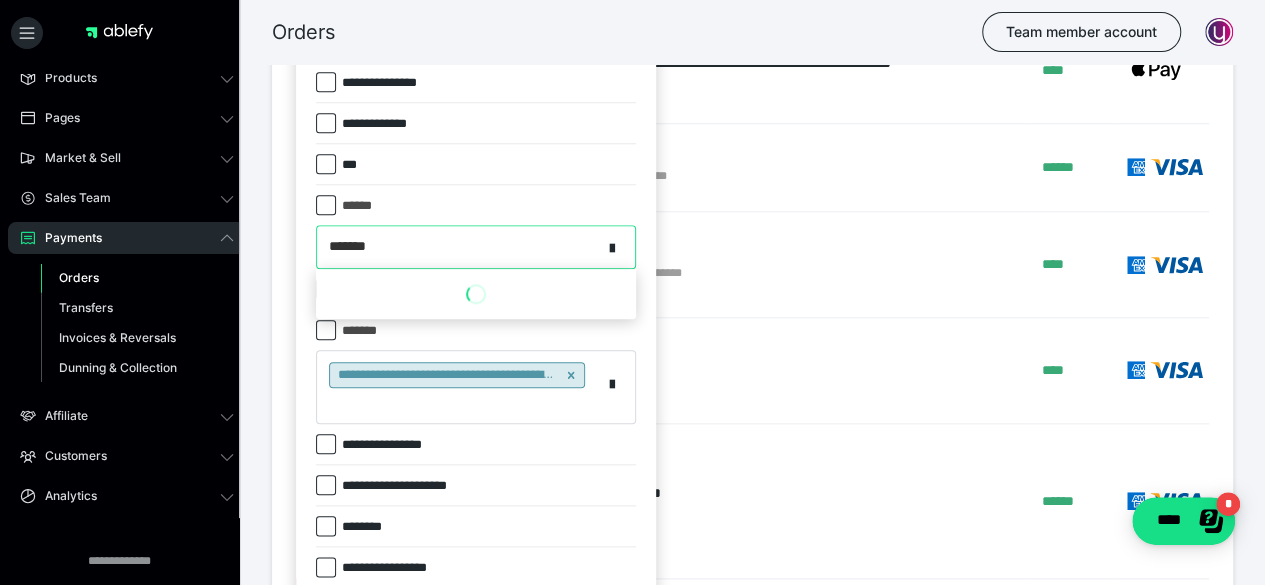 type on "********" 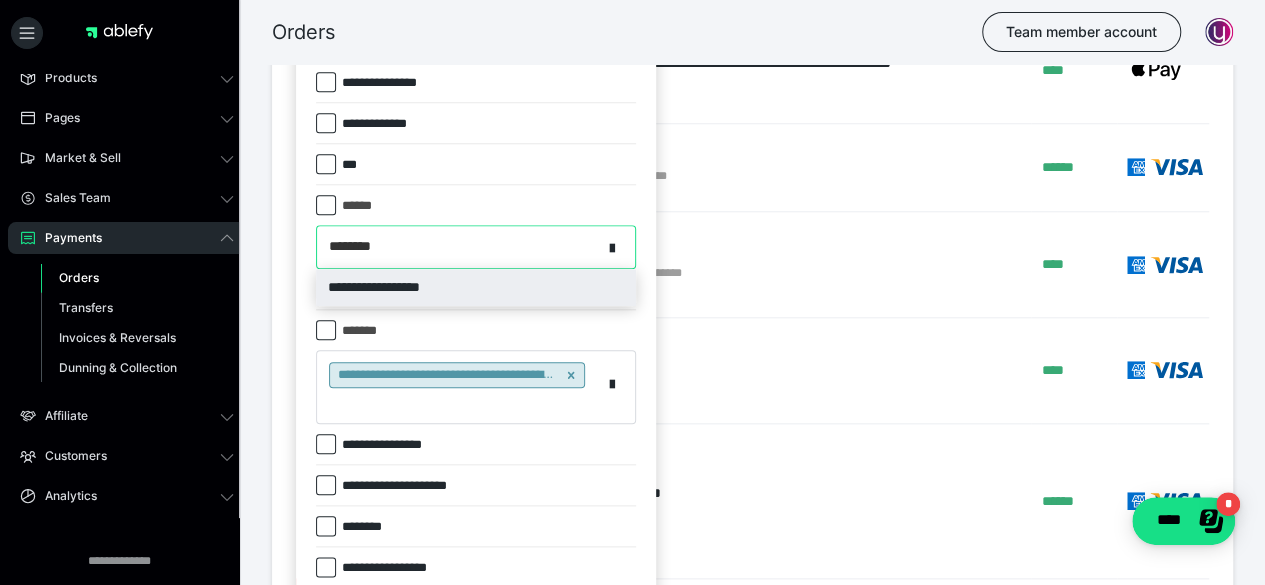 click on "**********" at bounding box center [476, 287] 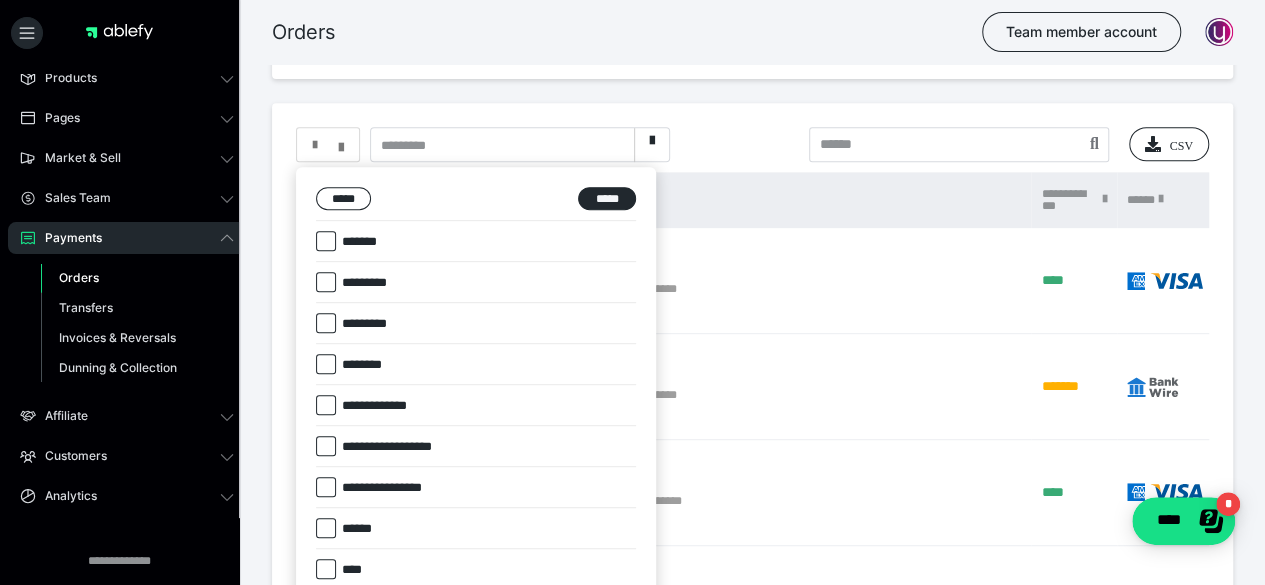 scroll, scrollTop: 100, scrollLeft: 0, axis: vertical 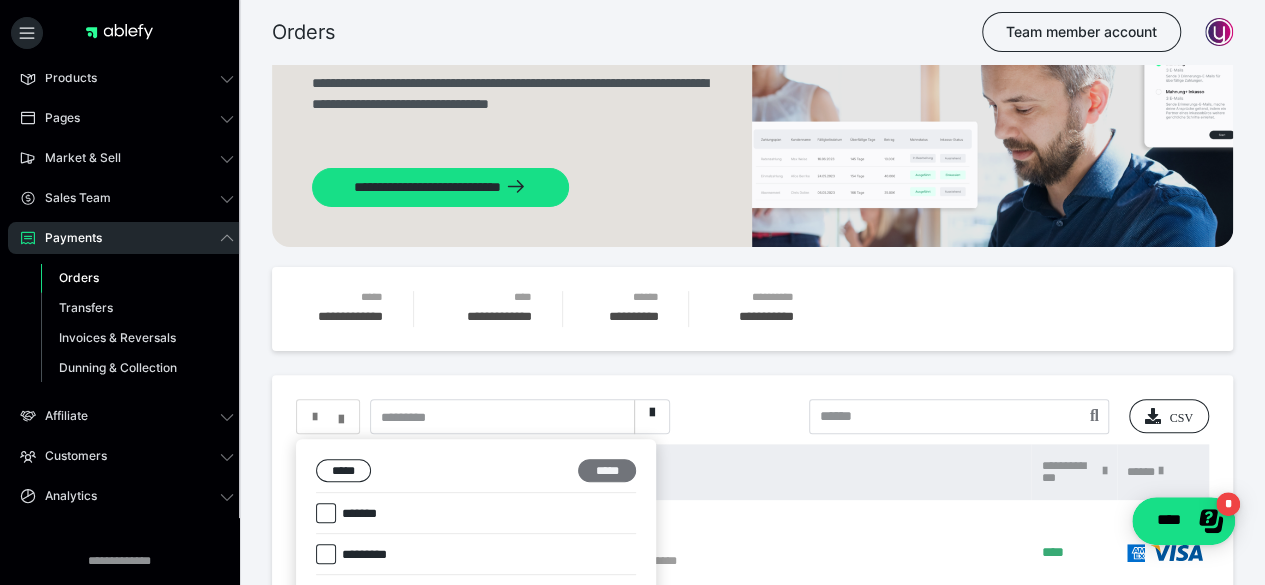 click on "*****" at bounding box center [607, 470] 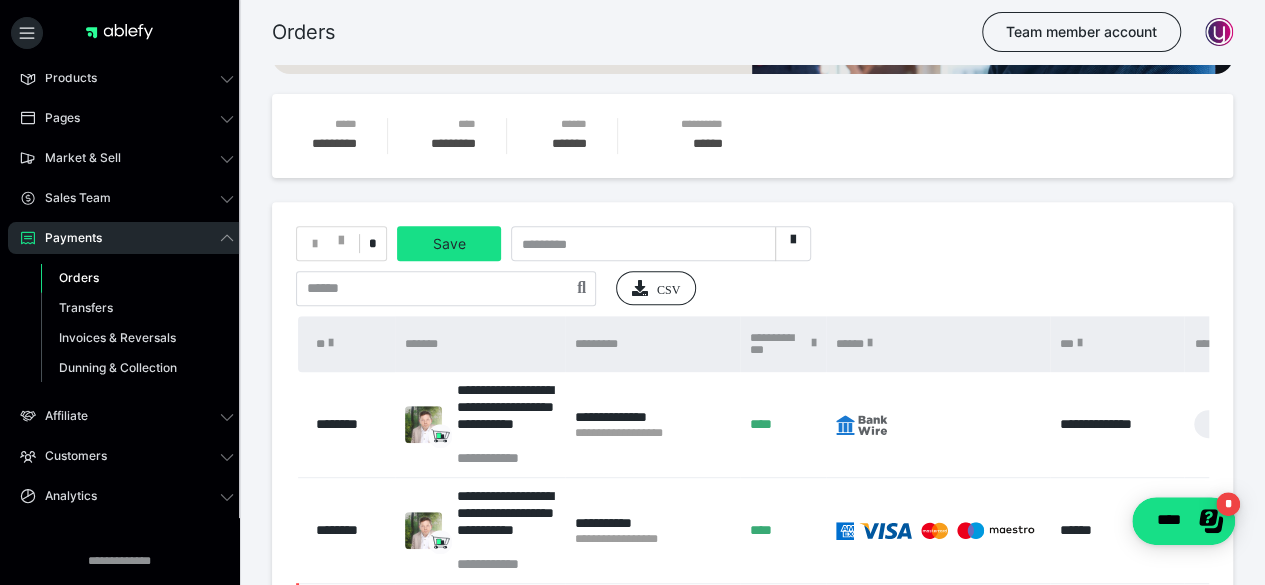 scroll, scrollTop: 200, scrollLeft: 0, axis: vertical 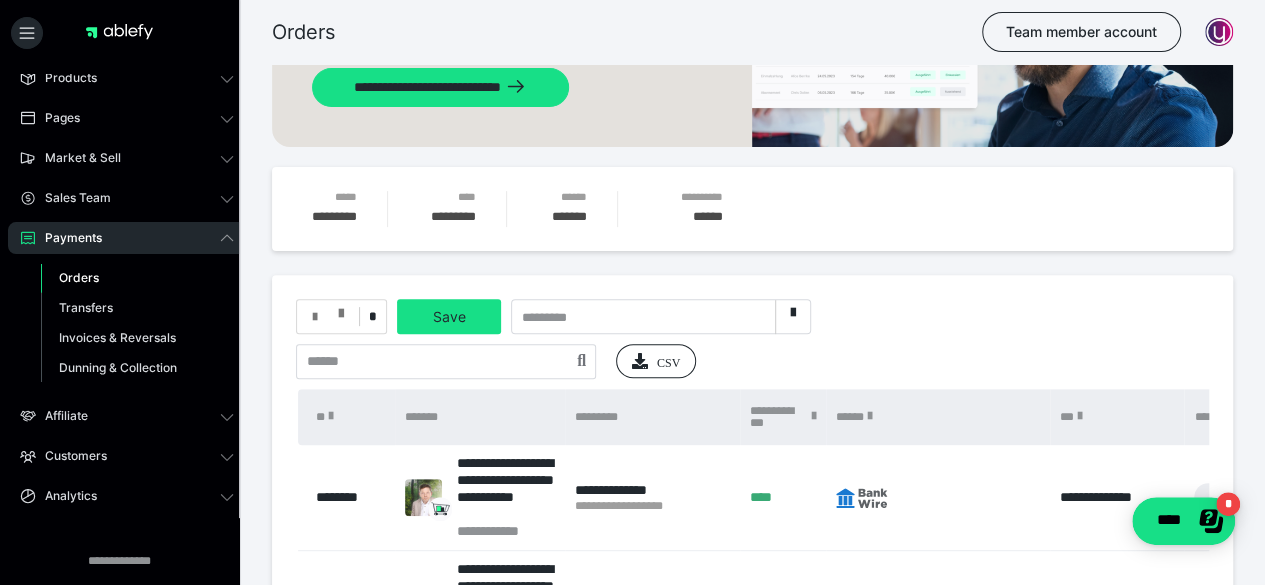 click at bounding box center (315, 317) 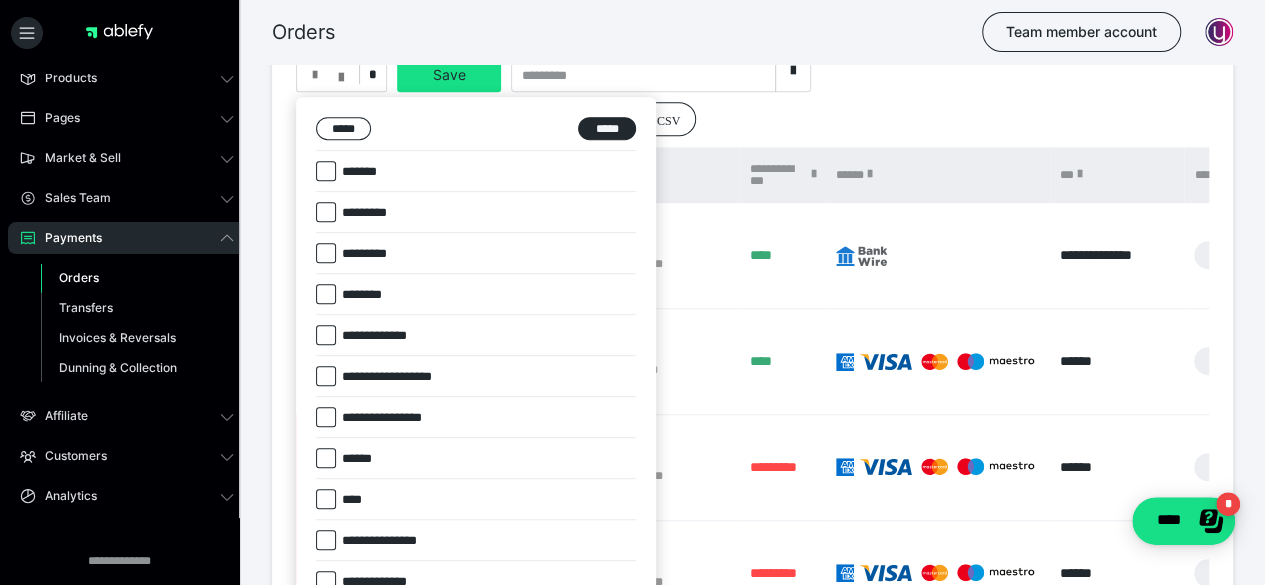scroll, scrollTop: 600, scrollLeft: 0, axis: vertical 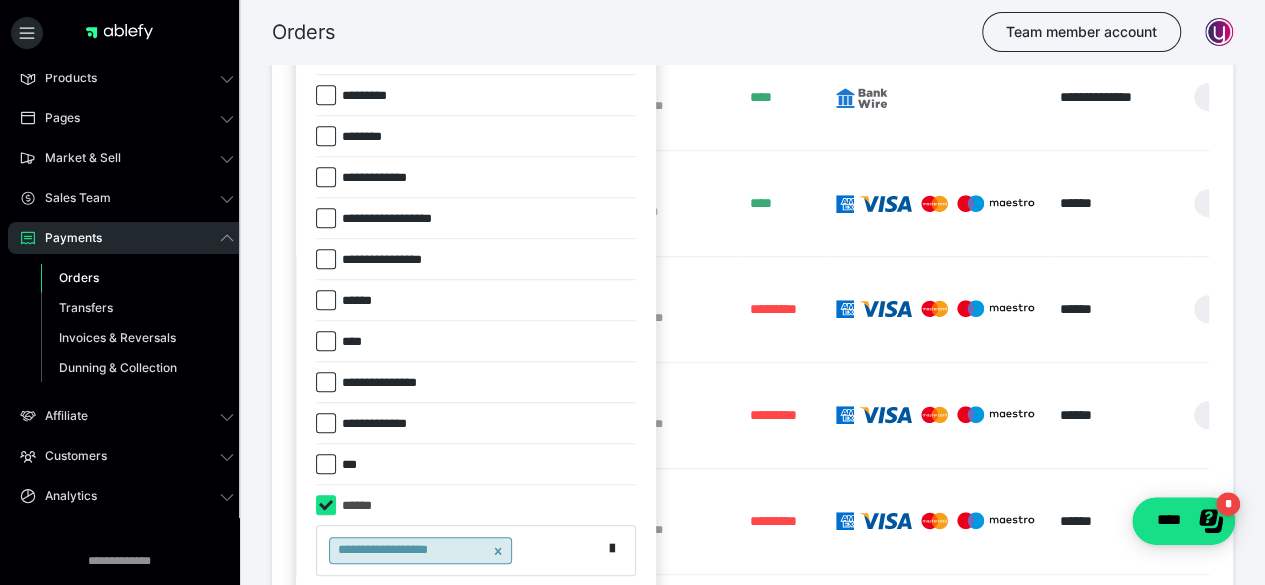 click at bounding box center [326, 341] 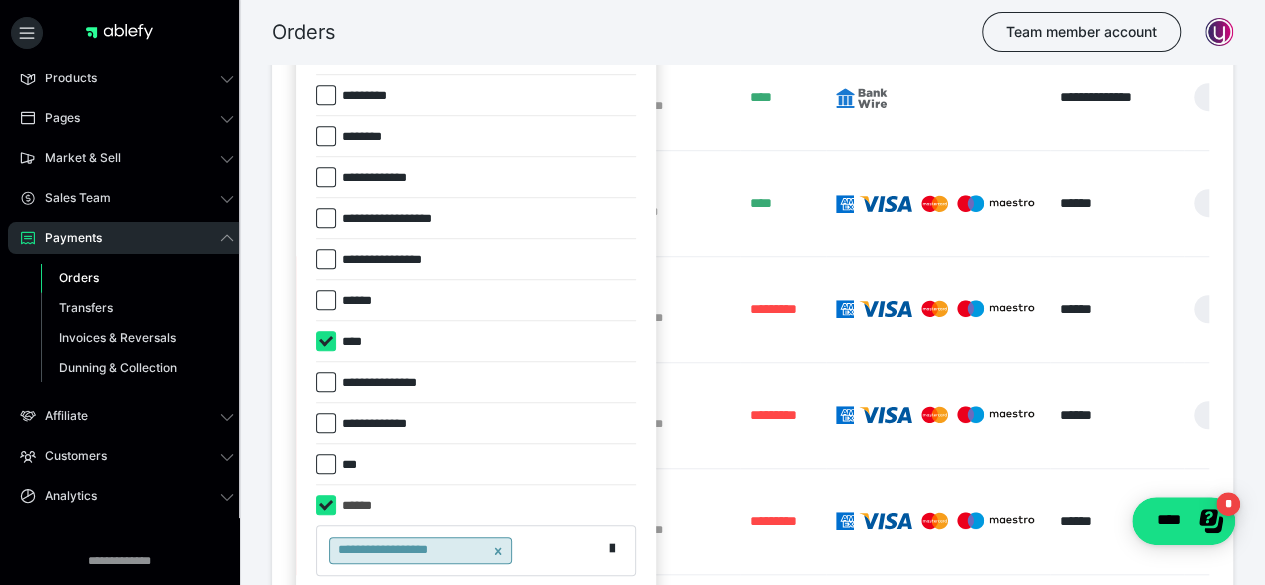 checkbox on "****" 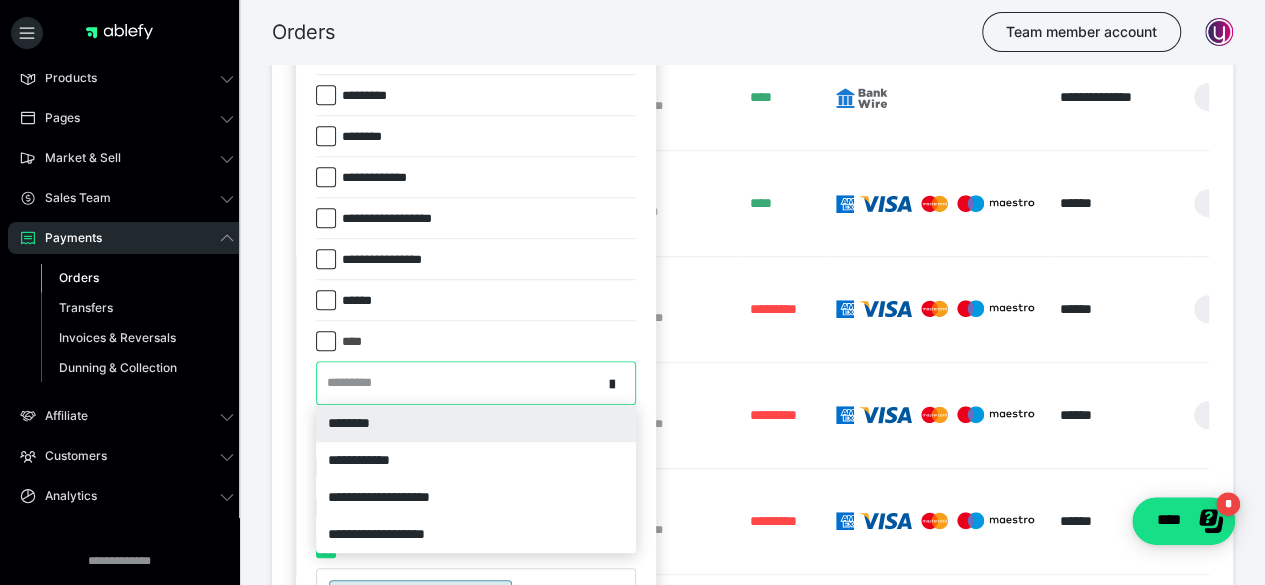 click on "*********" at bounding box center (459, 382) 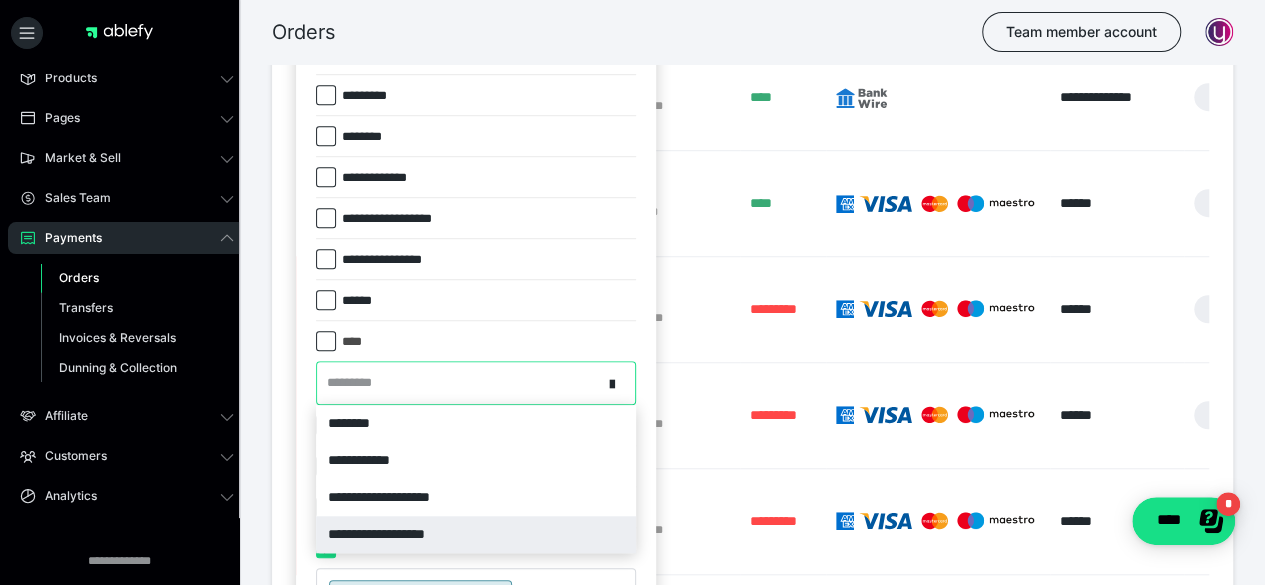 click on "**********" at bounding box center (476, 534) 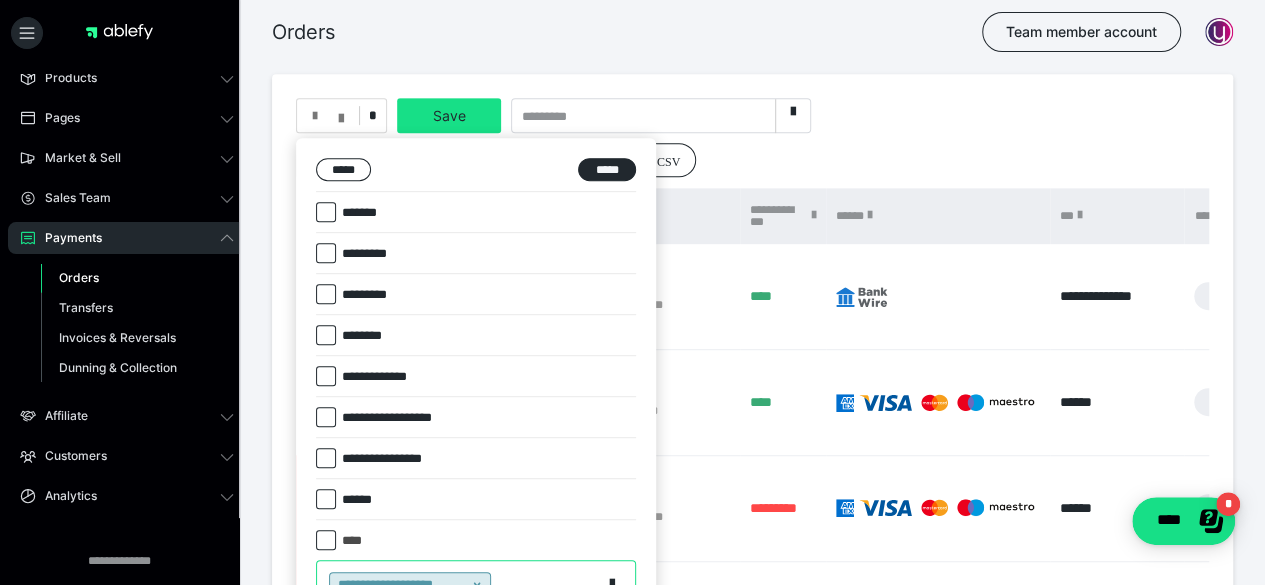 scroll, scrollTop: 200, scrollLeft: 0, axis: vertical 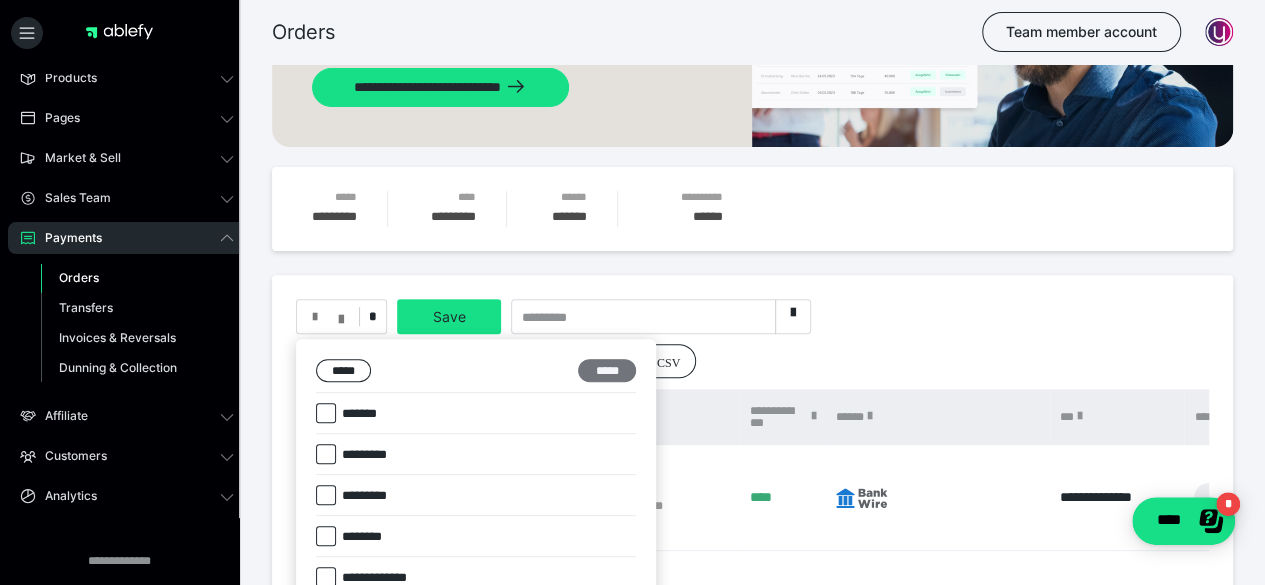 click on "*****" at bounding box center (607, 370) 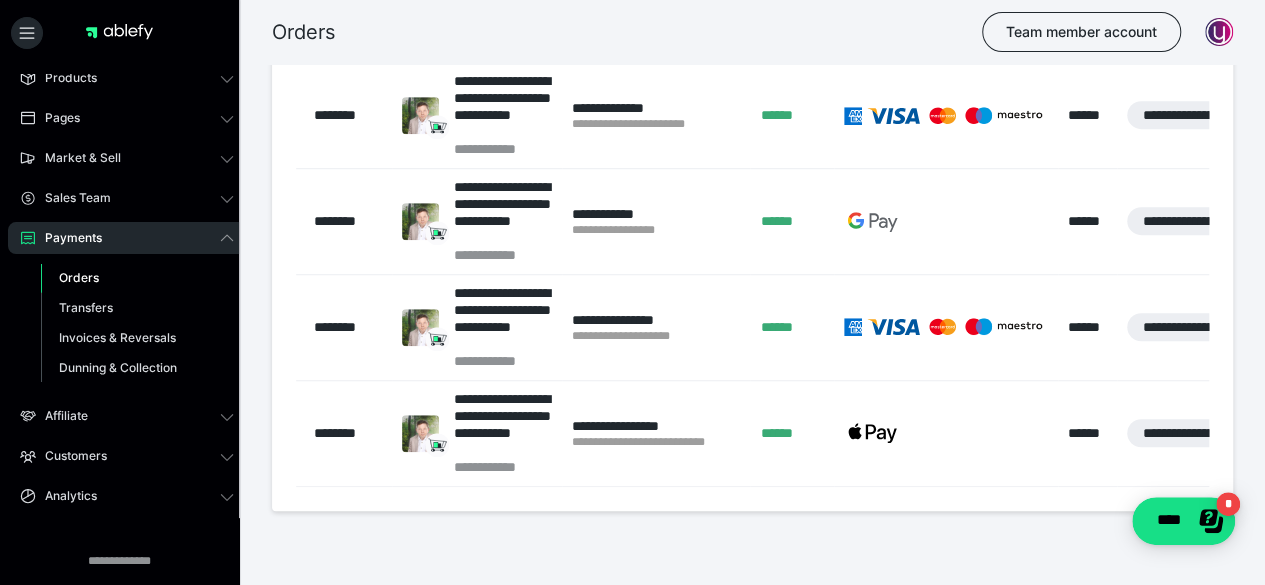 scroll, scrollTop: 536, scrollLeft: 0, axis: vertical 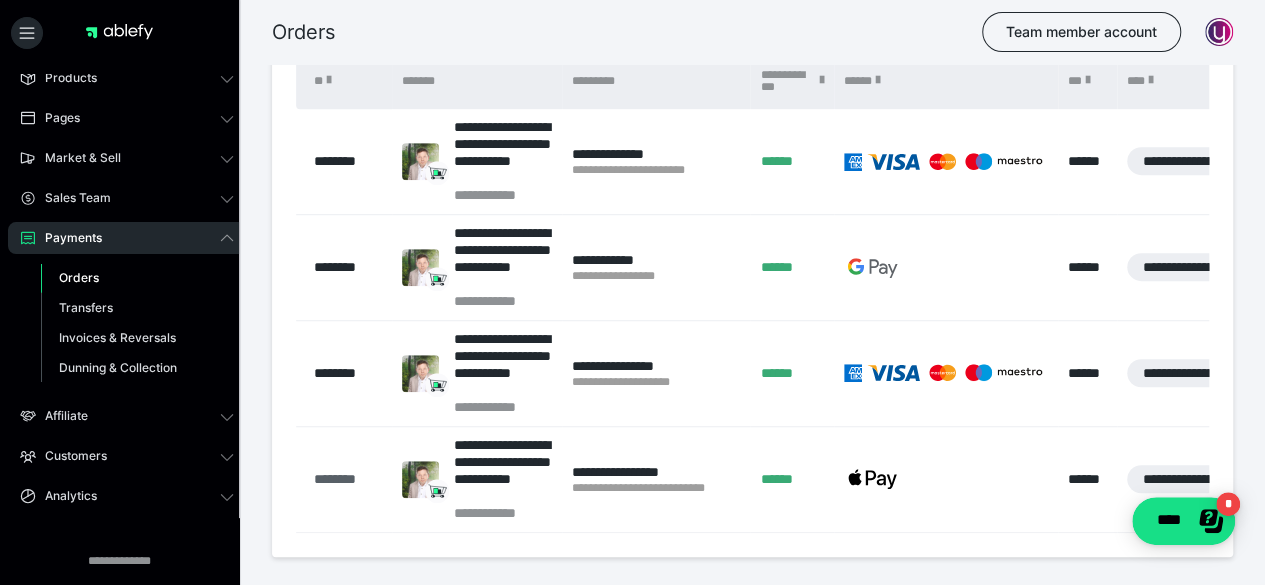 click on "********" at bounding box center (348, 479) 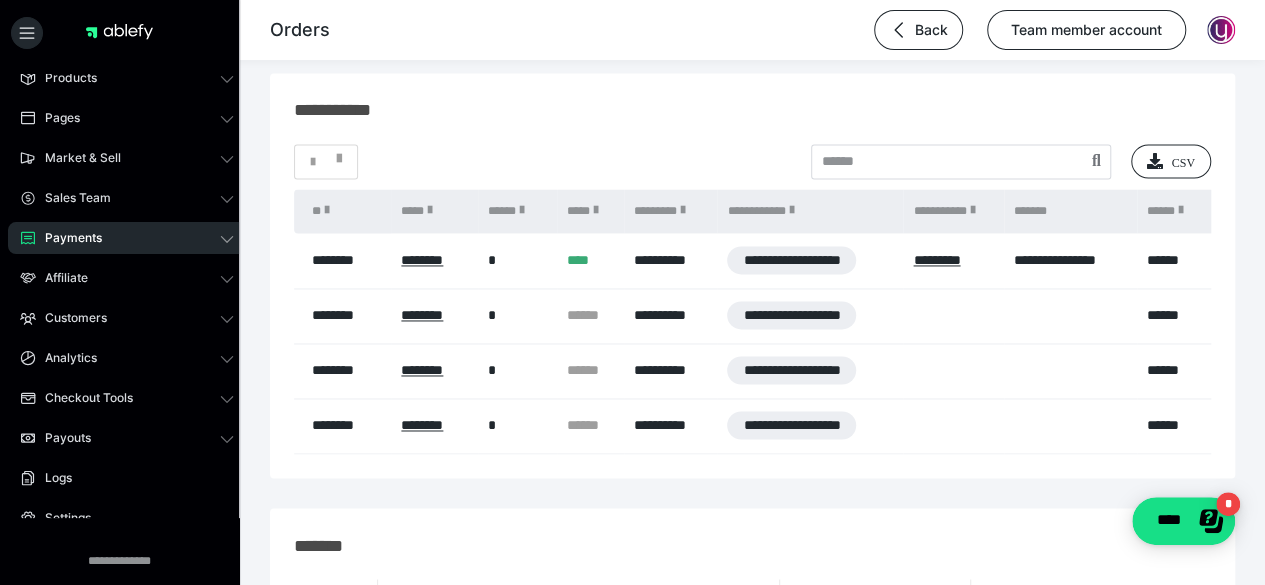 scroll, scrollTop: 1500, scrollLeft: 0, axis: vertical 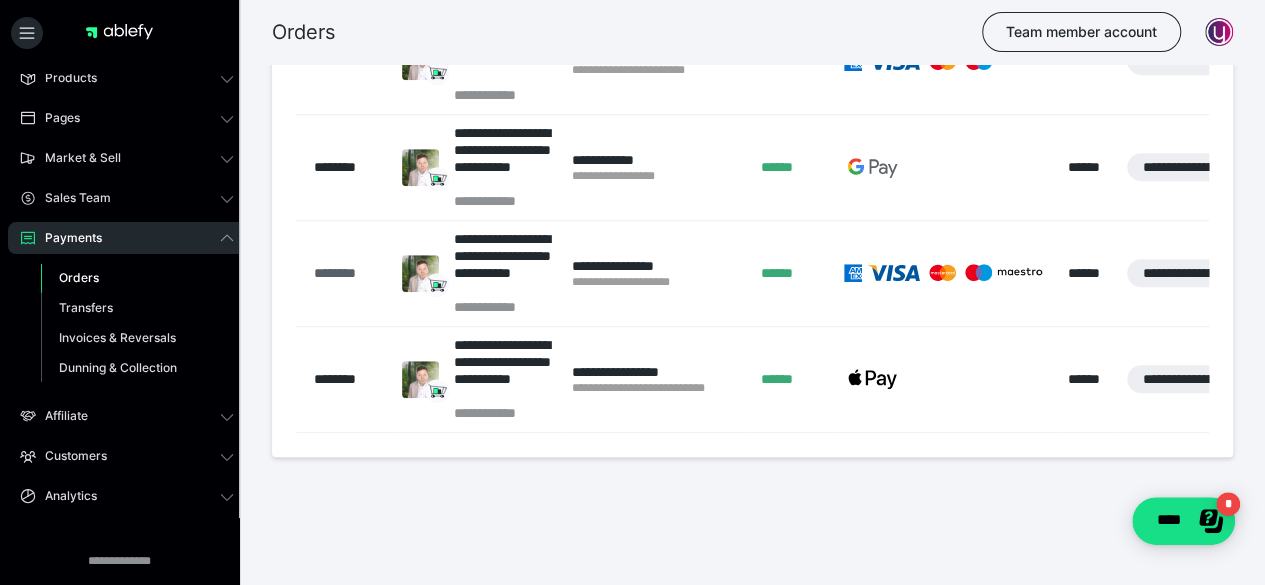 click on "********" at bounding box center (348, 273) 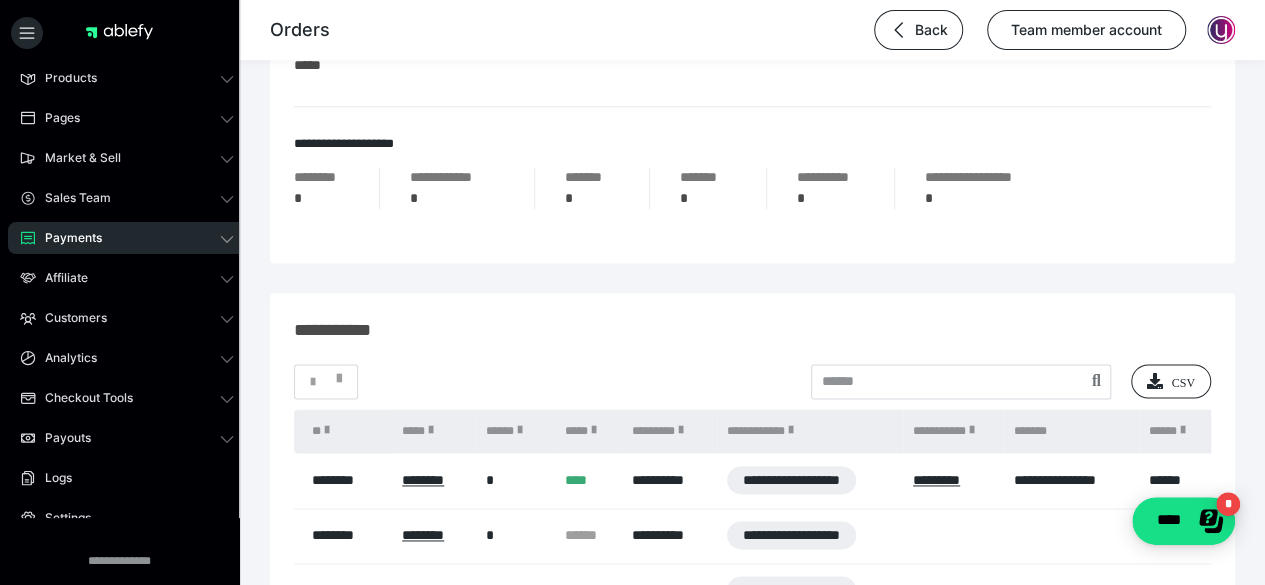 scroll, scrollTop: 1500, scrollLeft: 0, axis: vertical 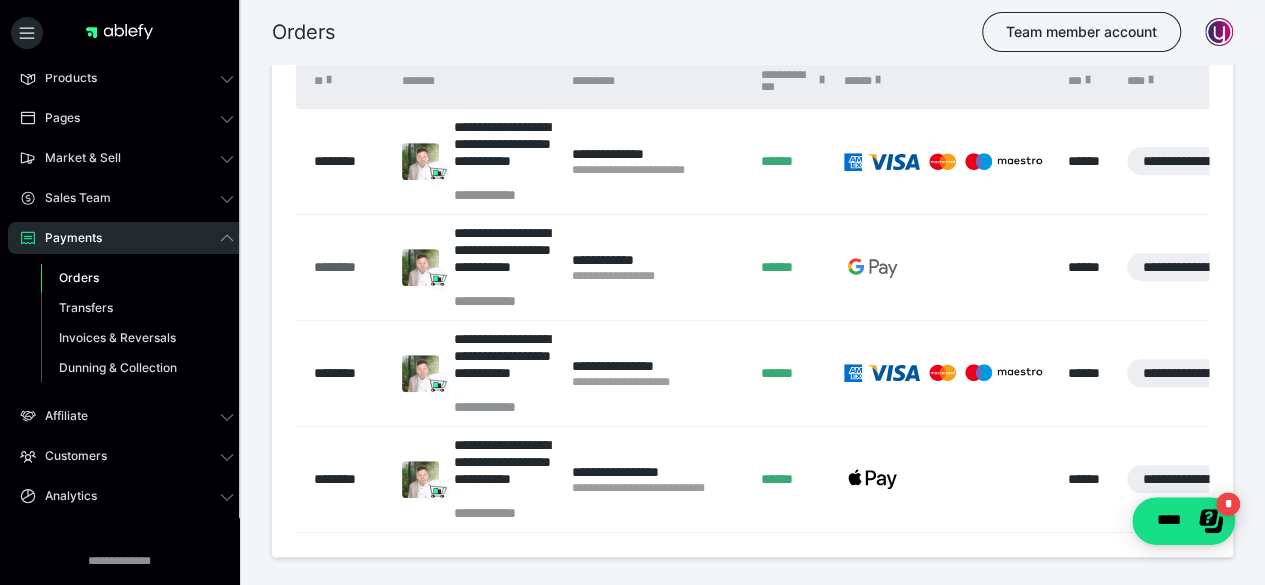 click on "********" at bounding box center [348, 267] 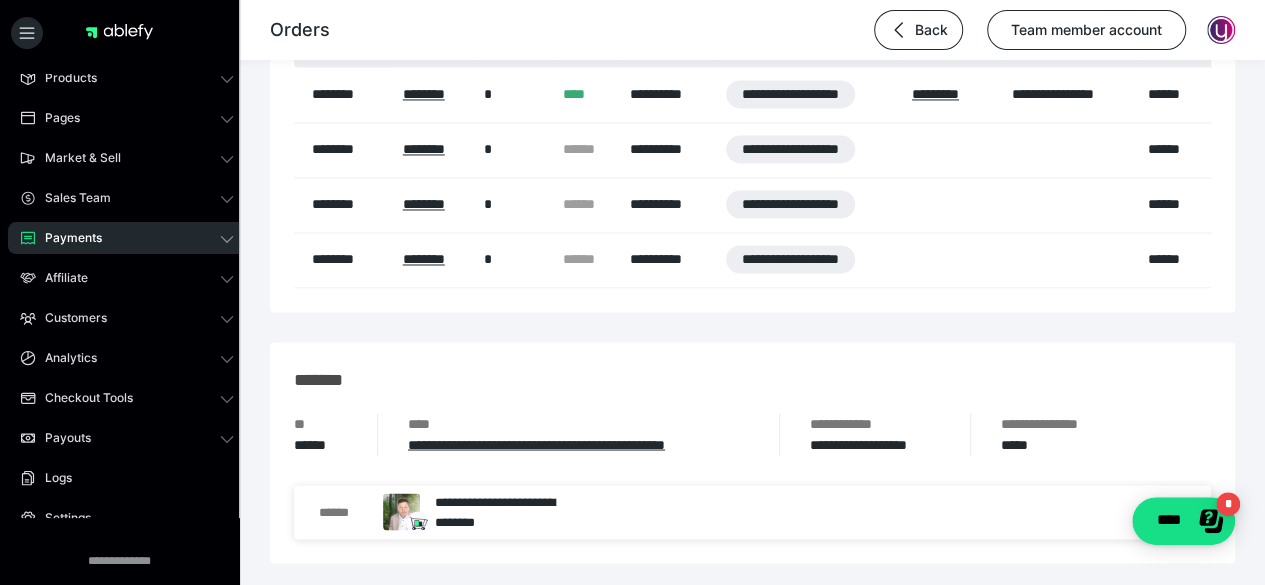 scroll, scrollTop: 1600, scrollLeft: 0, axis: vertical 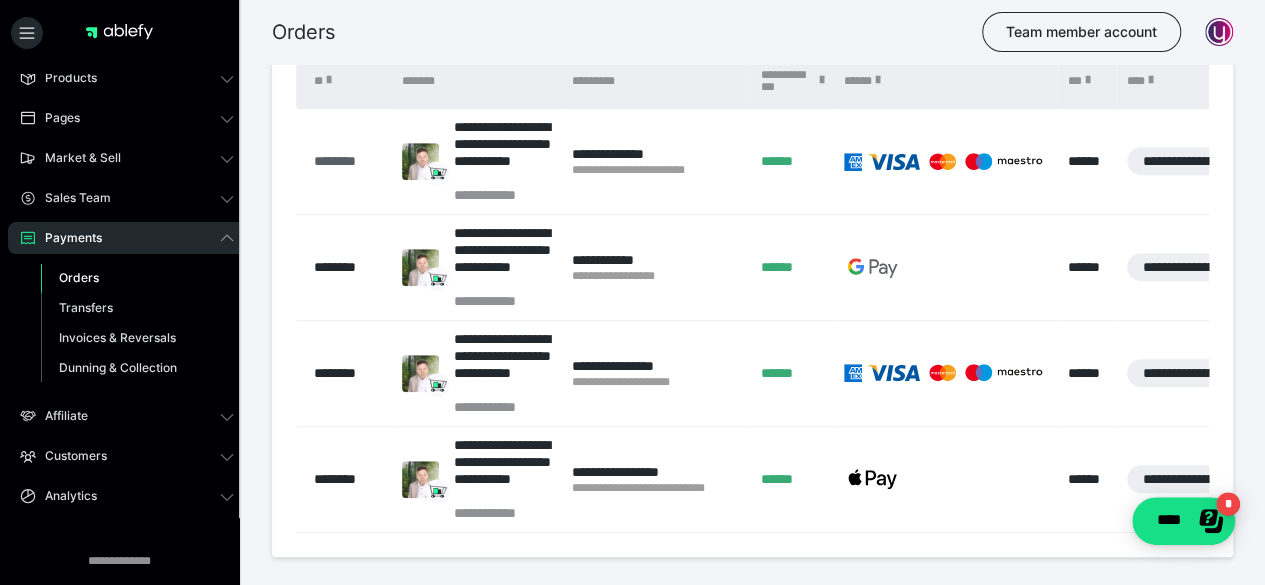 click on "********" at bounding box center [348, 161] 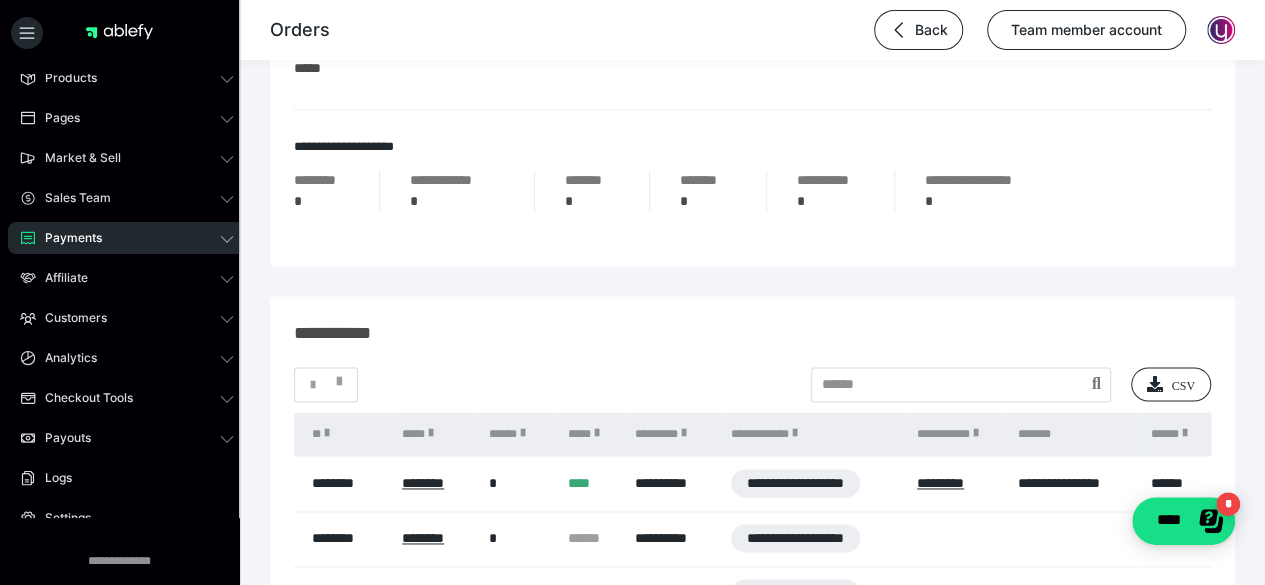 scroll, scrollTop: 1500, scrollLeft: 0, axis: vertical 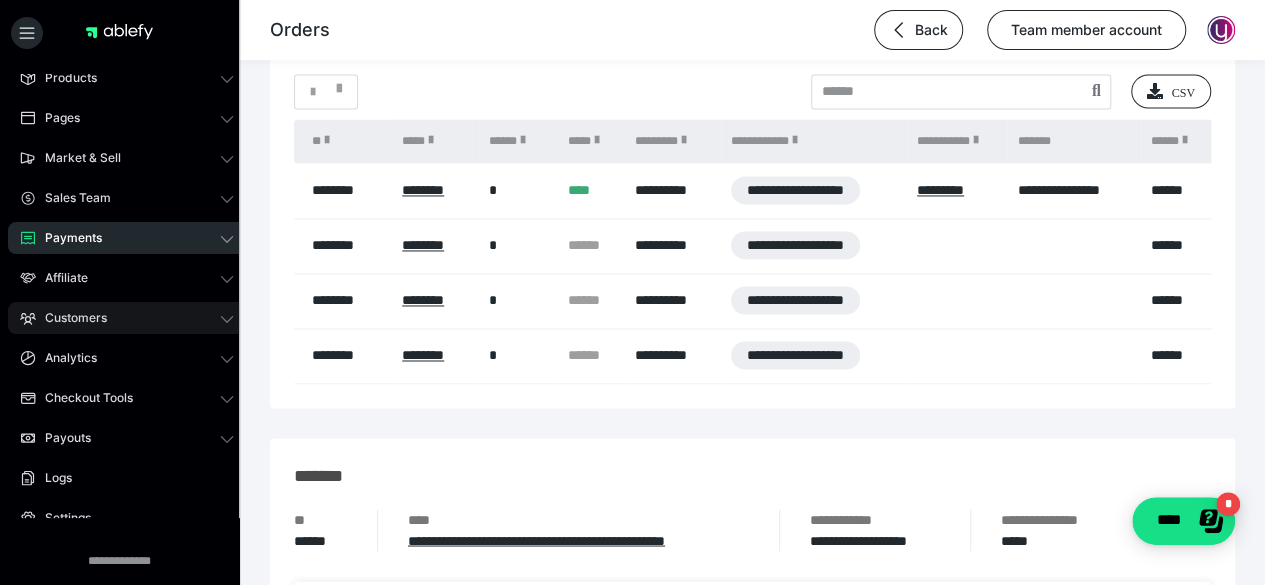 click on "Customers" at bounding box center [69, 318] 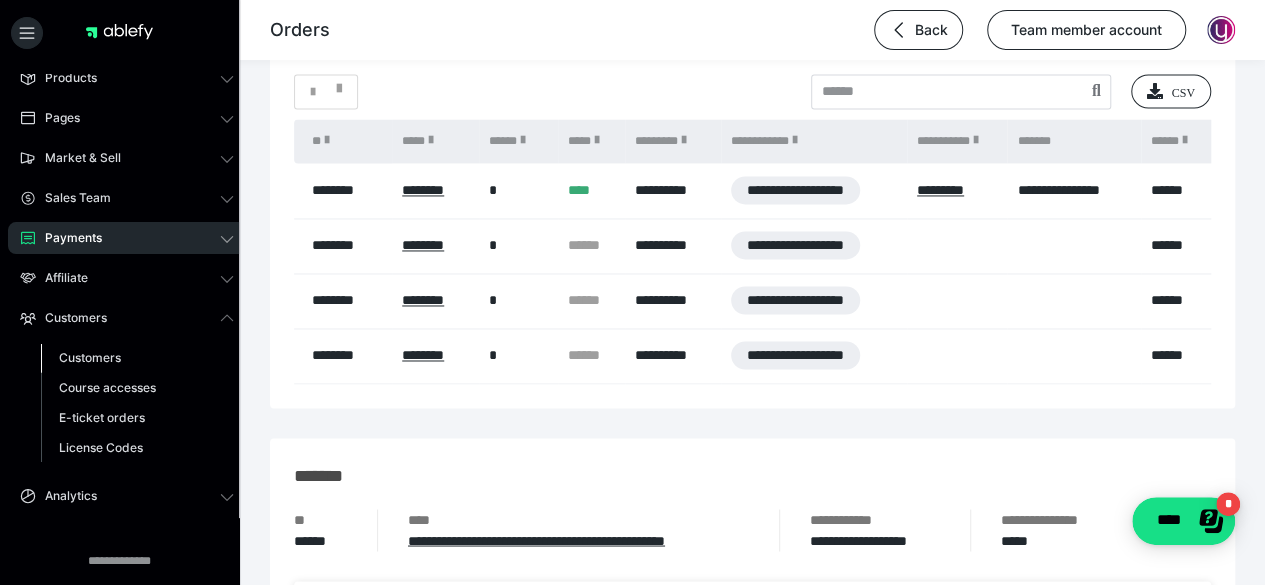 click on "Customers" at bounding box center (90, 357) 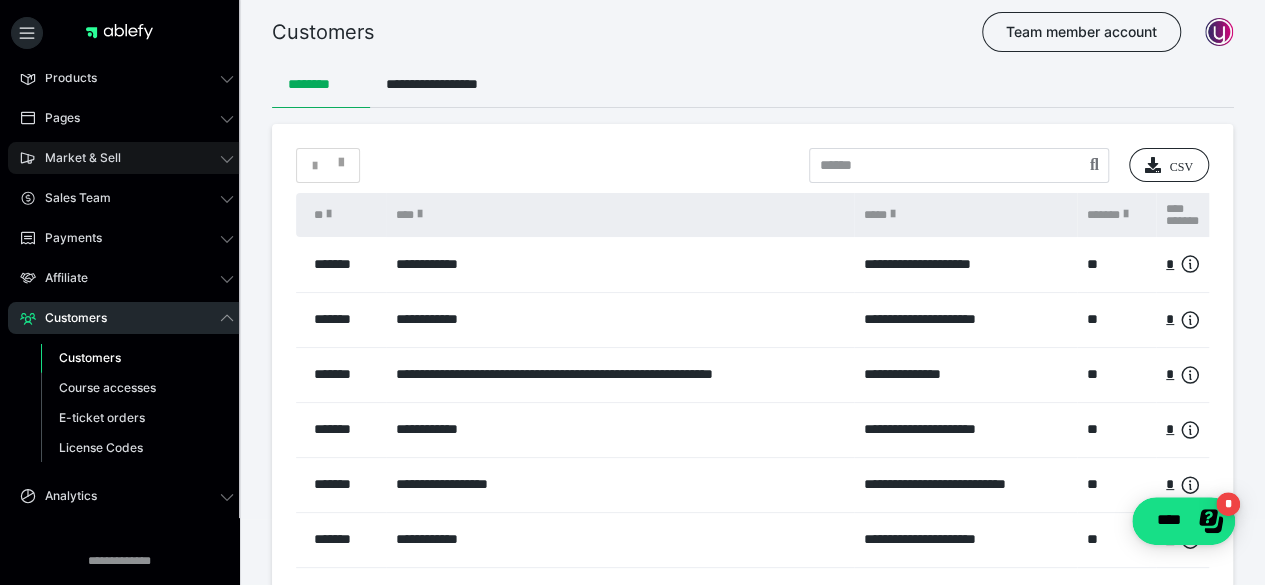 click on "Market & Sell" at bounding box center [76, 158] 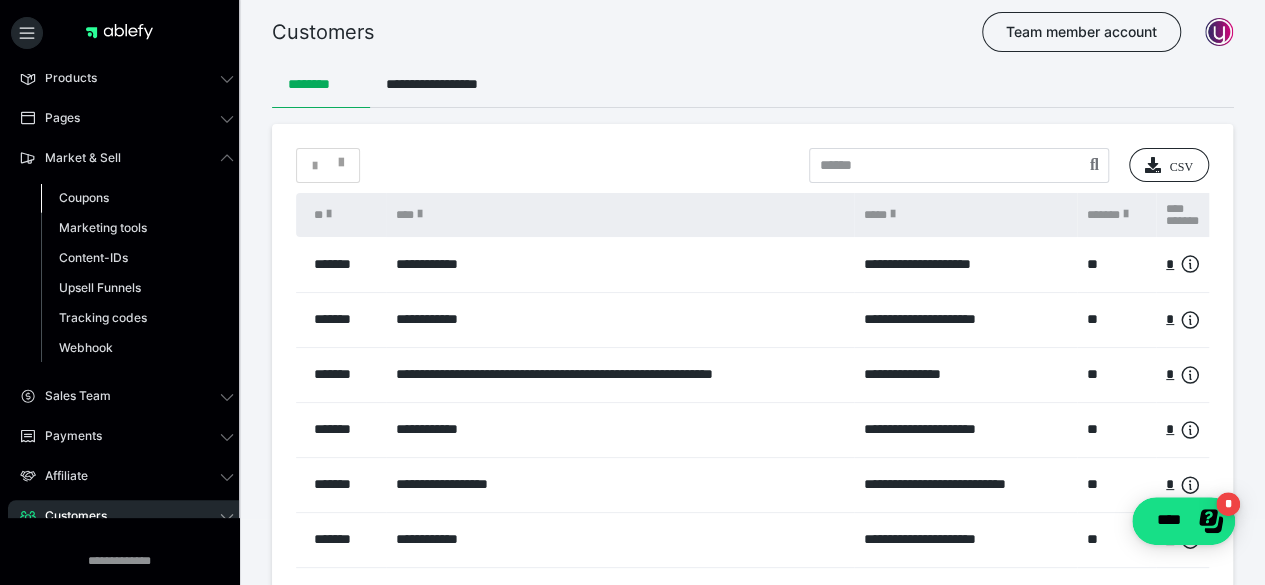 click on "Coupons" at bounding box center [84, 197] 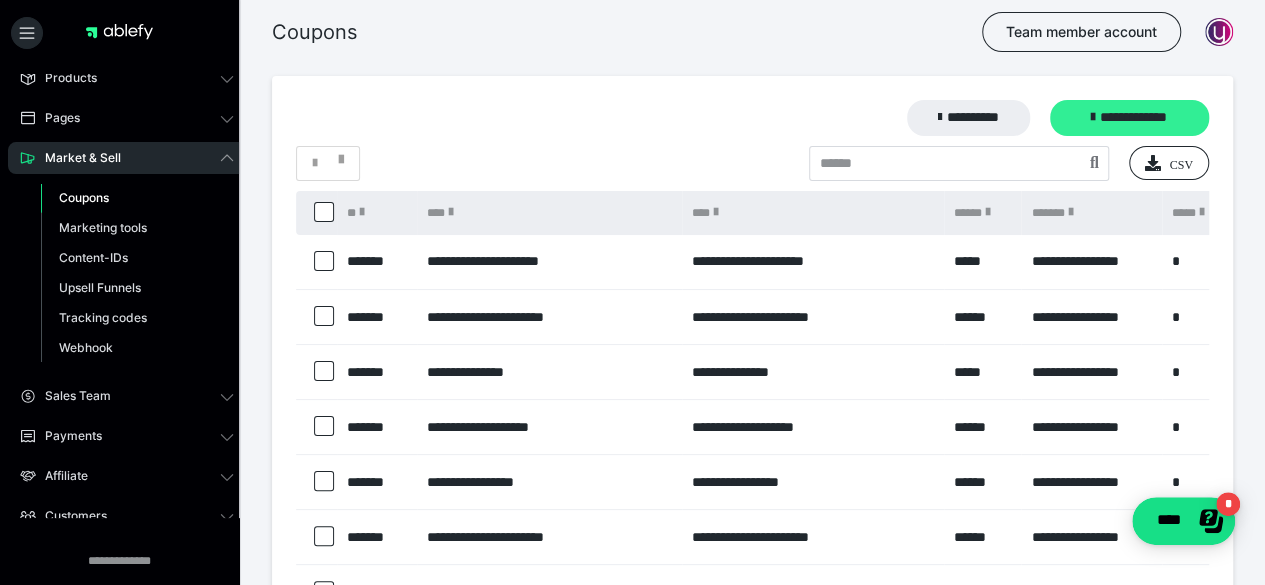 click on "**********" at bounding box center [1129, 118] 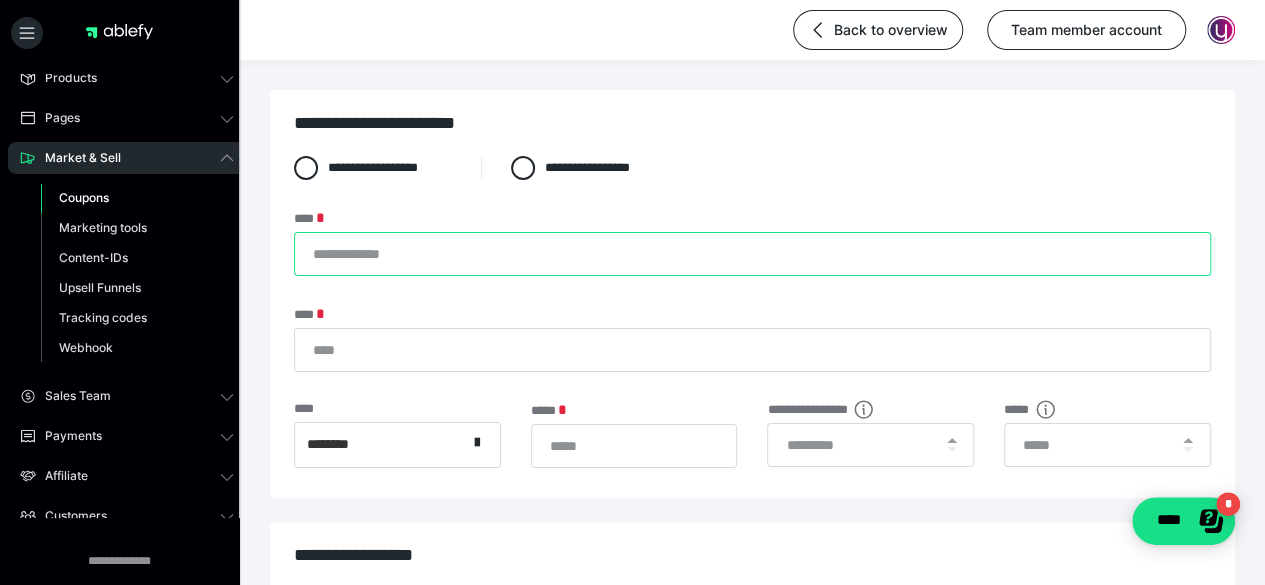 click on "****" at bounding box center (752, 254) 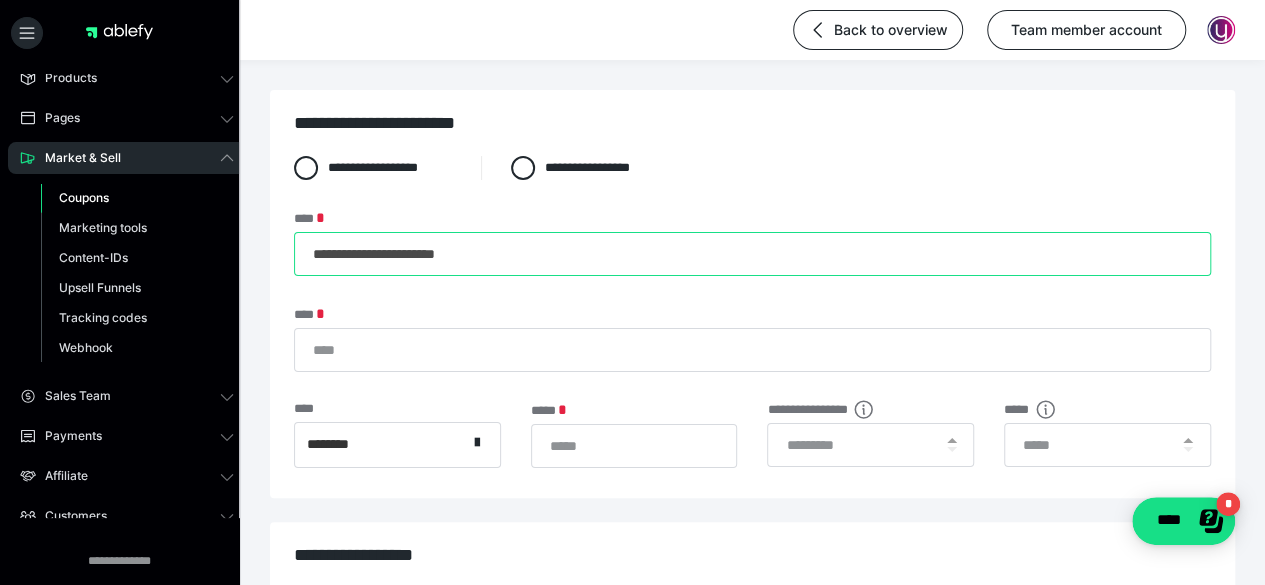 drag, startPoint x: 312, startPoint y: 257, endPoint x: 541, endPoint y: 249, distance: 229.1397 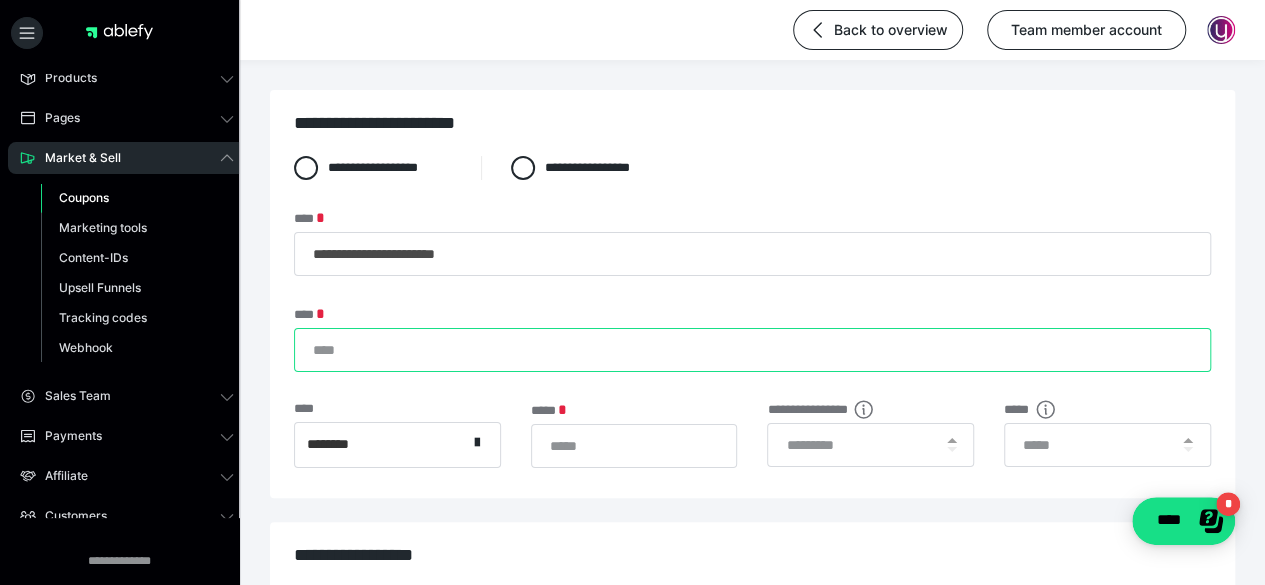 click on "****" at bounding box center (752, 350) 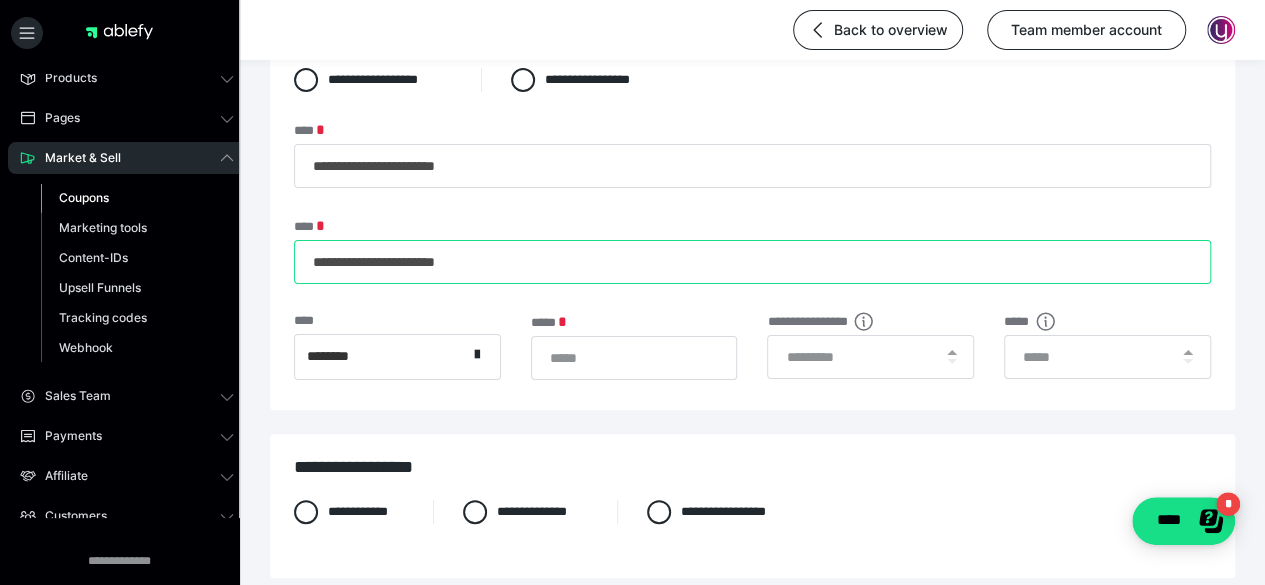scroll, scrollTop: 200, scrollLeft: 0, axis: vertical 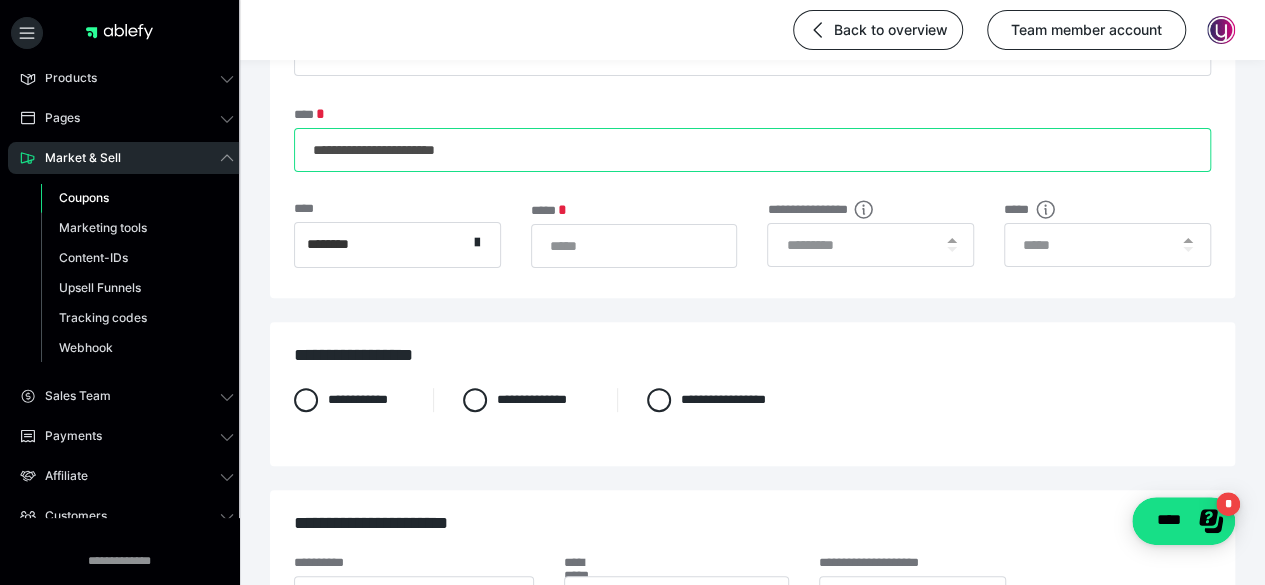 type on "**********" 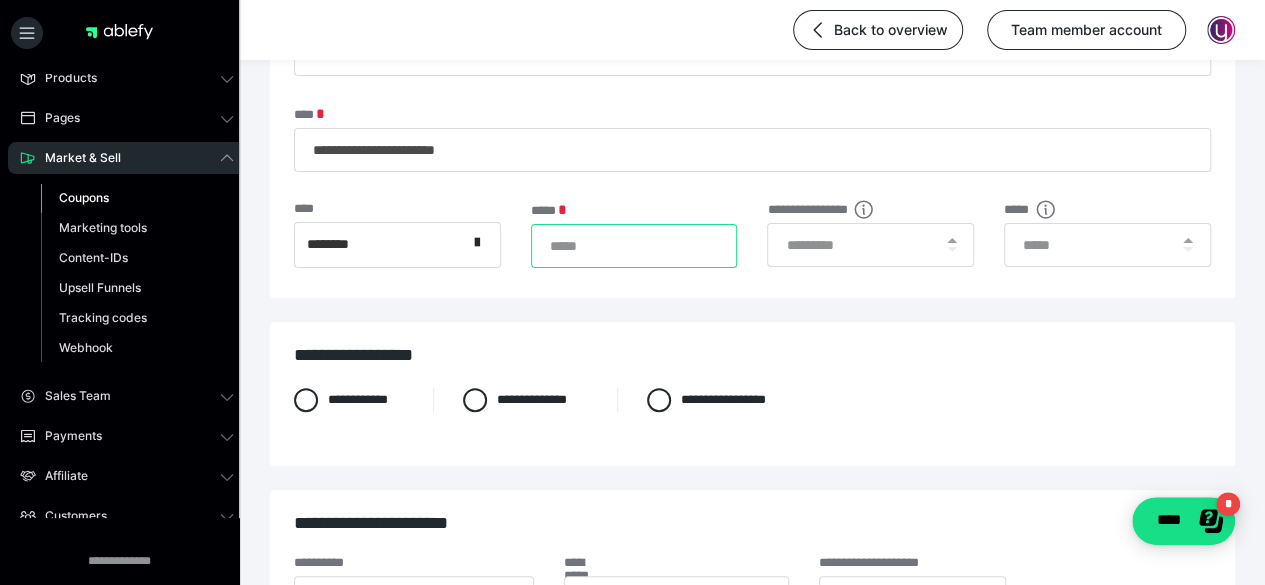 click on "*" at bounding box center (634, 246) 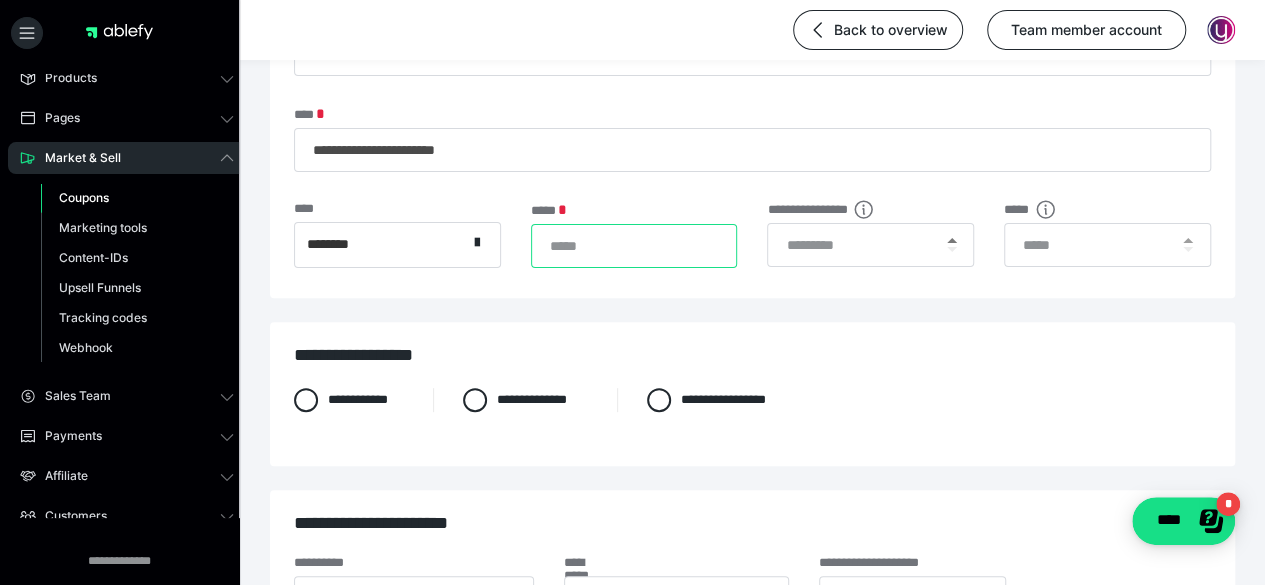 type on "****" 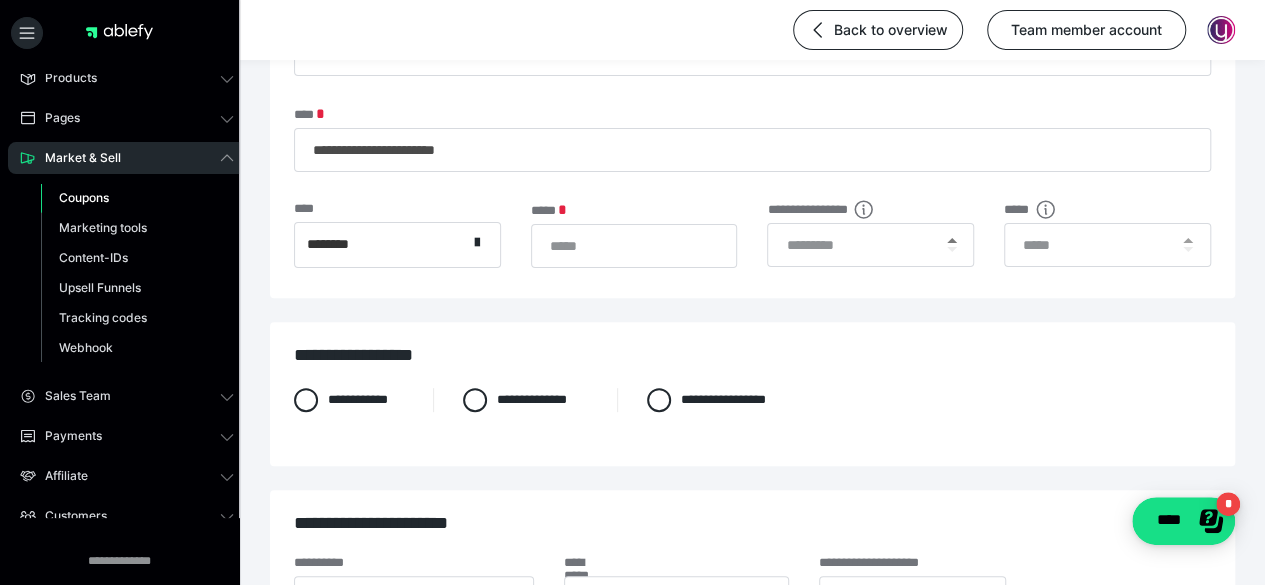 click at bounding box center [952, 240] 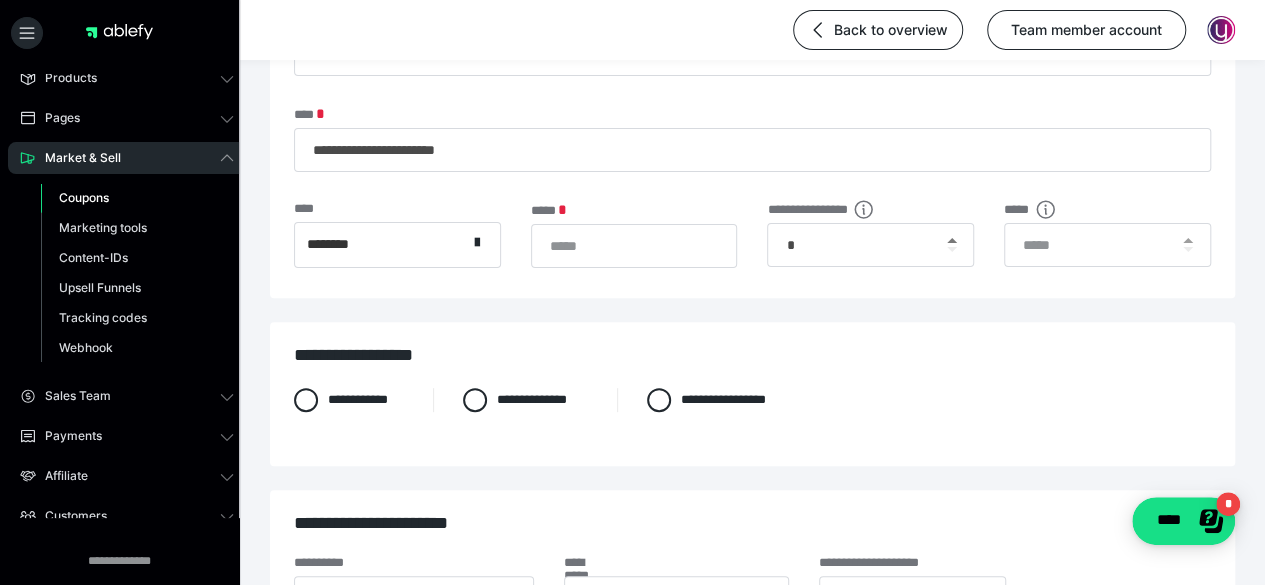 type on "*" 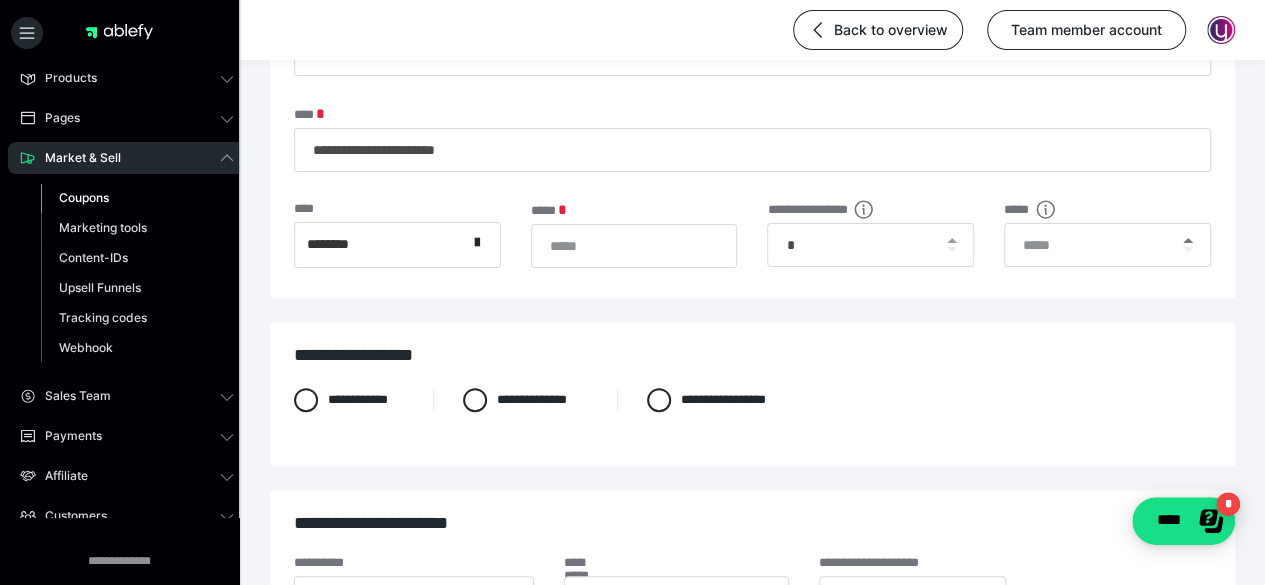 click at bounding box center [1188, 240] 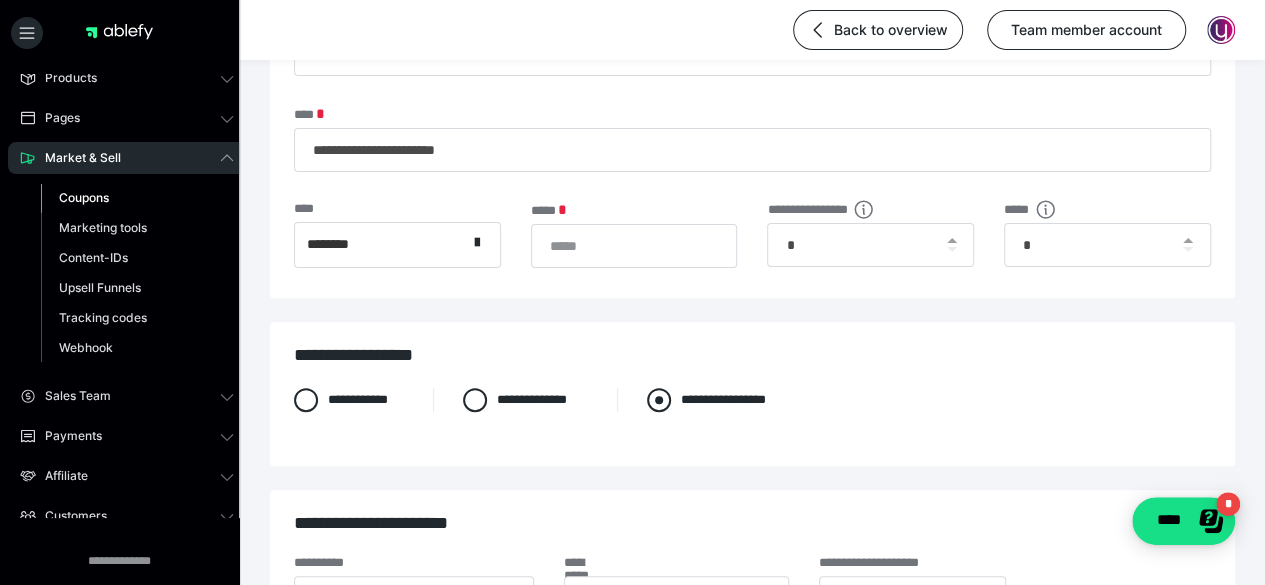 click at bounding box center [659, 400] 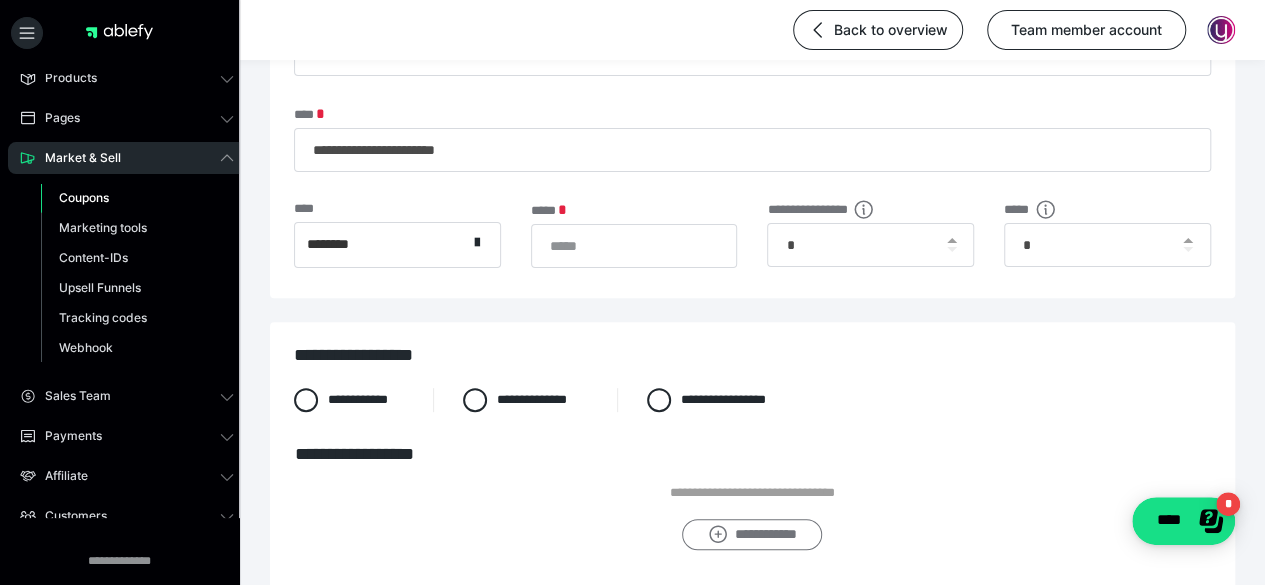 click on "**********" at bounding box center (752, 534) 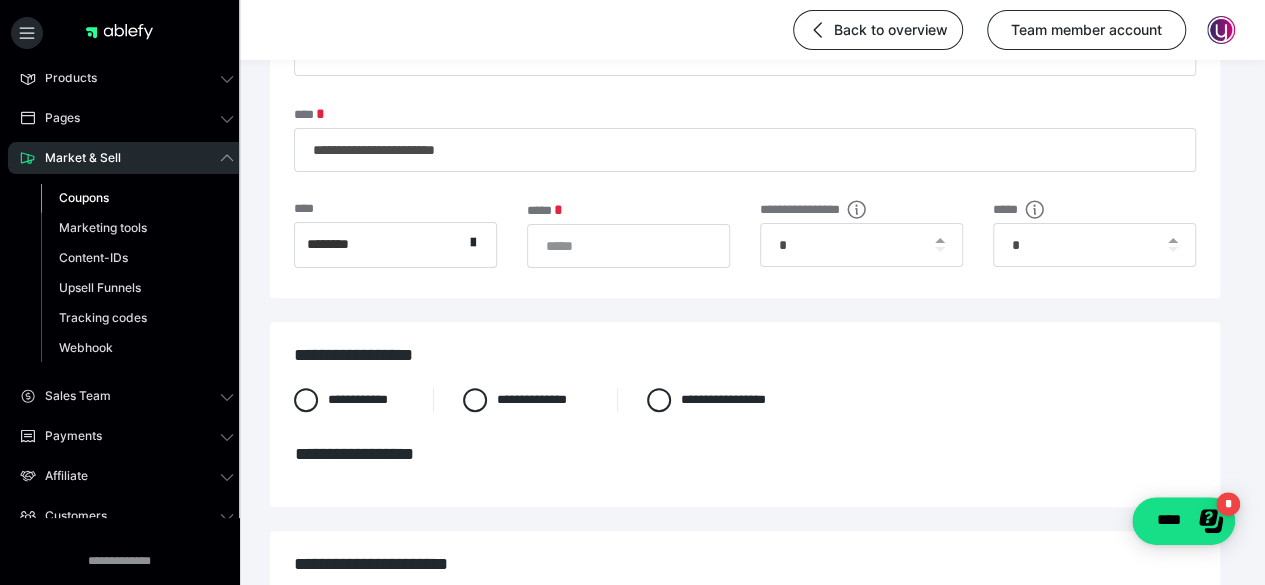 scroll, scrollTop: 0, scrollLeft: 0, axis: both 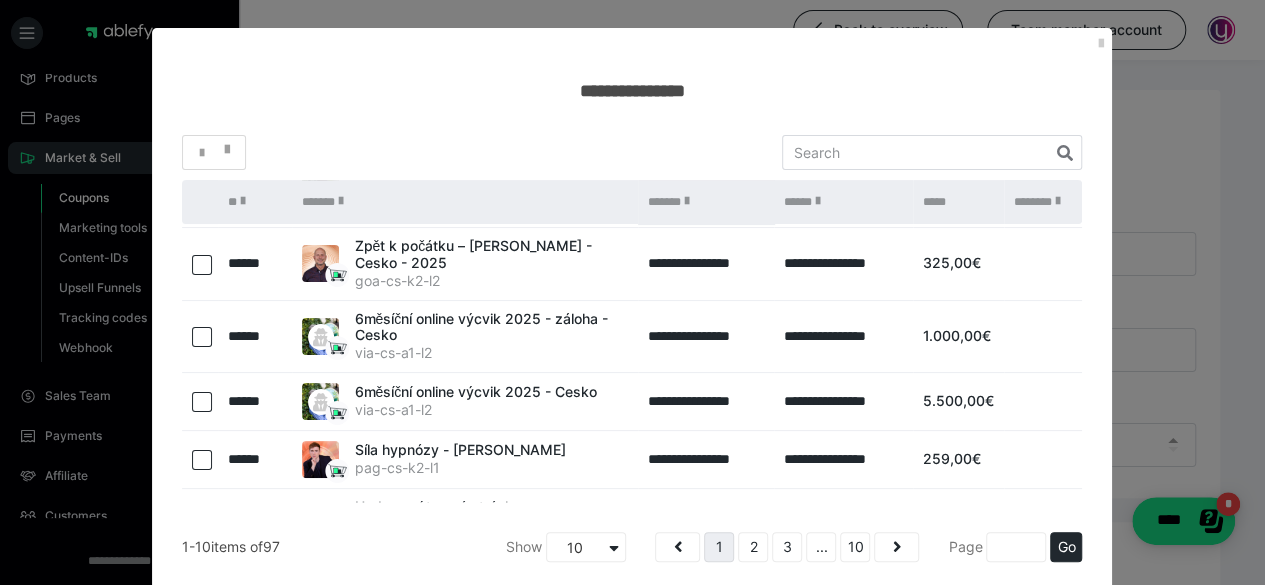 click at bounding box center (202, 402) 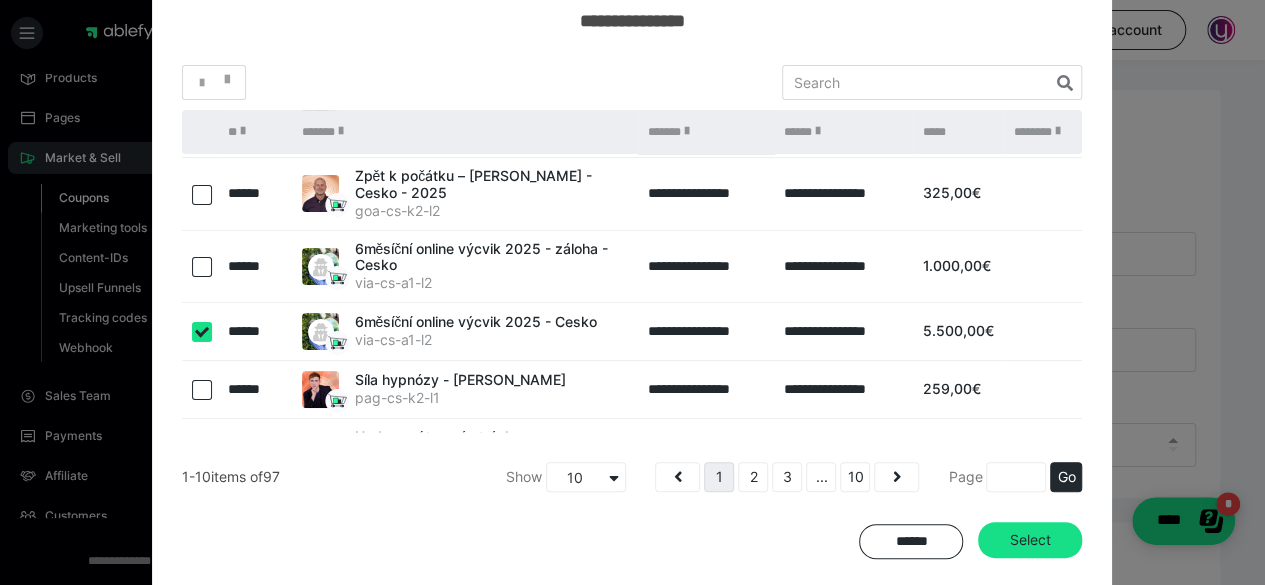 scroll, scrollTop: 100, scrollLeft: 0, axis: vertical 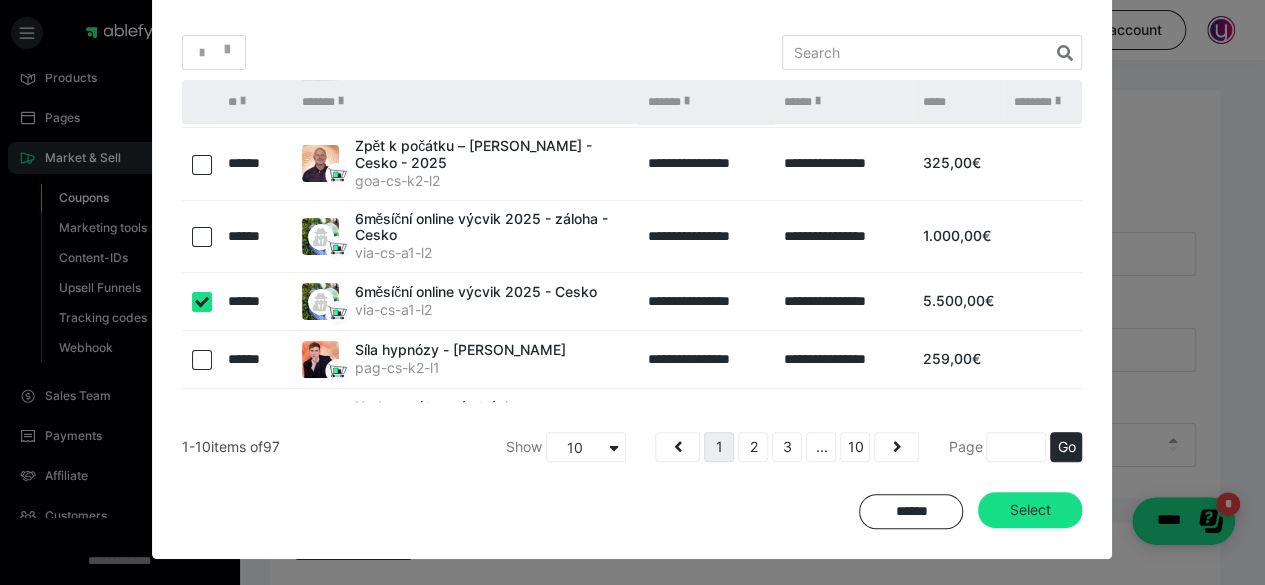 click on "Select" at bounding box center (1030, 510) 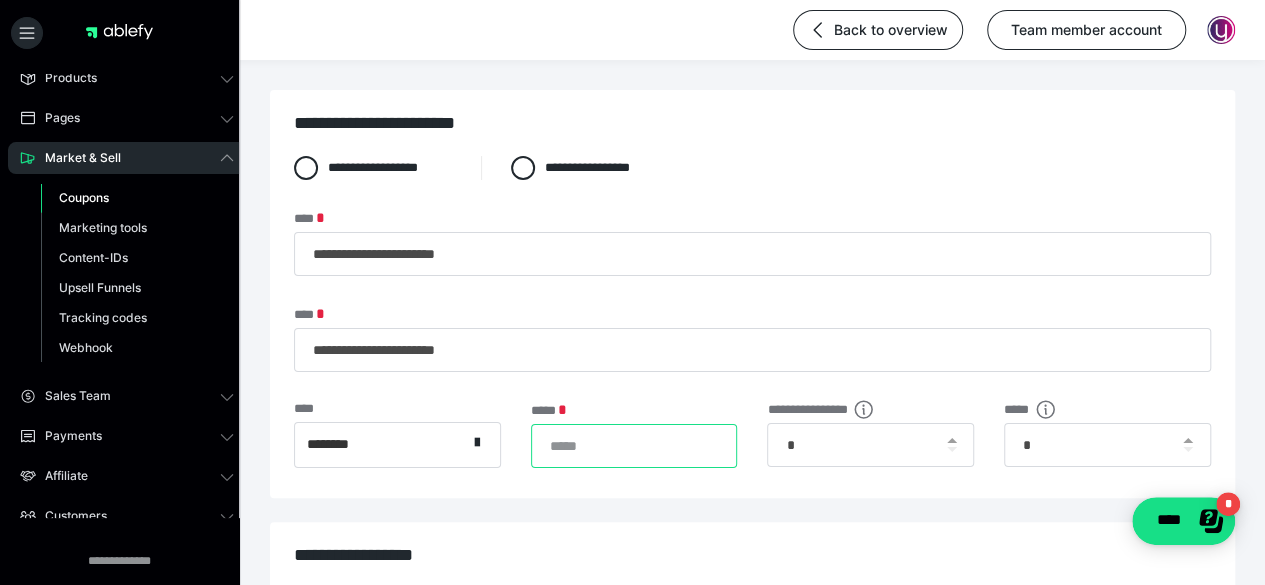 click on "****" at bounding box center [634, 446] 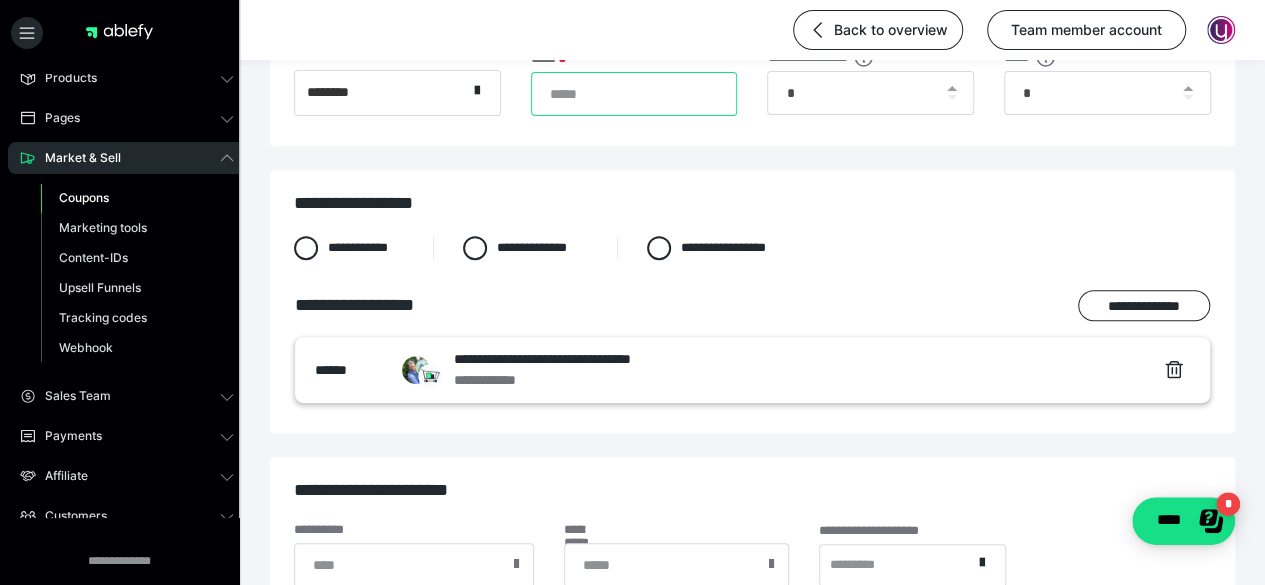 scroll, scrollTop: 100, scrollLeft: 0, axis: vertical 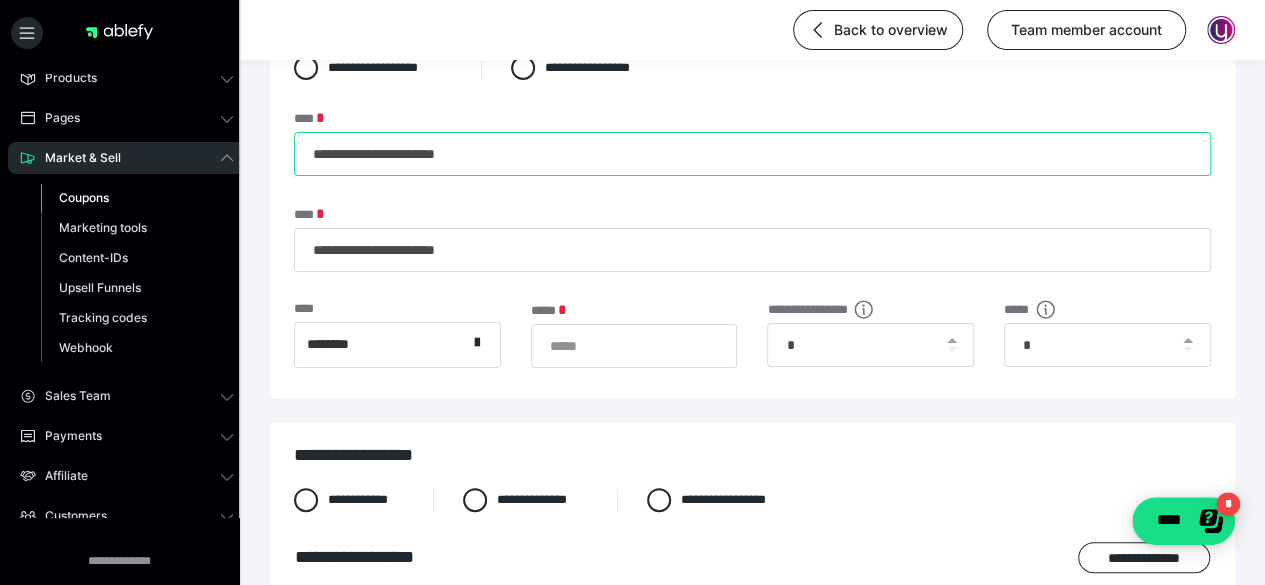 click on "**********" at bounding box center (752, 154) 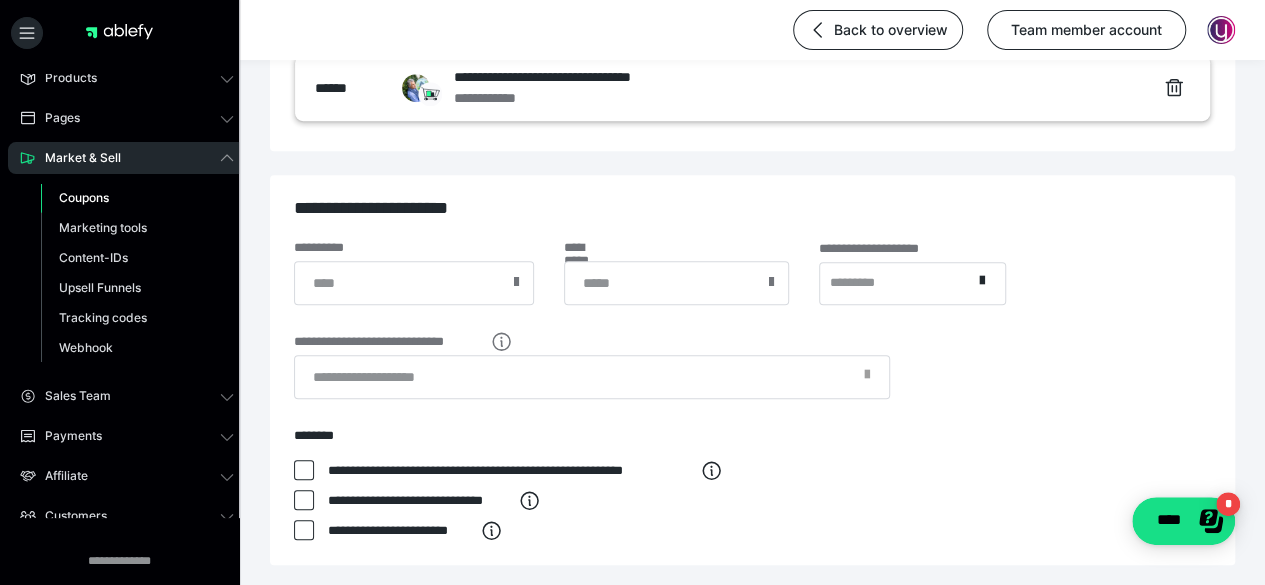scroll, scrollTop: 777, scrollLeft: 0, axis: vertical 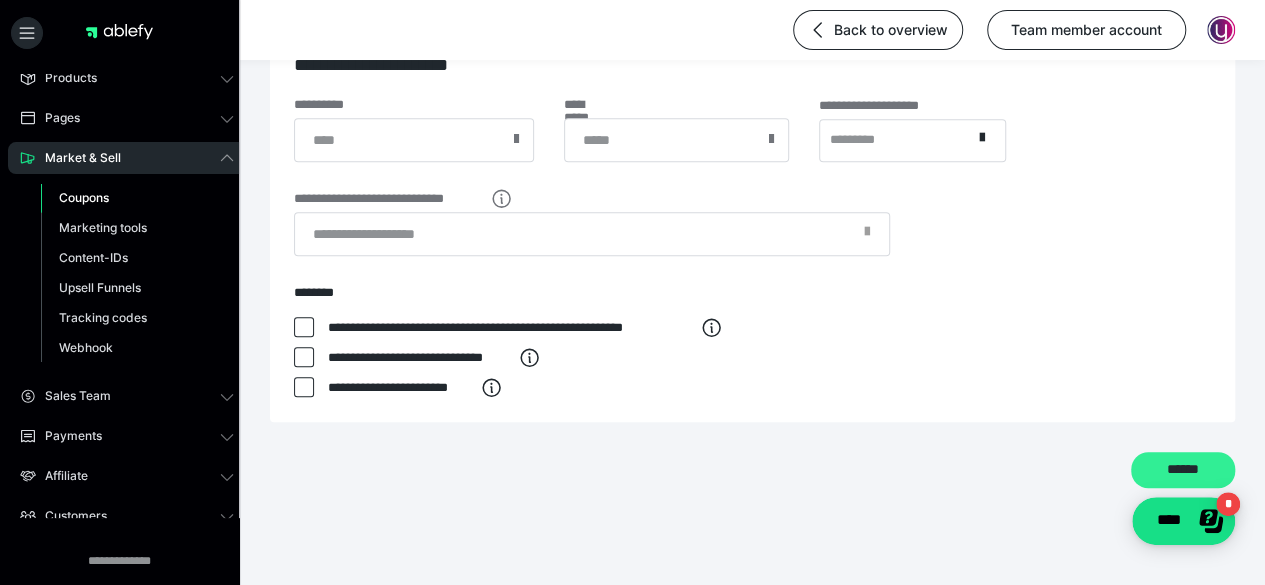 click on "******" at bounding box center (1183, 470) 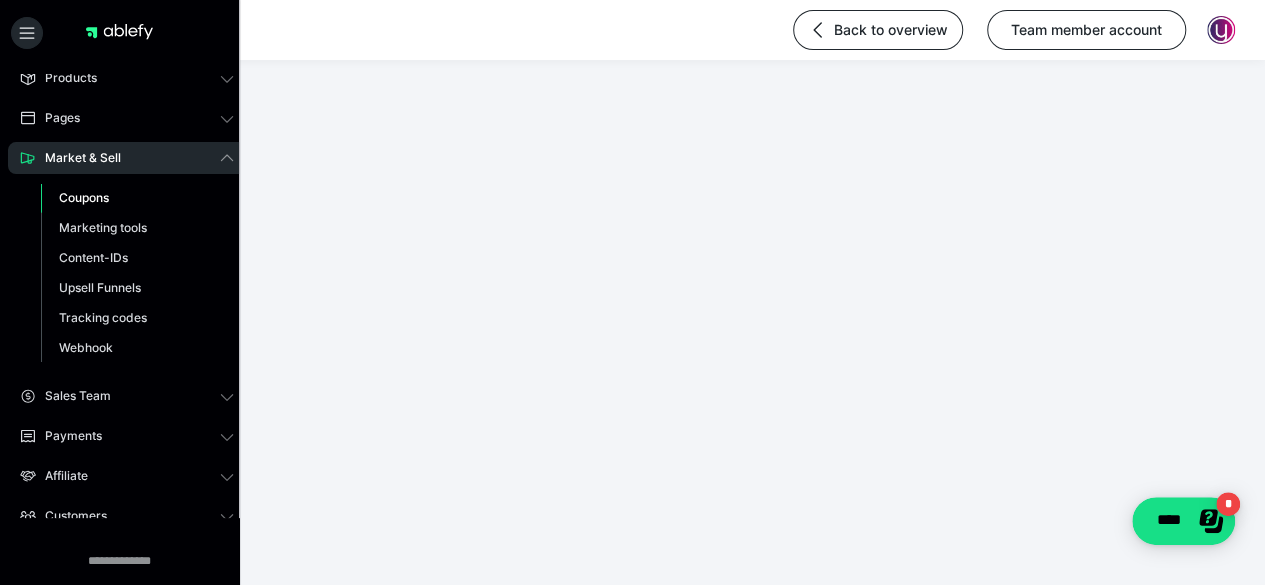 scroll, scrollTop: 190, scrollLeft: 0, axis: vertical 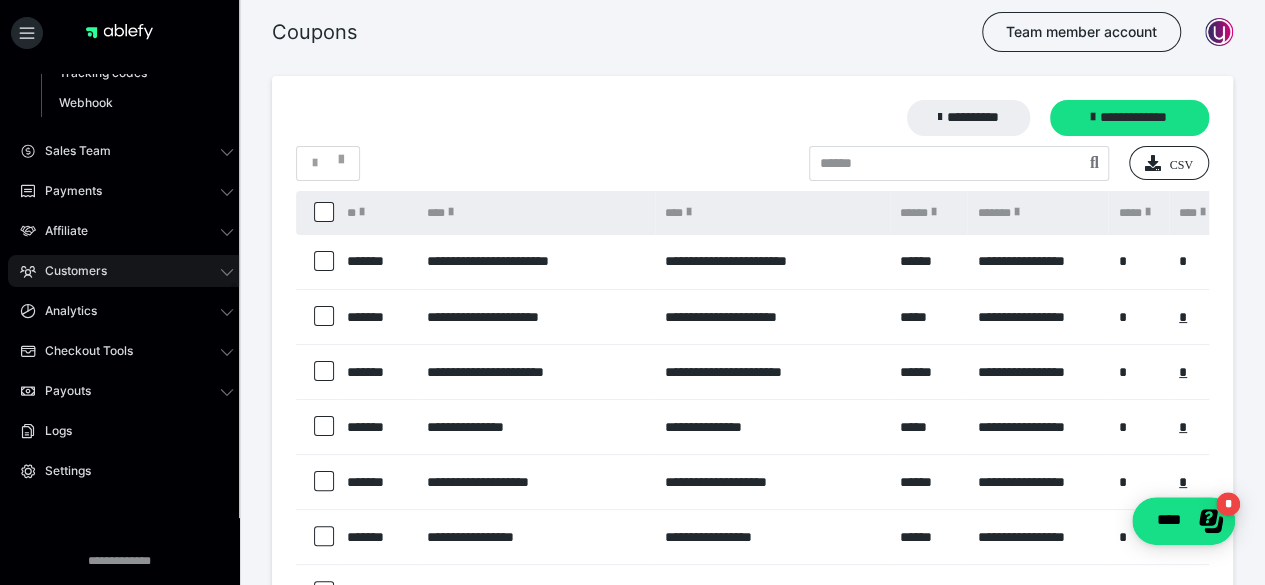 click on "Customers" at bounding box center [127, 271] 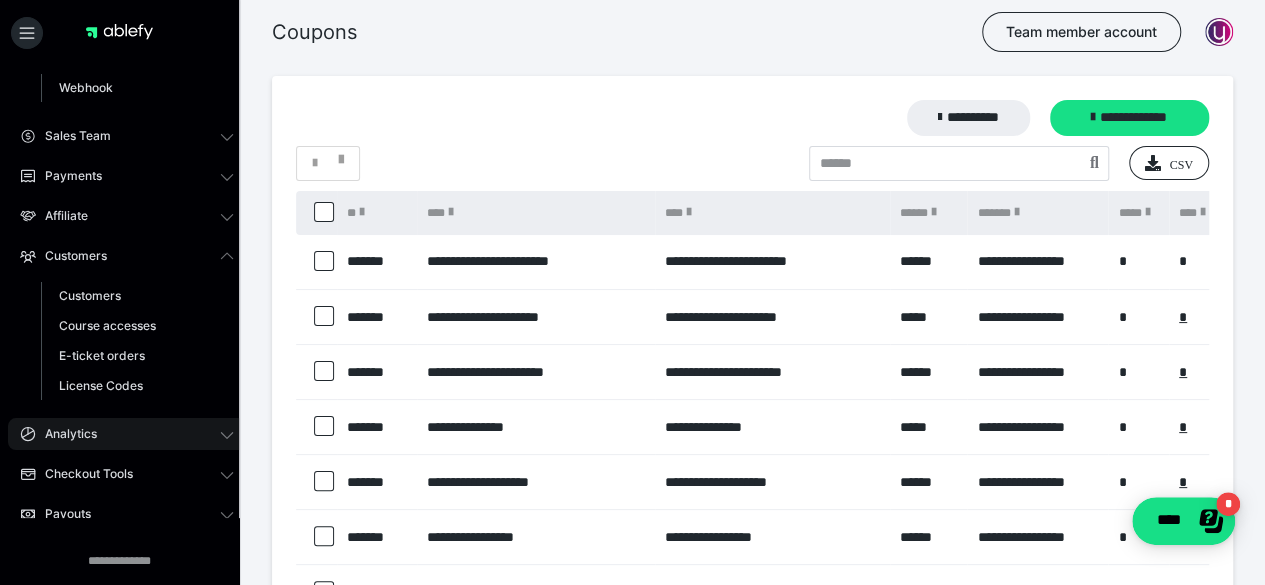 scroll, scrollTop: 292, scrollLeft: 0, axis: vertical 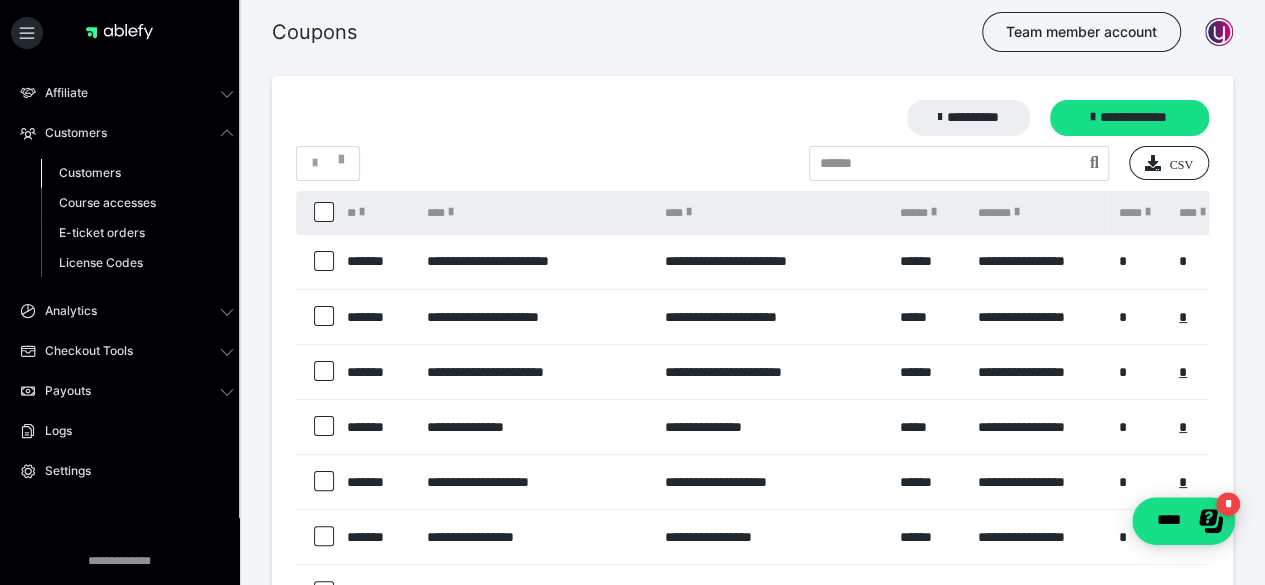 click on "Customers" at bounding box center (90, 172) 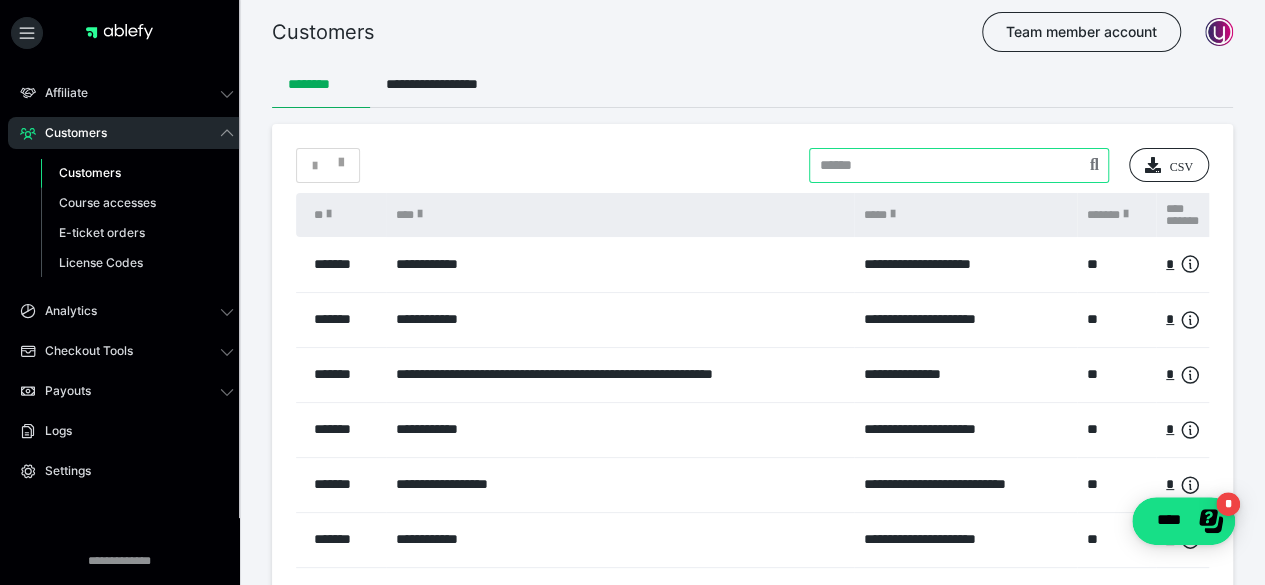 click at bounding box center [959, 165] 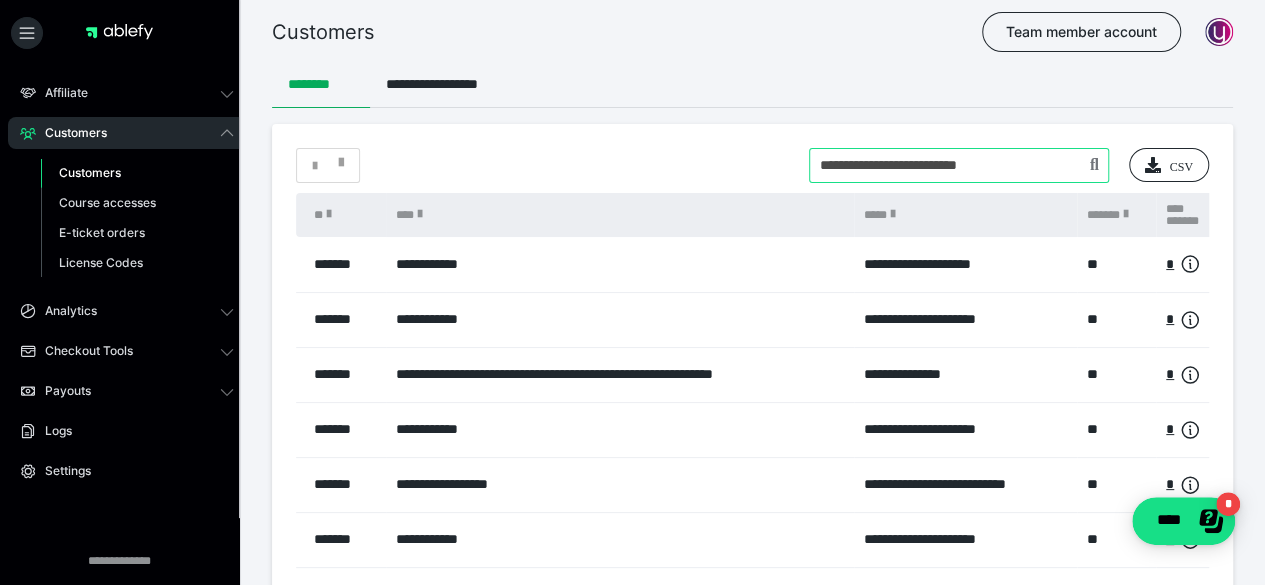 type on "**********" 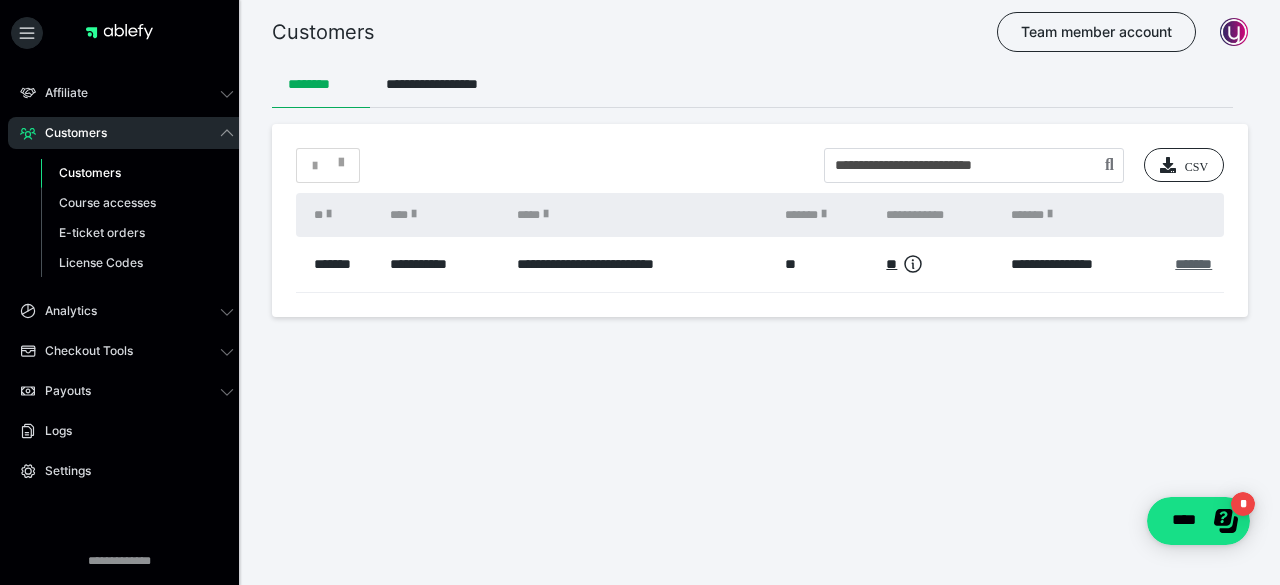 click on "*******" at bounding box center (1193, 264) 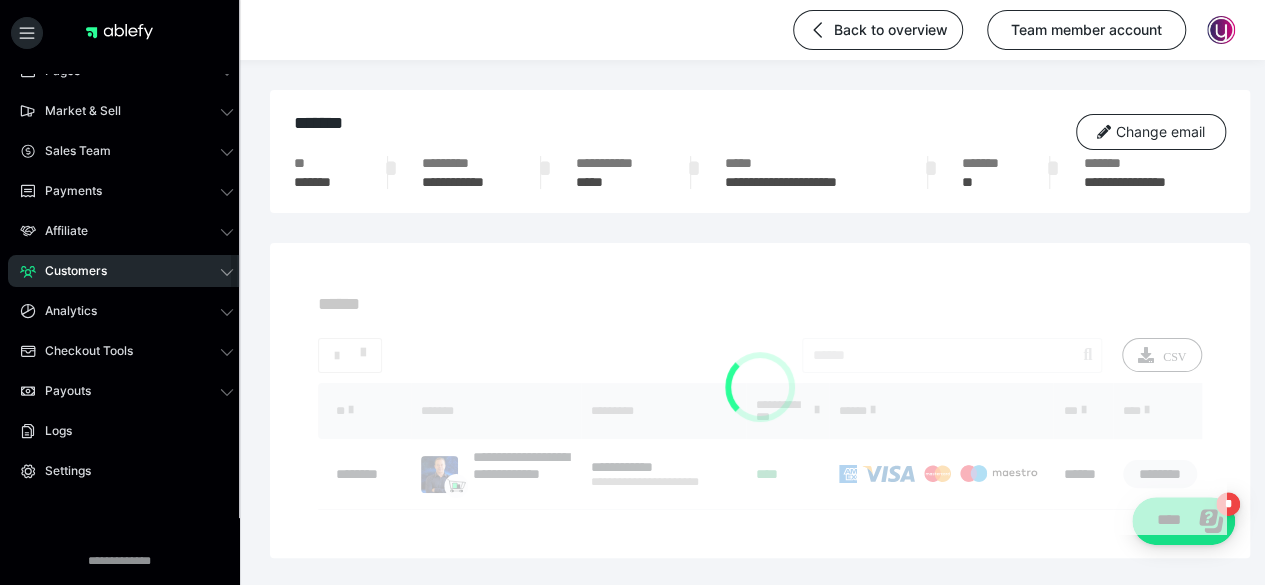 scroll, scrollTop: 154, scrollLeft: 0, axis: vertical 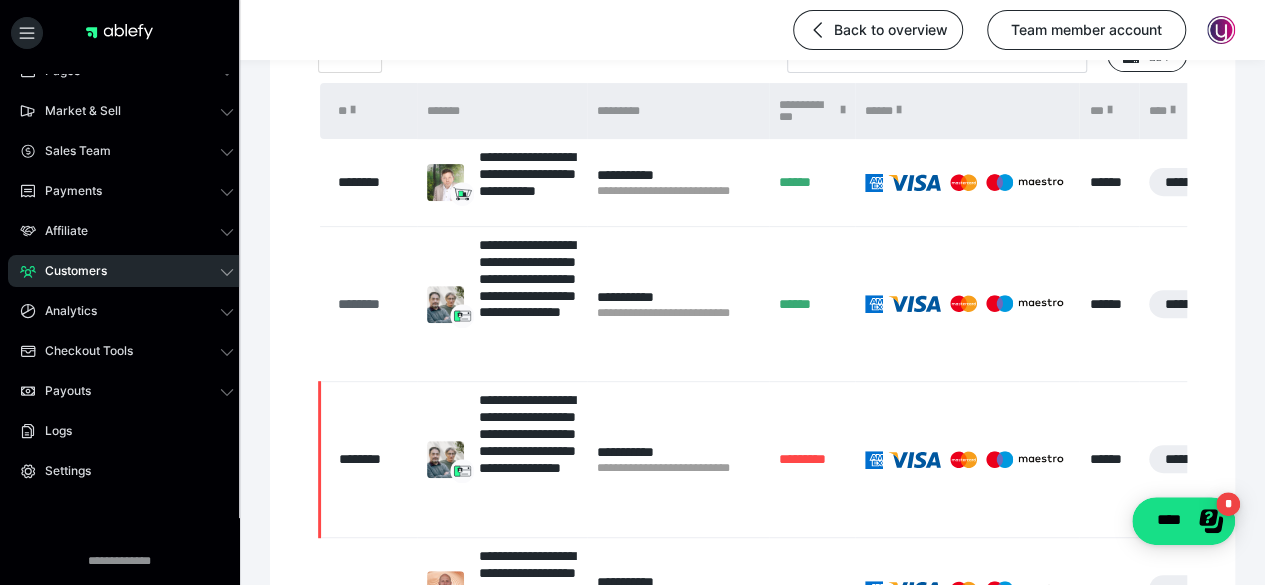 click on "********" at bounding box center [372, 304] 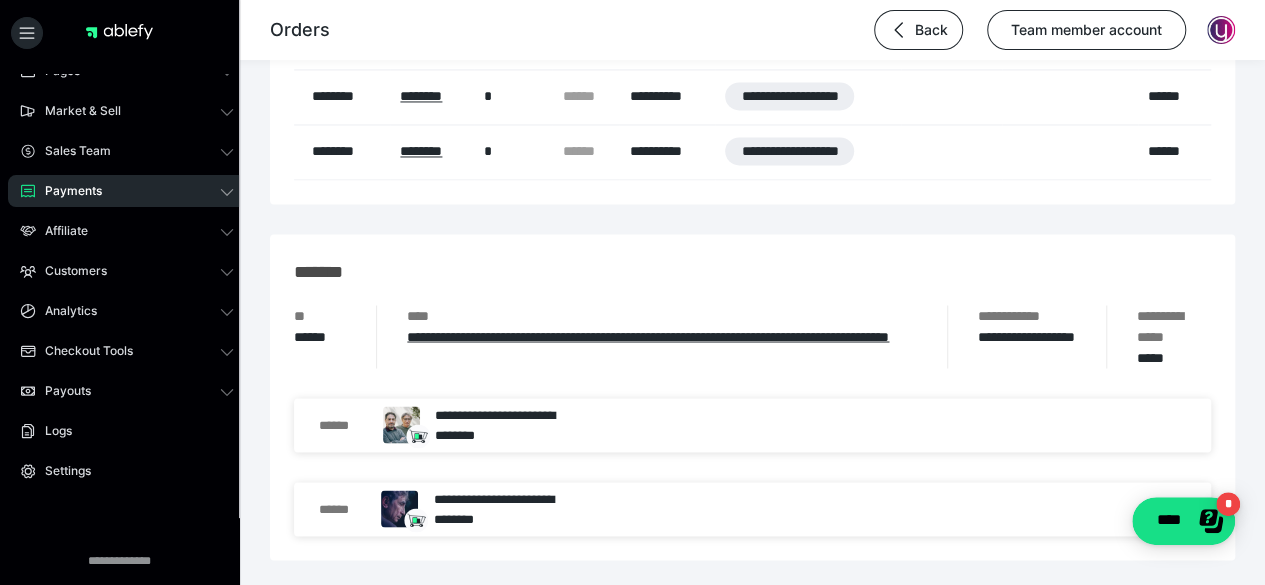 scroll, scrollTop: 1500, scrollLeft: 0, axis: vertical 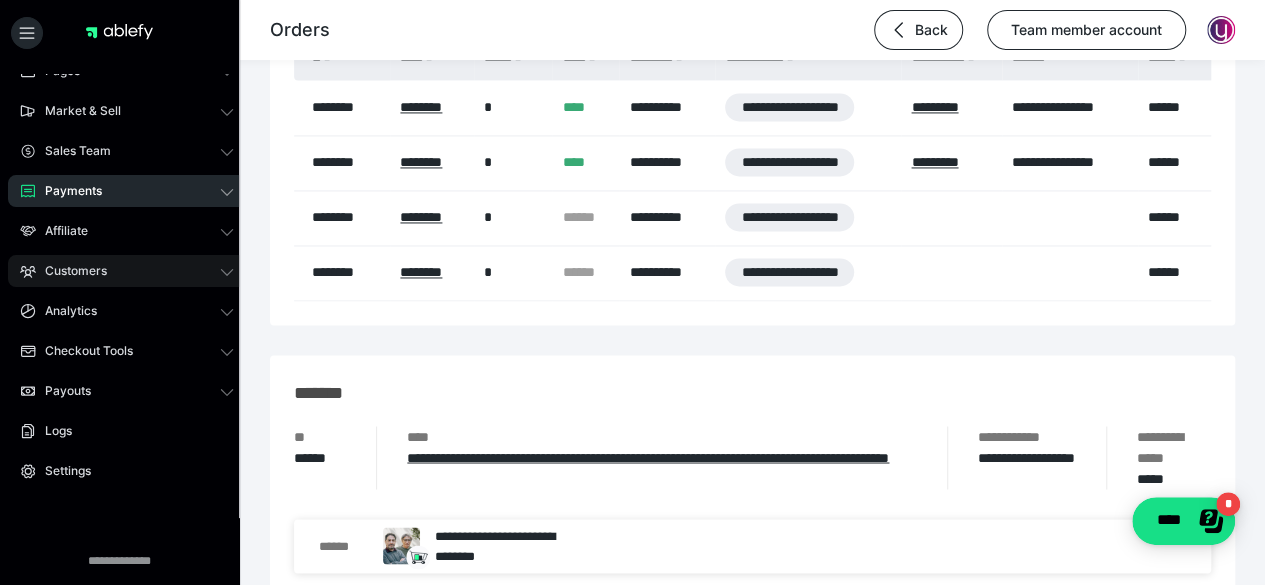 click on "Customers" at bounding box center [69, 271] 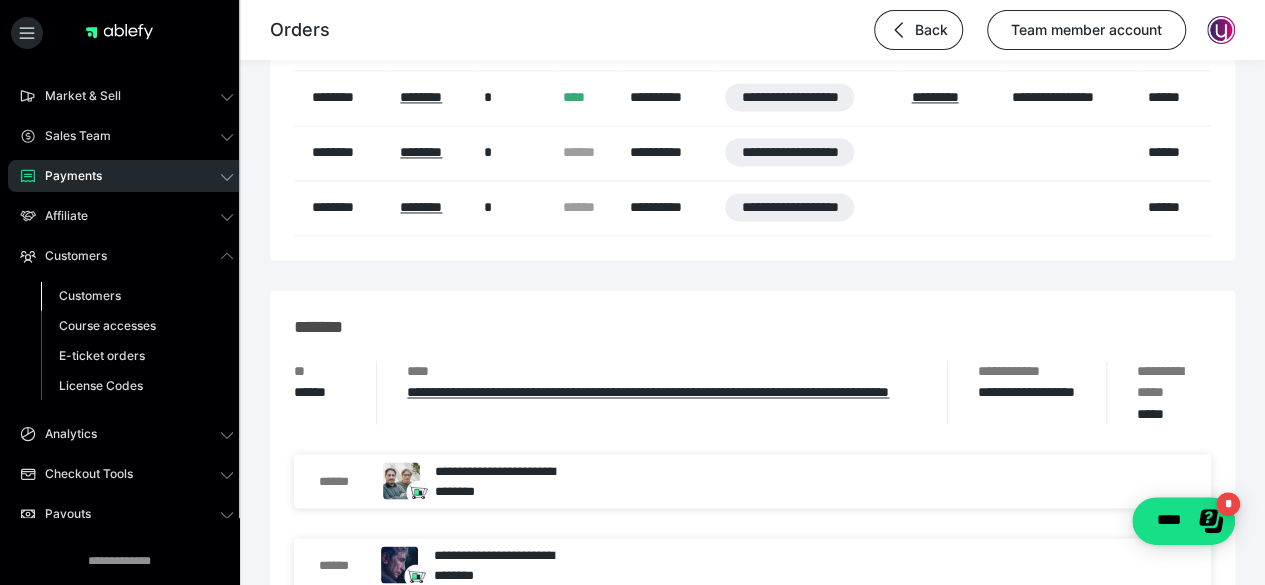 scroll, scrollTop: 1498, scrollLeft: 0, axis: vertical 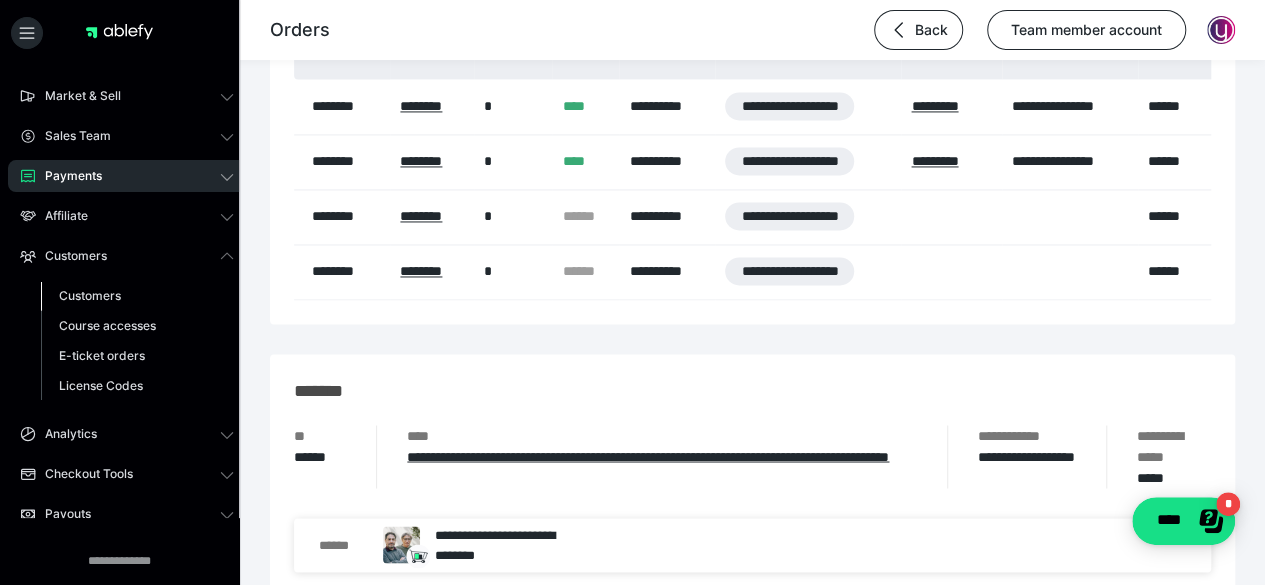click on "Customers" at bounding box center [90, 295] 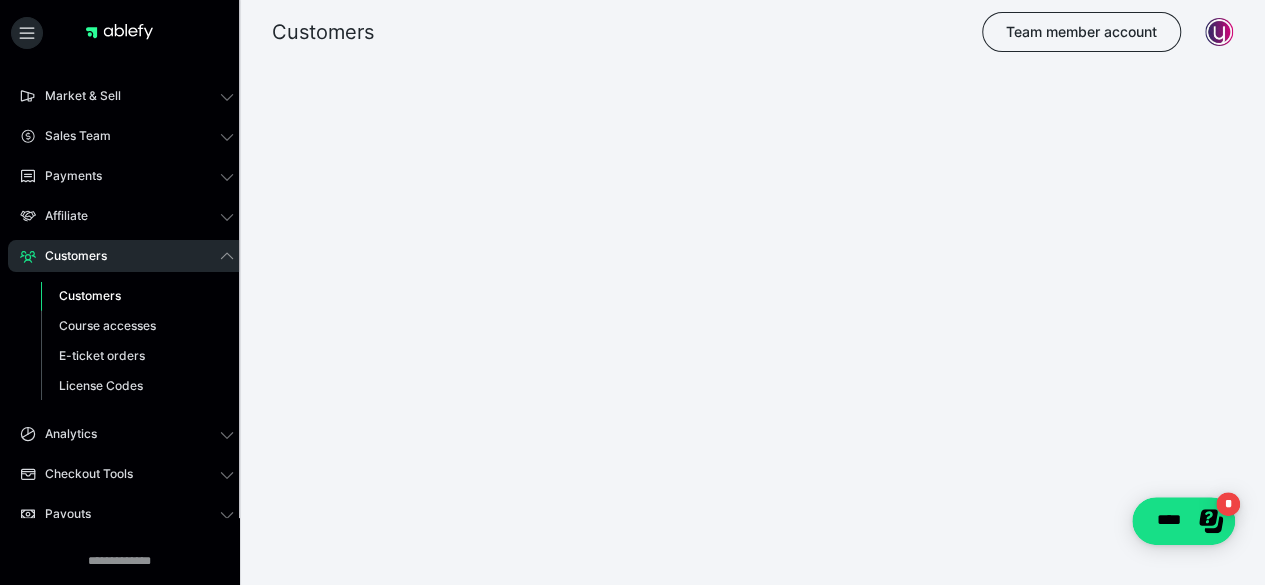 scroll, scrollTop: 0, scrollLeft: 0, axis: both 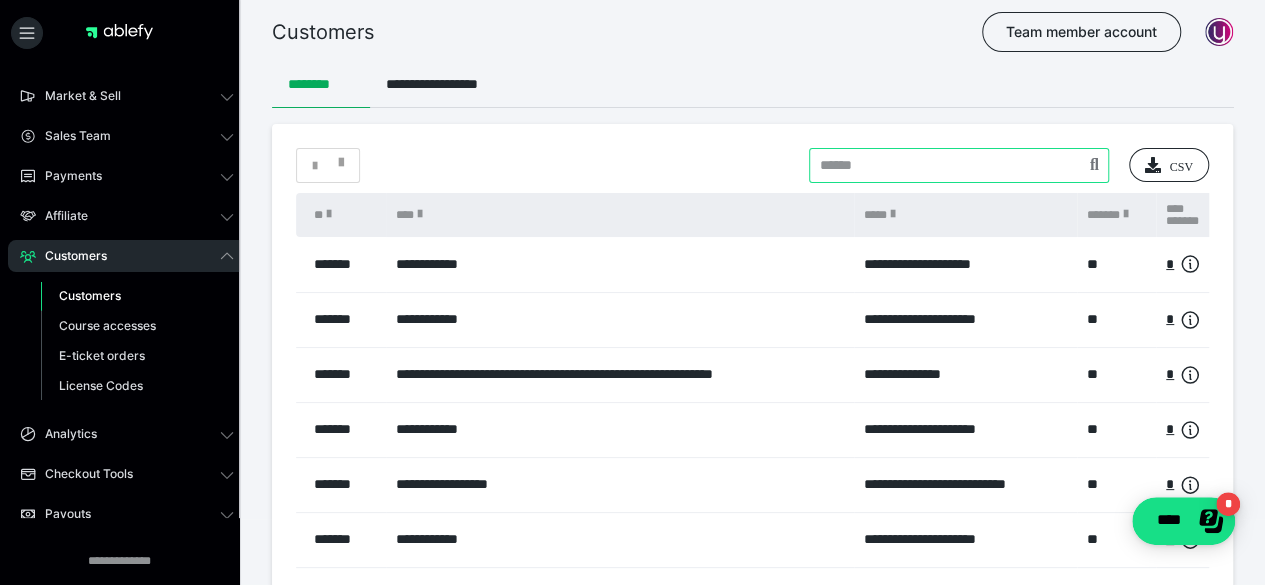 click at bounding box center [959, 165] 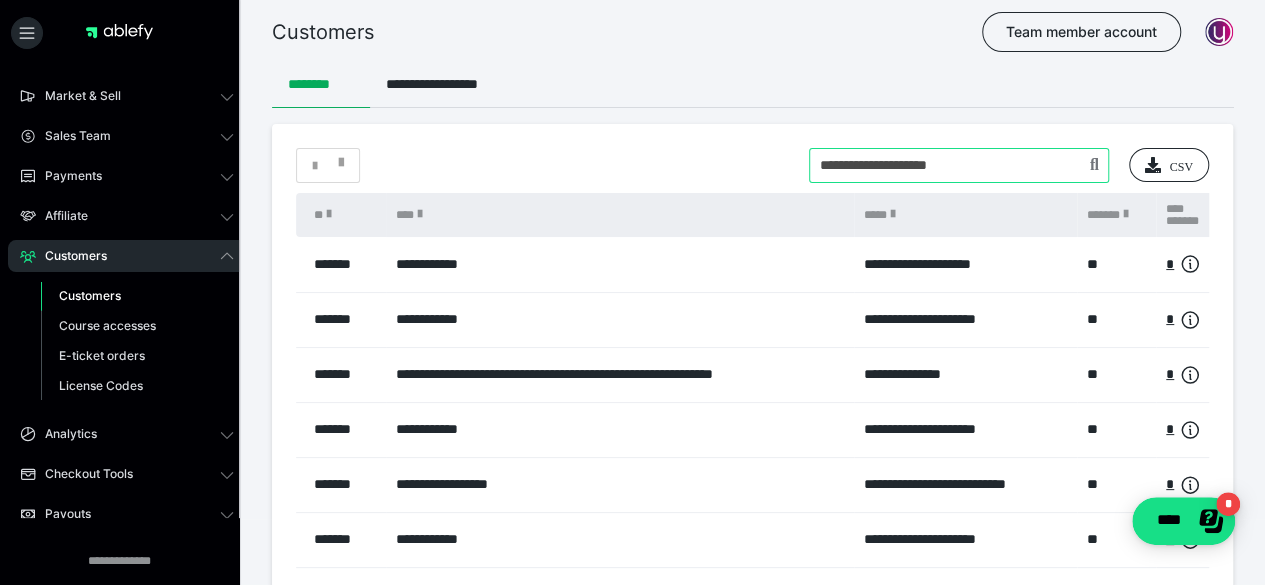 type on "**********" 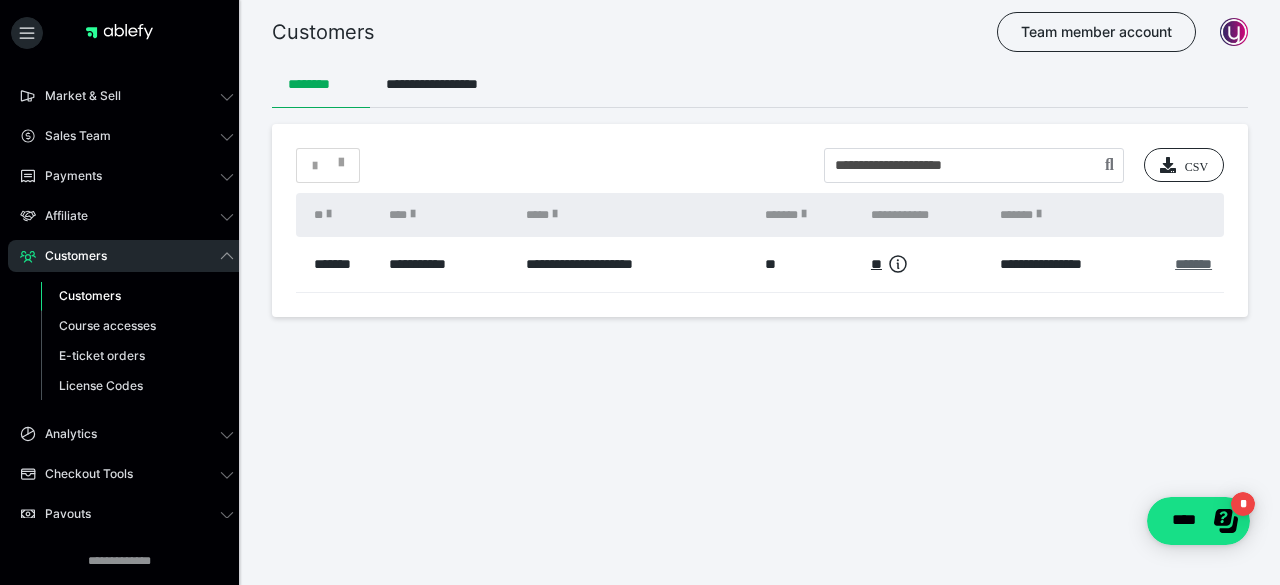 click on "*******" at bounding box center [1193, 264] 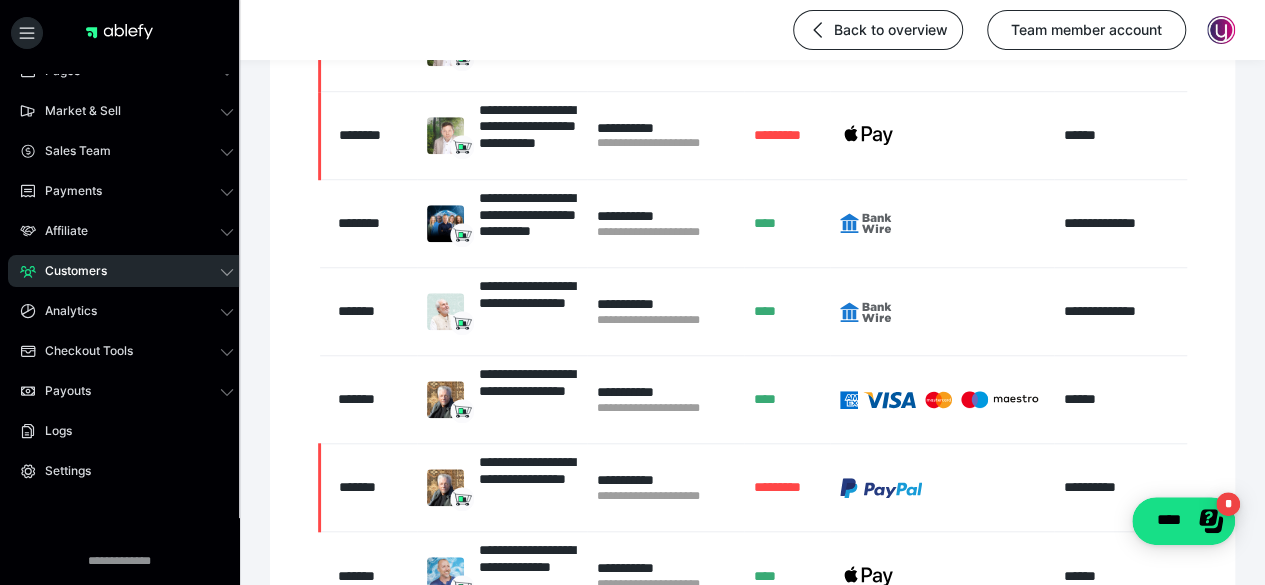 scroll, scrollTop: 300, scrollLeft: 0, axis: vertical 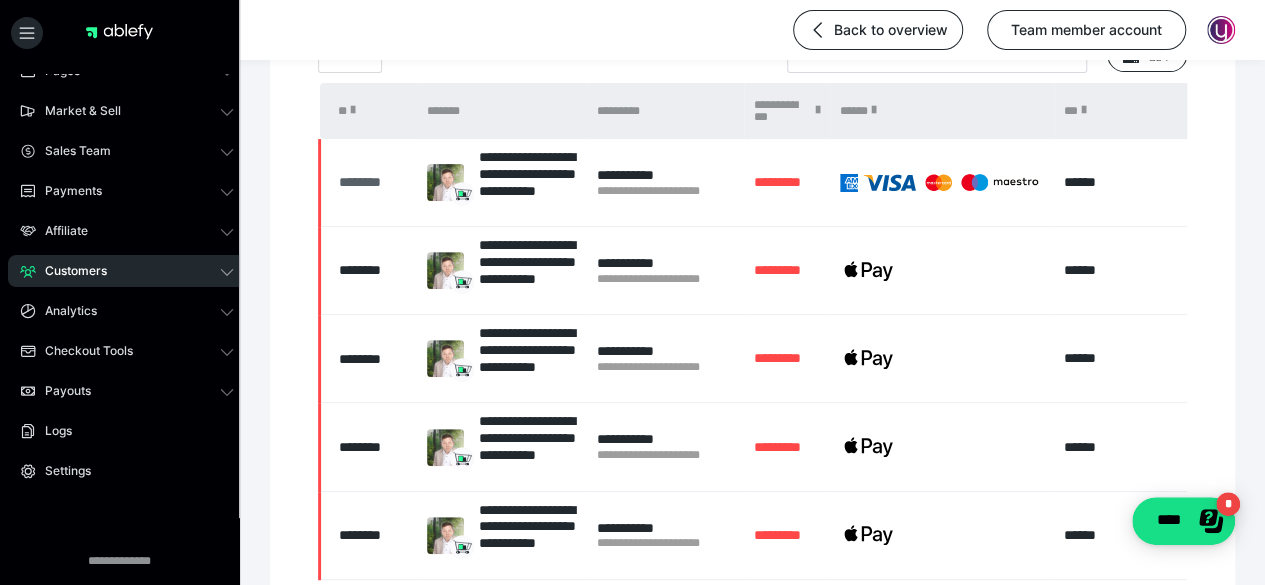 click on "********" at bounding box center (373, 182) 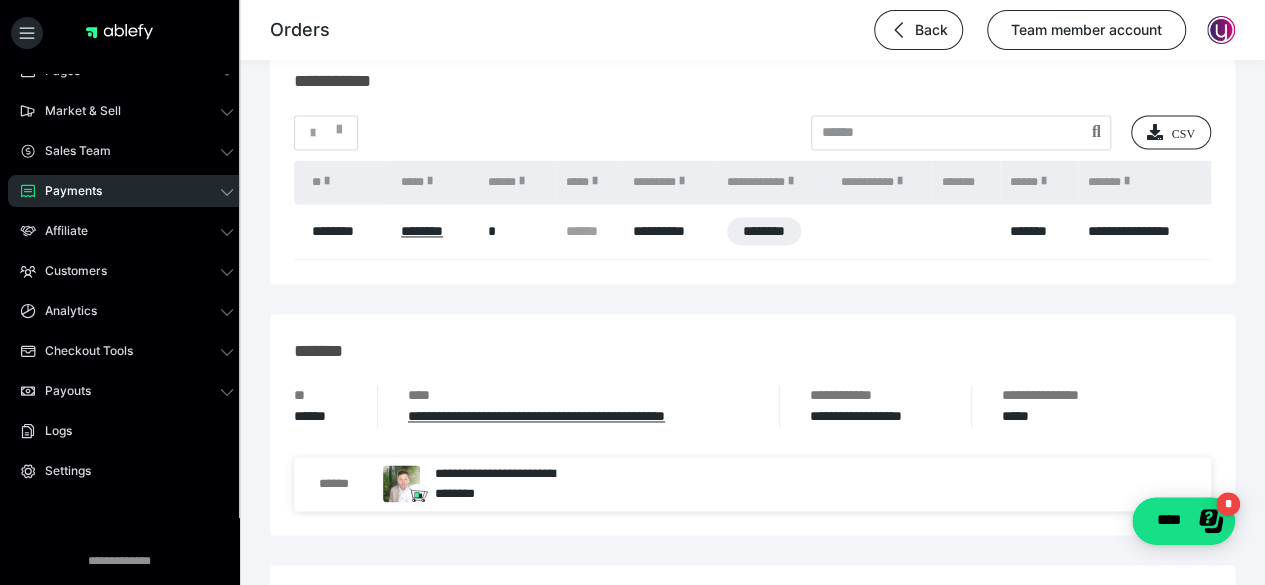 scroll, scrollTop: 1400, scrollLeft: 0, axis: vertical 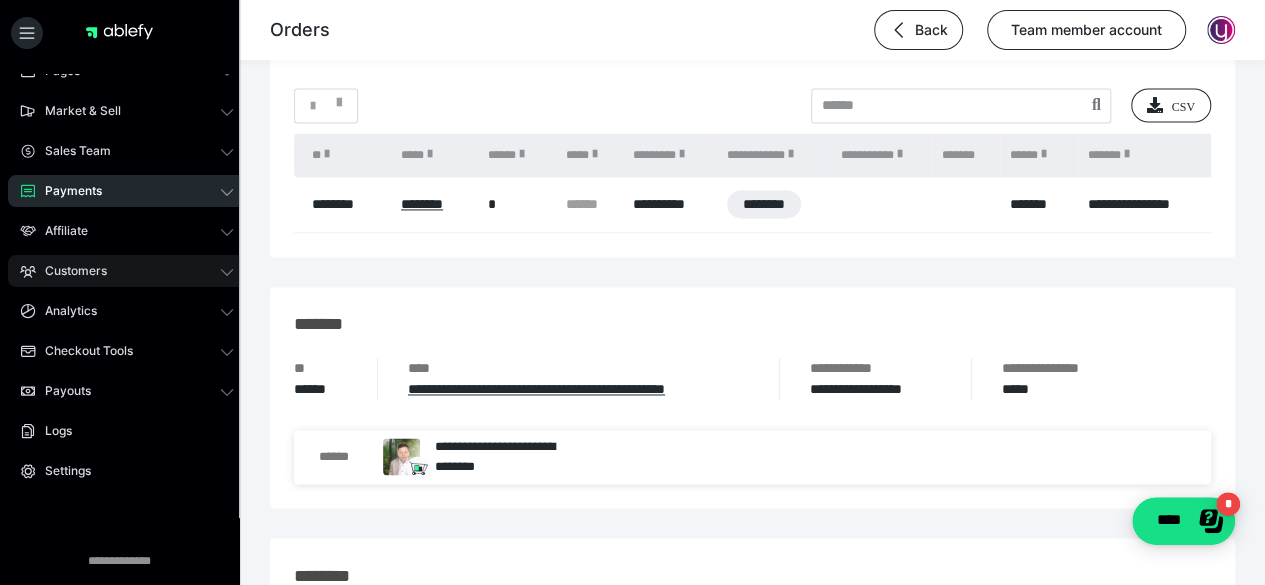 click on "Customers" at bounding box center [69, 271] 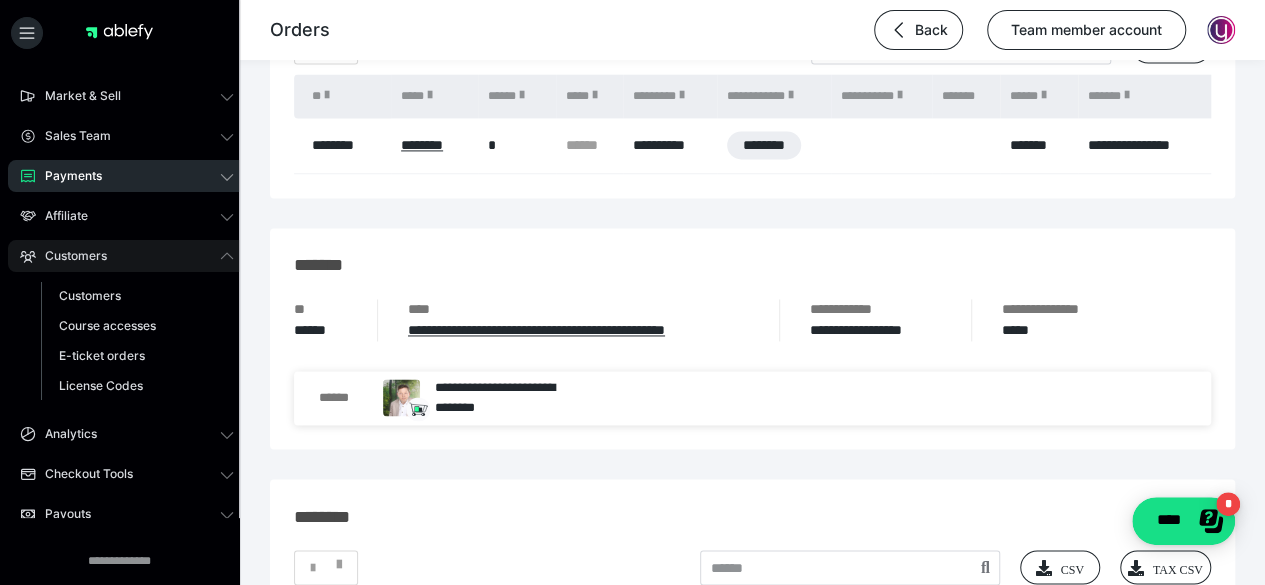 scroll, scrollTop: 1401, scrollLeft: 0, axis: vertical 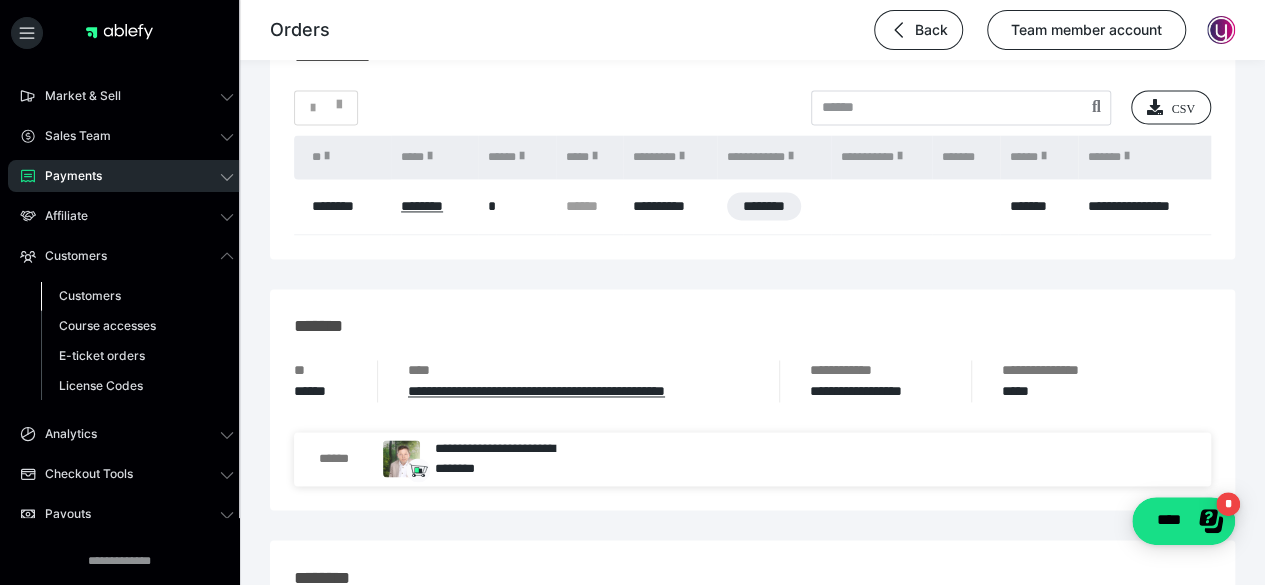 click on "Customers" at bounding box center [90, 295] 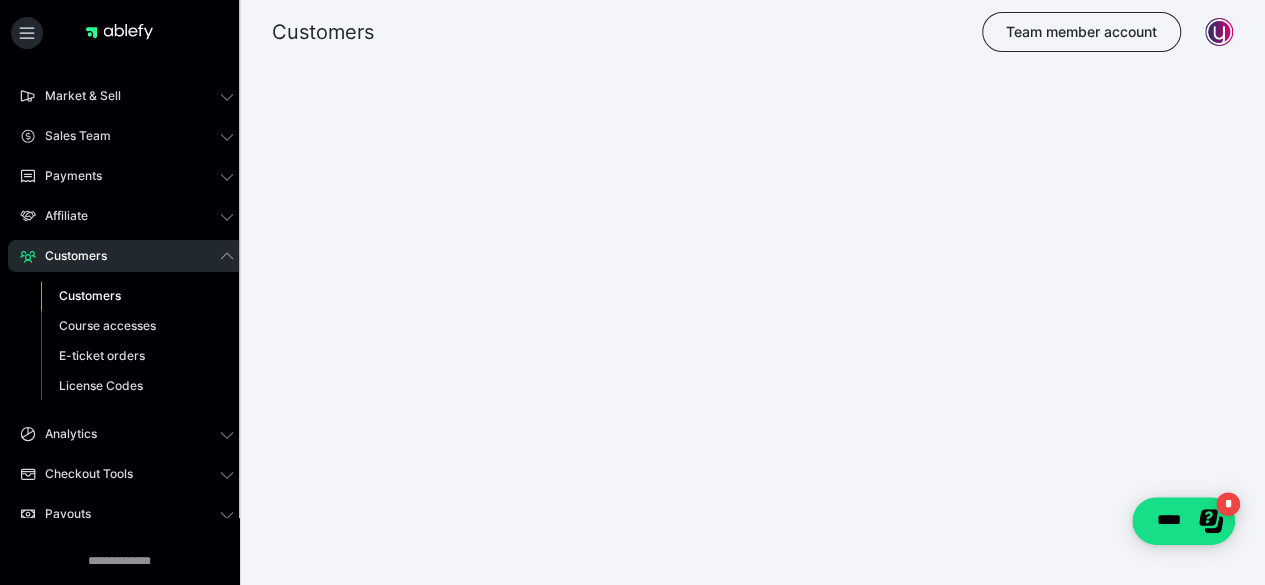 scroll, scrollTop: 0, scrollLeft: 0, axis: both 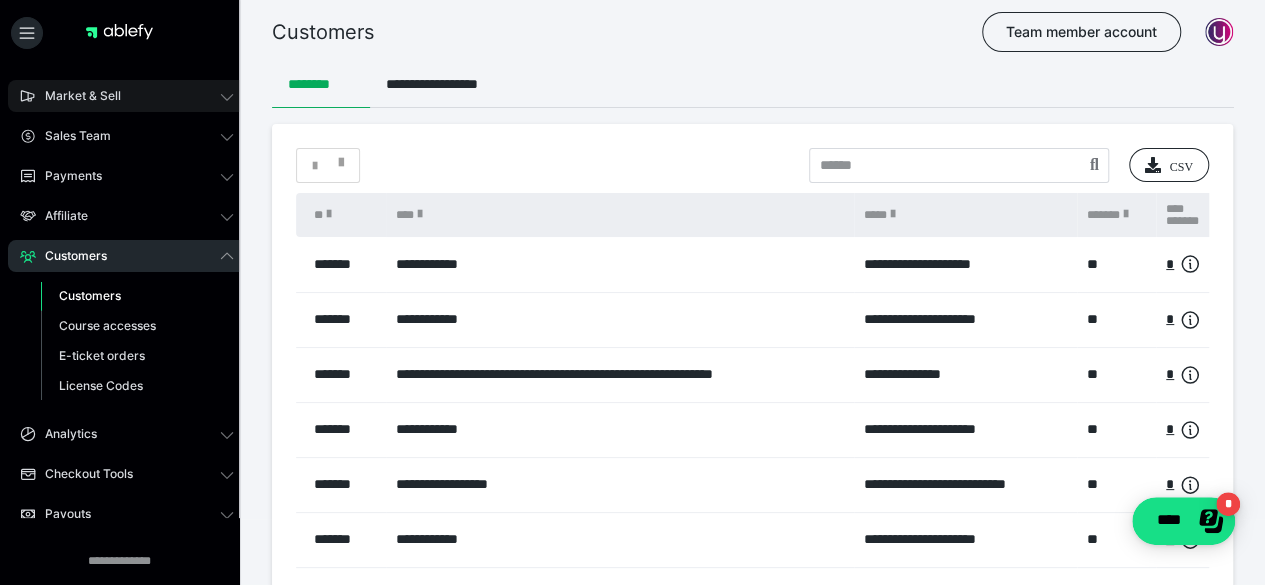click on "Market & Sell" at bounding box center (76, 96) 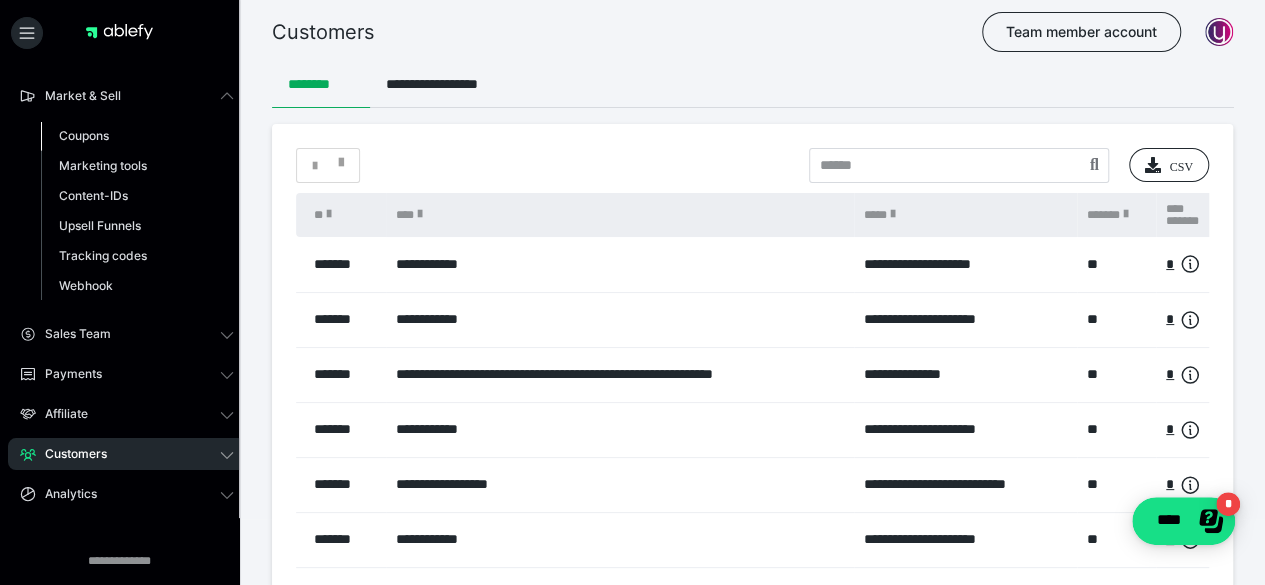 click on "Coupons" at bounding box center [84, 135] 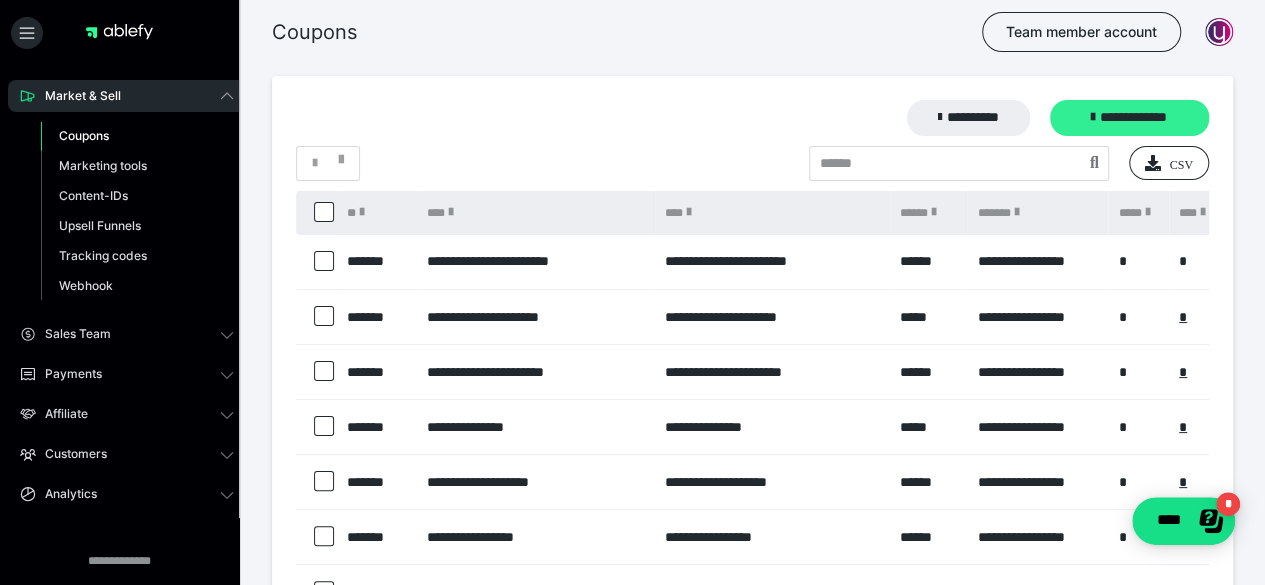 click on "**********" at bounding box center (1129, 118) 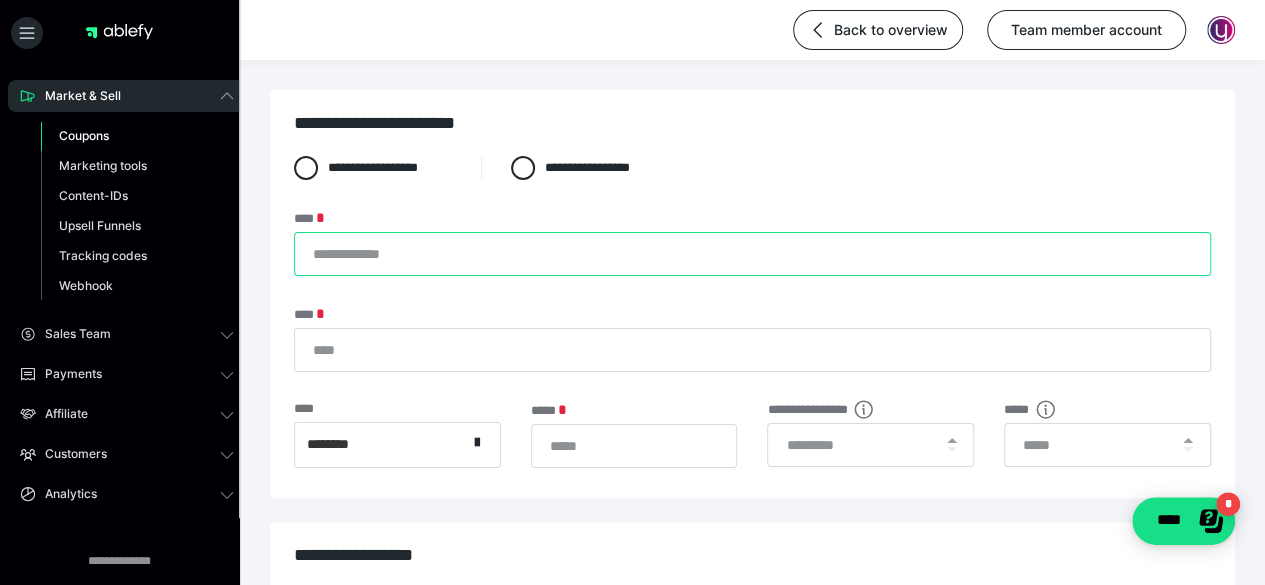 click on "****" at bounding box center (752, 254) 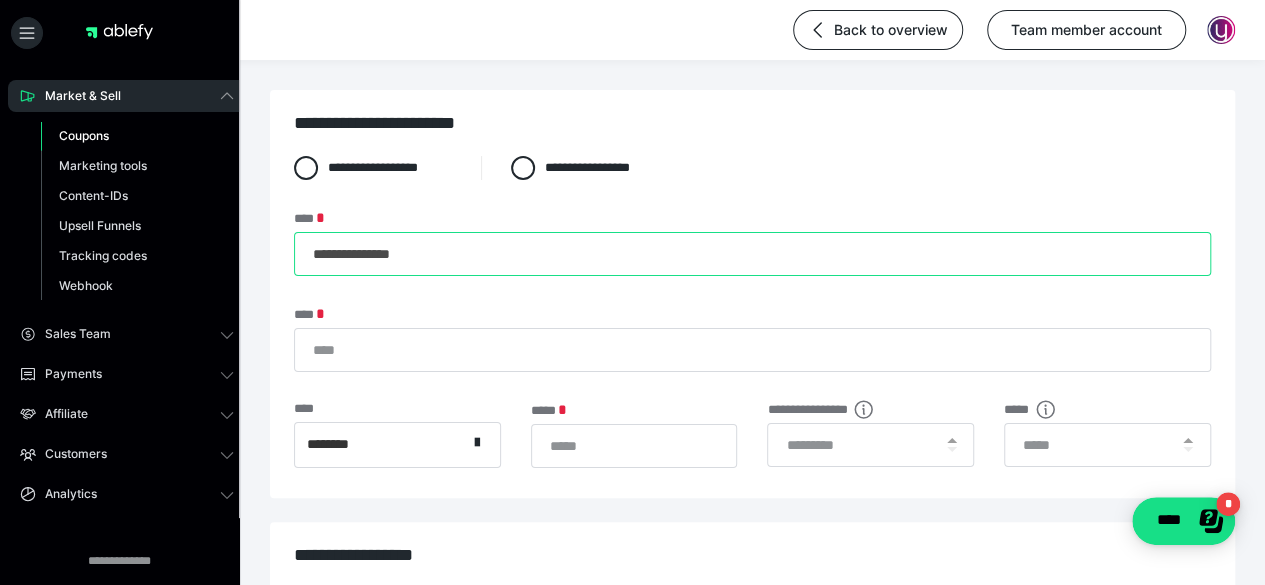 drag, startPoint x: 308, startPoint y: 252, endPoint x: 457, endPoint y: 275, distance: 150.76472 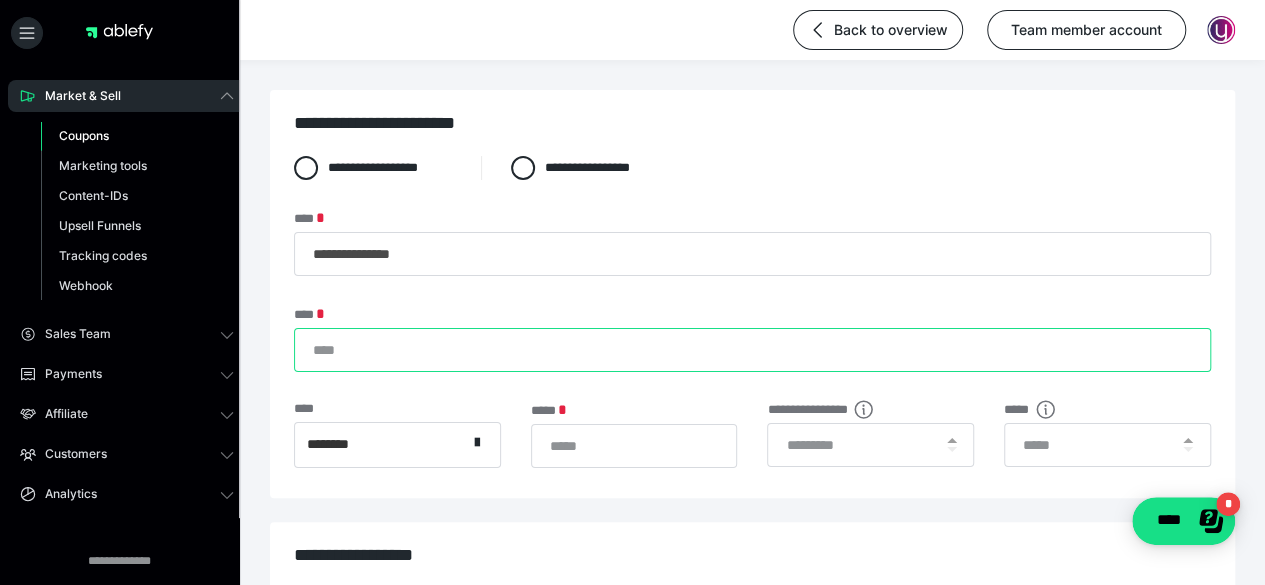 click on "****" at bounding box center (752, 350) 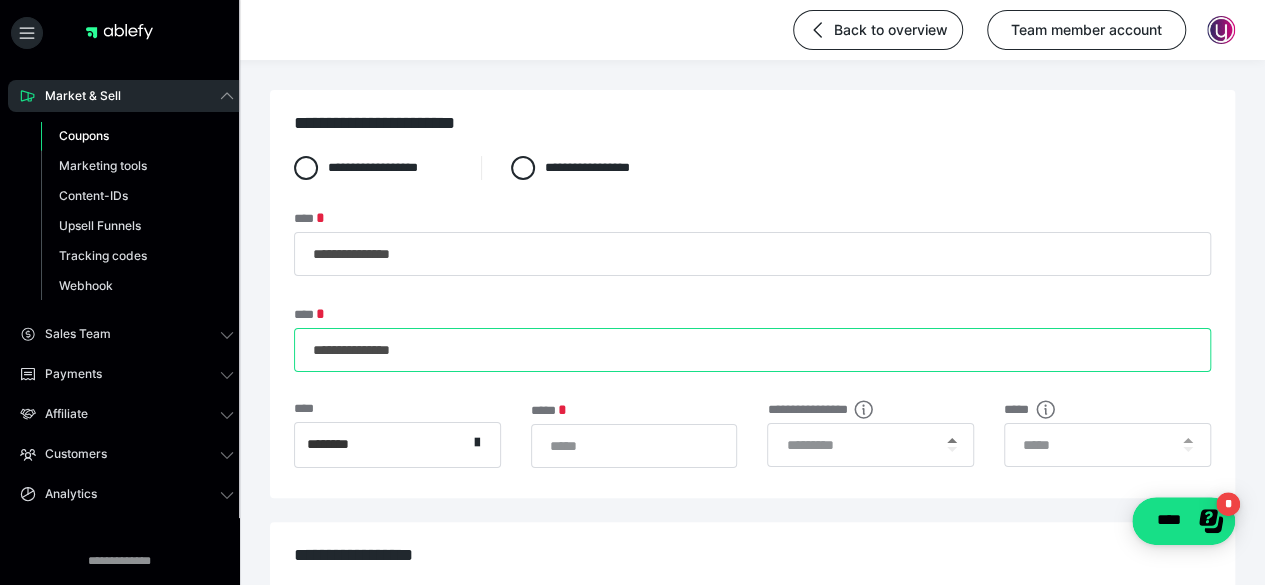 type on "**********" 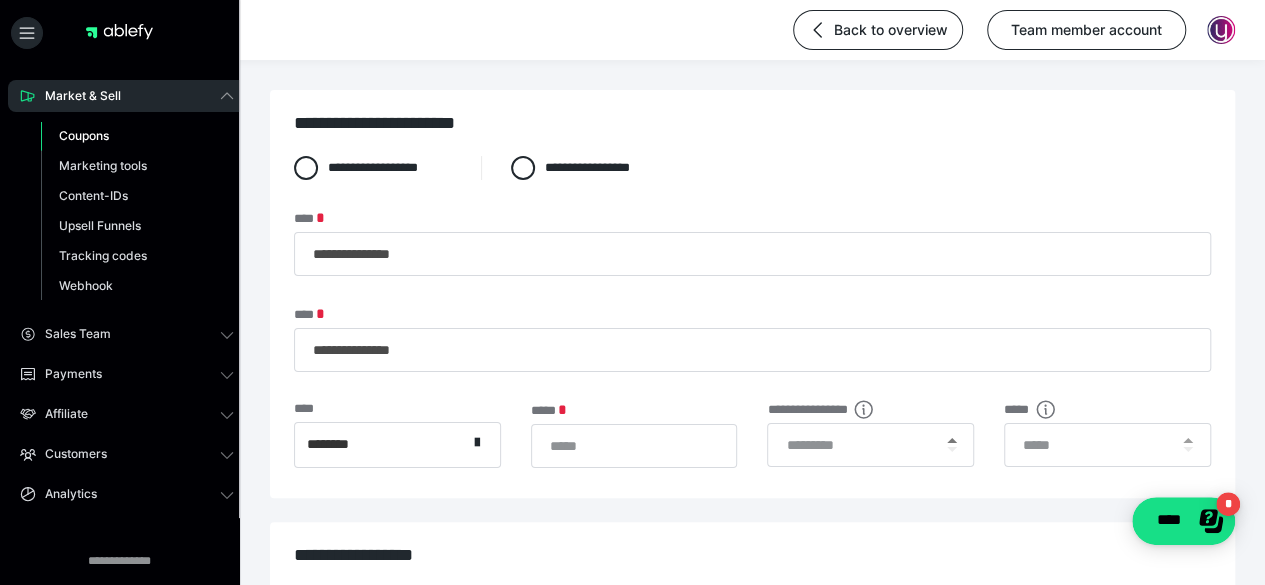 click at bounding box center [952, 440] 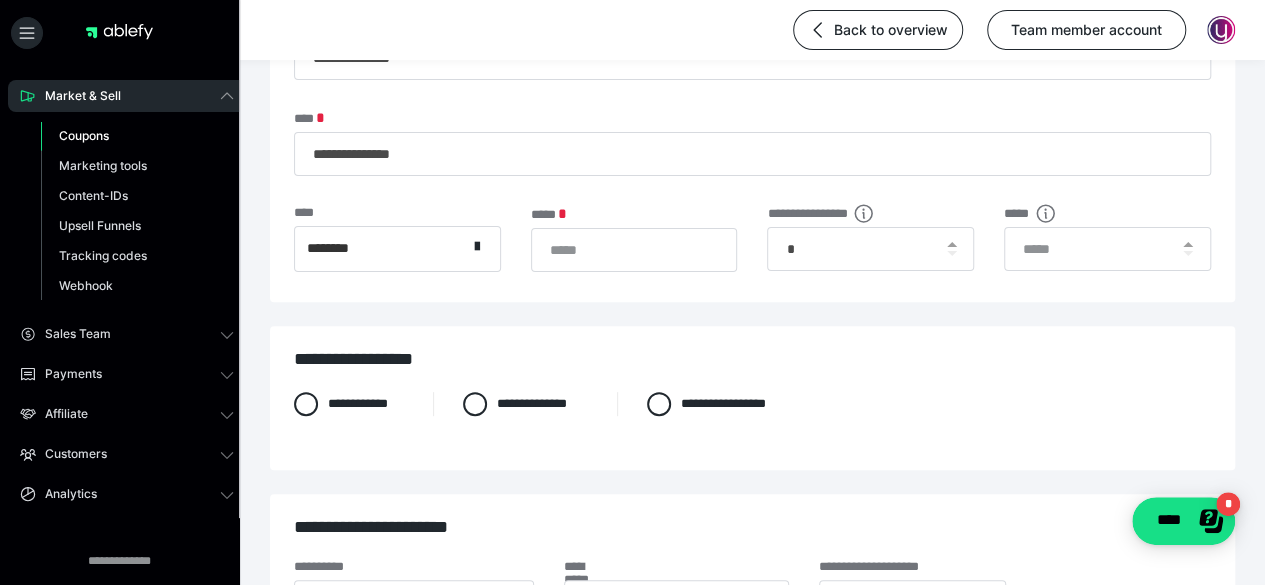 scroll, scrollTop: 200, scrollLeft: 0, axis: vertical 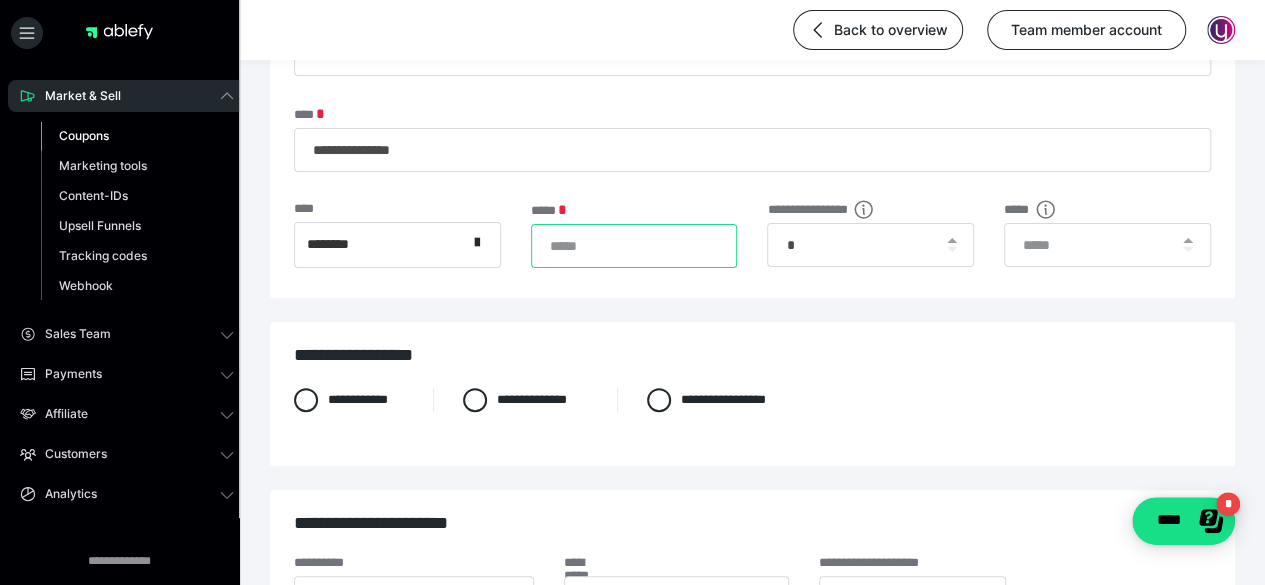 click on "*" at bounding box center (634, 246) 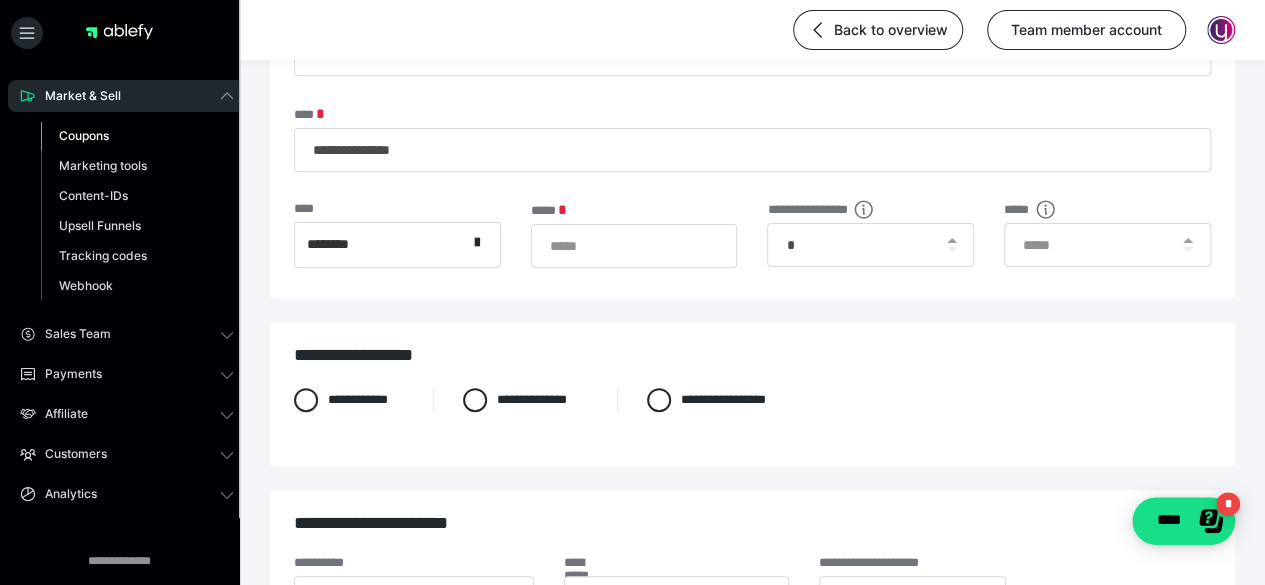 click on "**********" at bounding box center [752, 394] 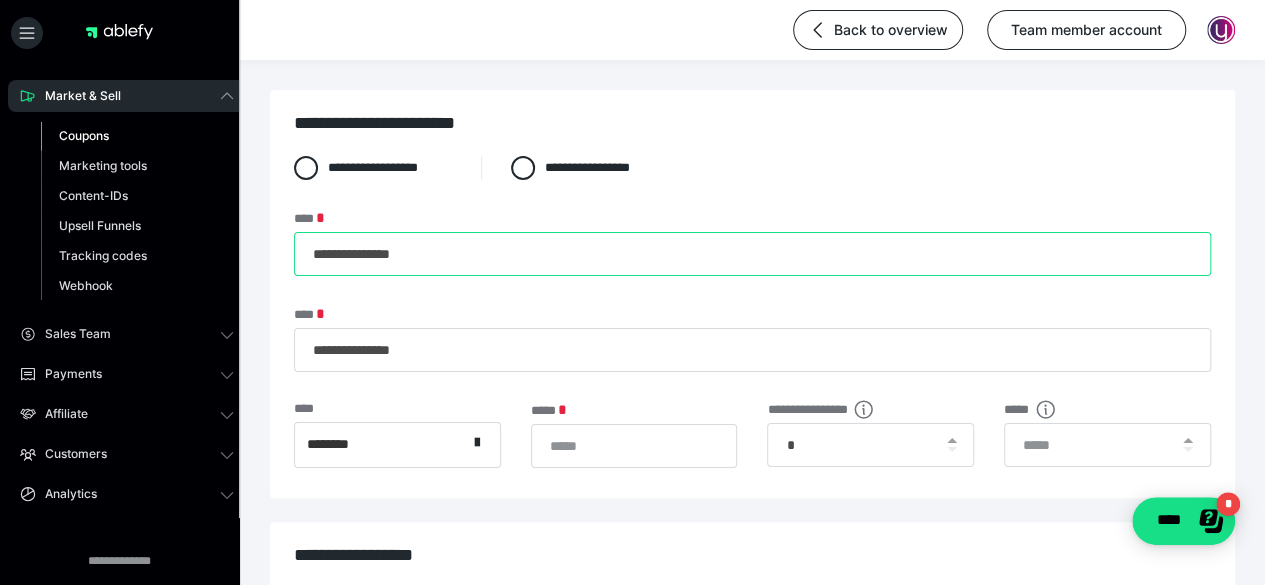 click on "**********" at bounding box center (752, 254) 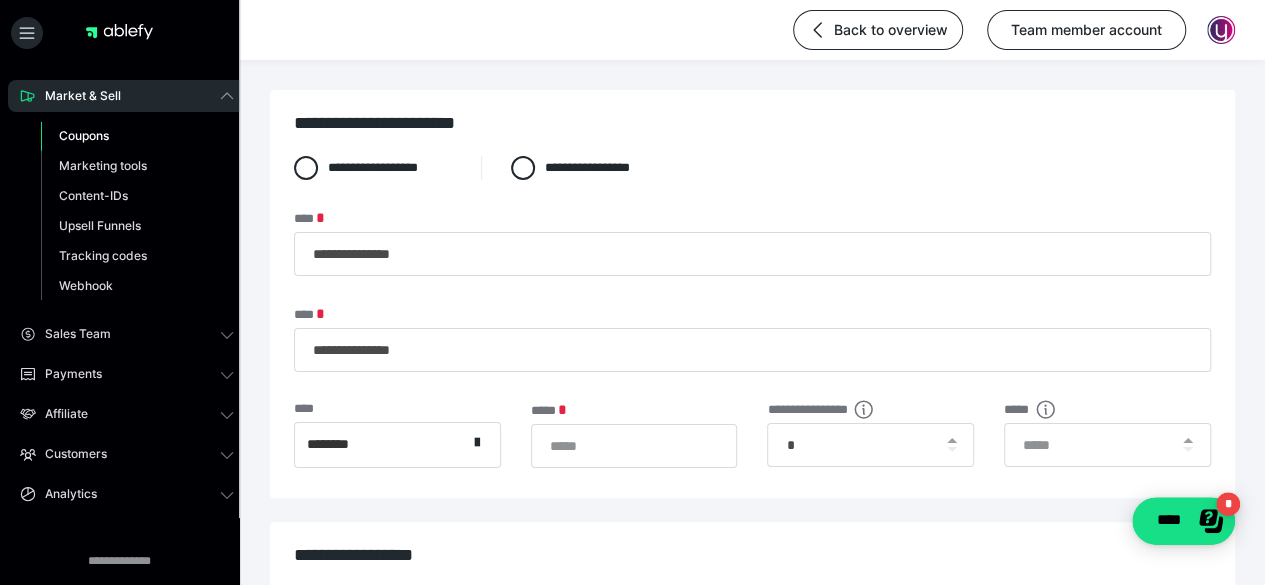 click on "**********" at bounding box center [752, 339] 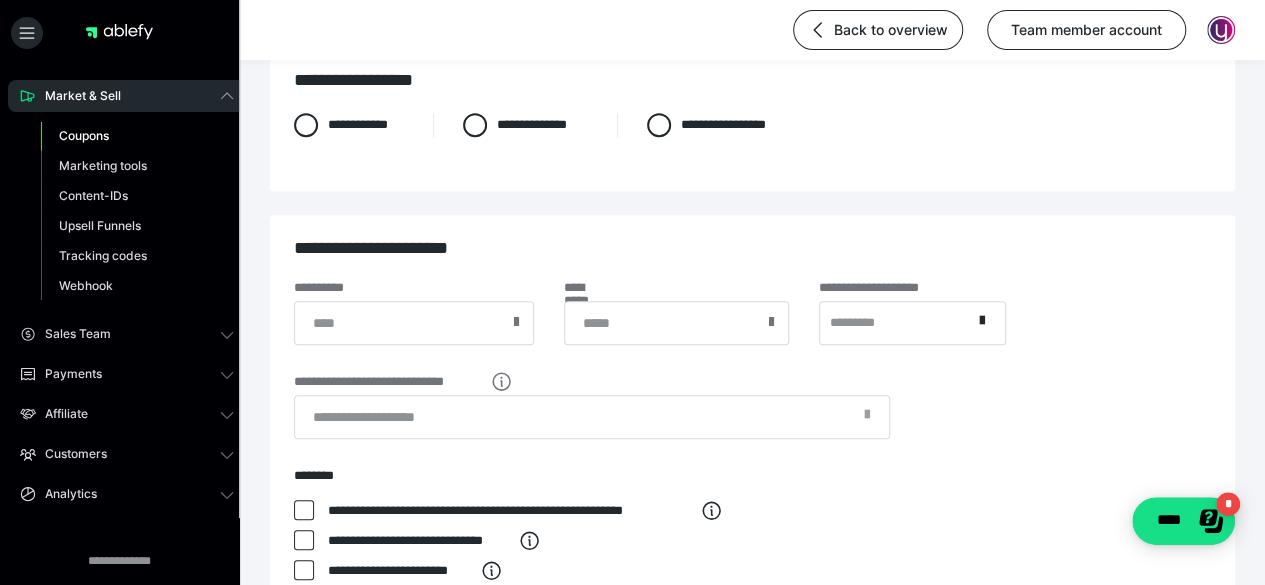 scroll, scrollTop: 500, scrollLeft: 0, axis: vertical 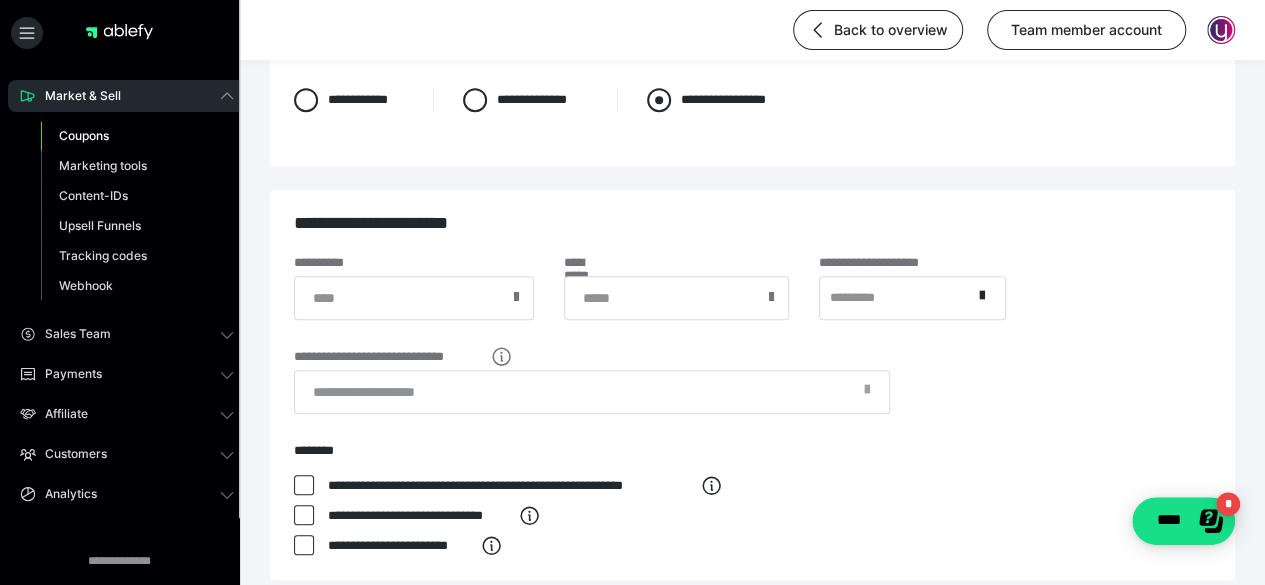 click at bounding box center (659, 100) 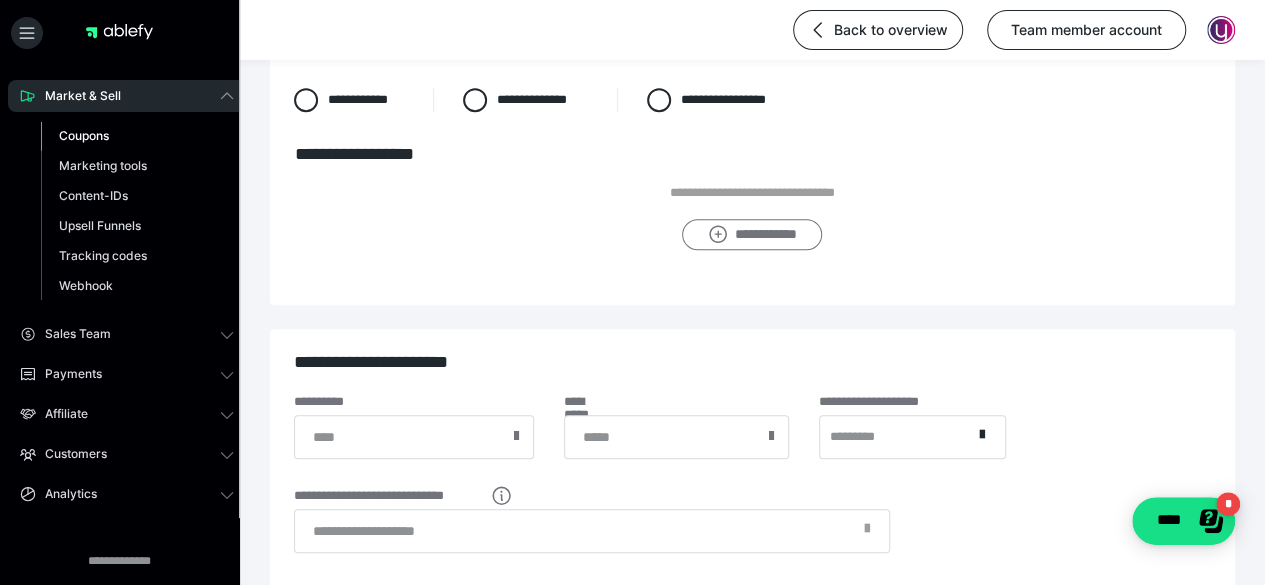 click on "**********" at bounding box center [752, 234] 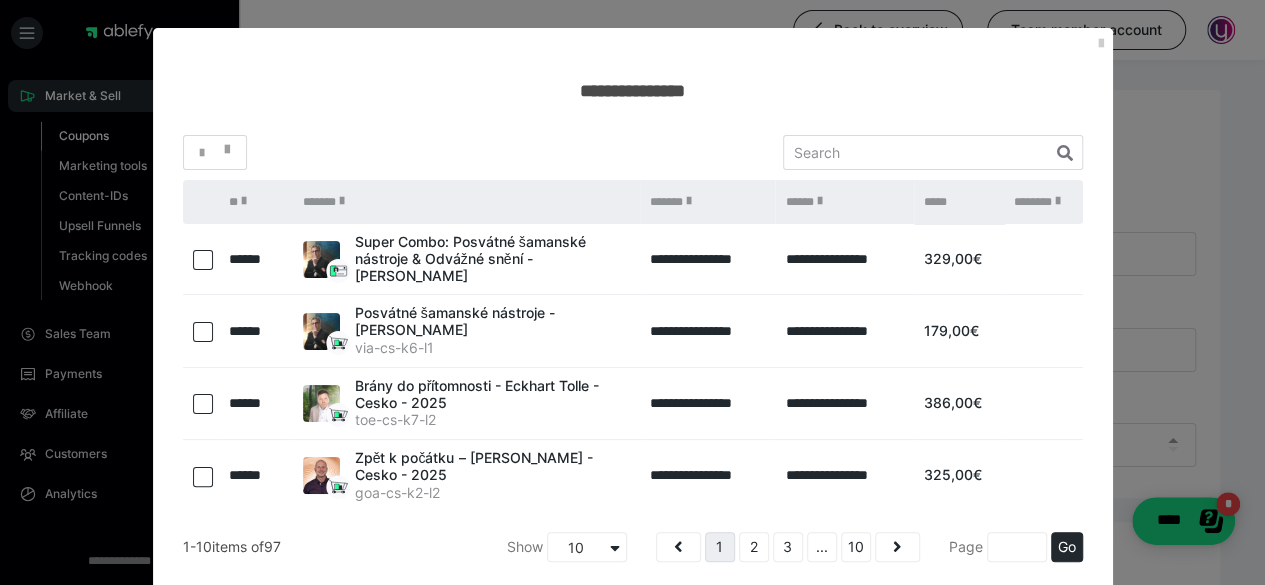 click at bounding box center [203, 404] 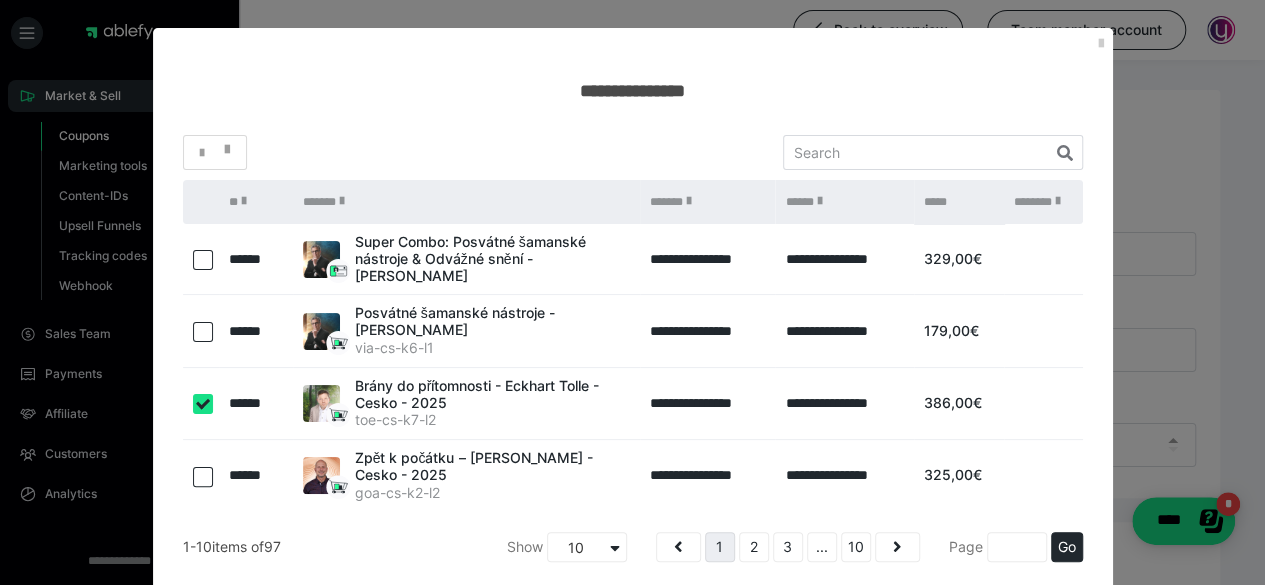 checkbox on "true" 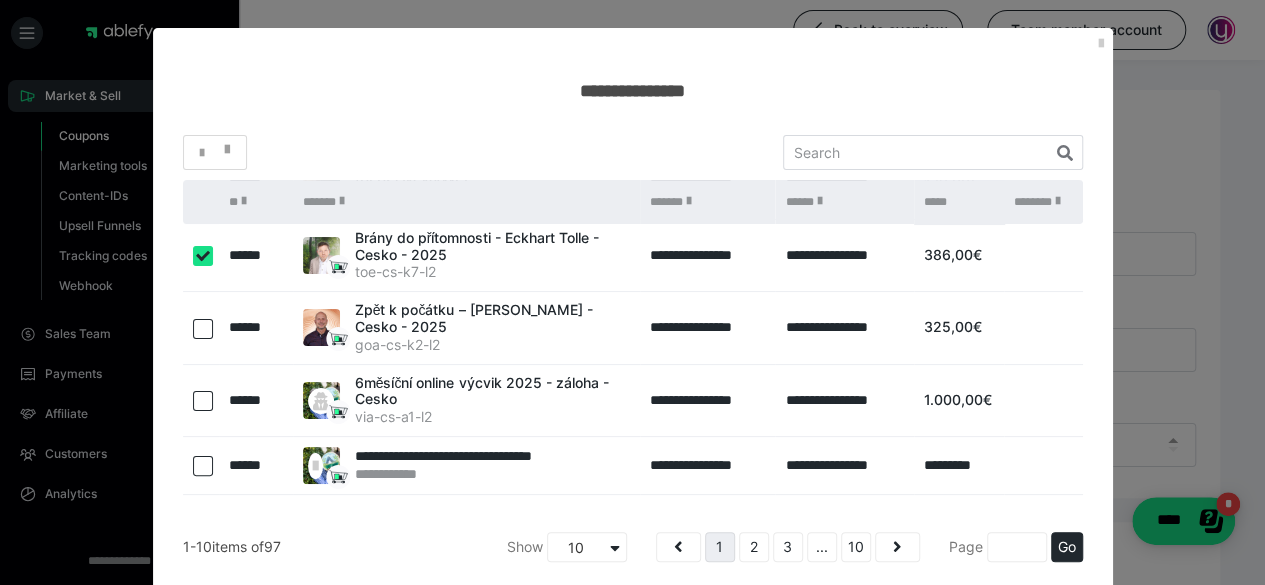 scroll, scrollTop: 0, scrollLeft: 0, axis: both 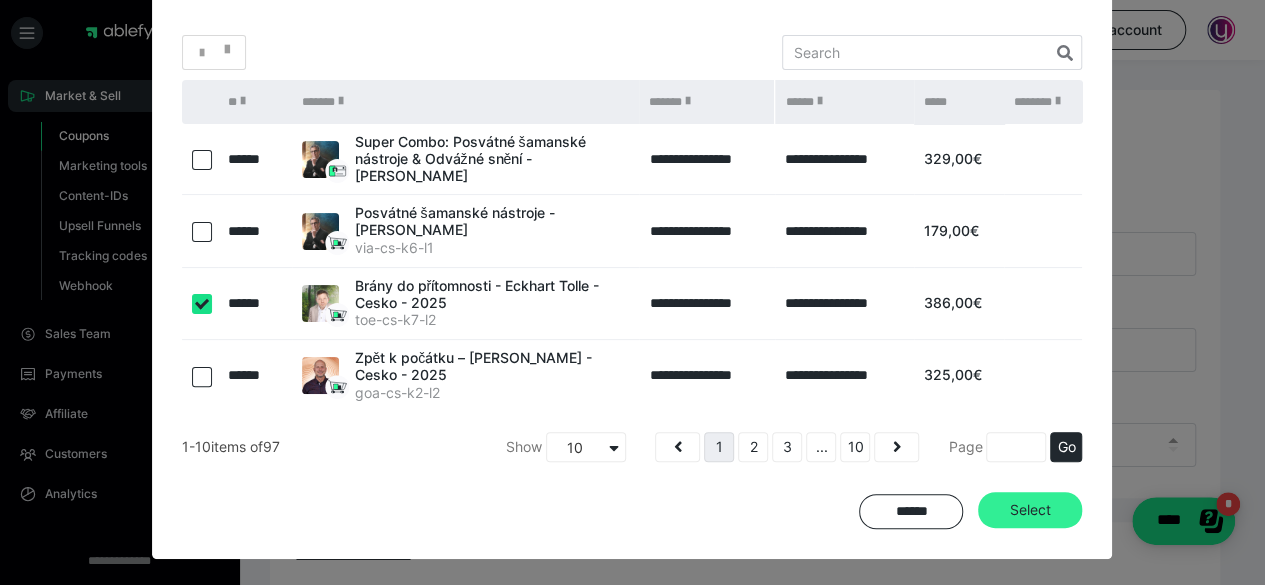 click on "Select" at bounding box center (1030, 510) 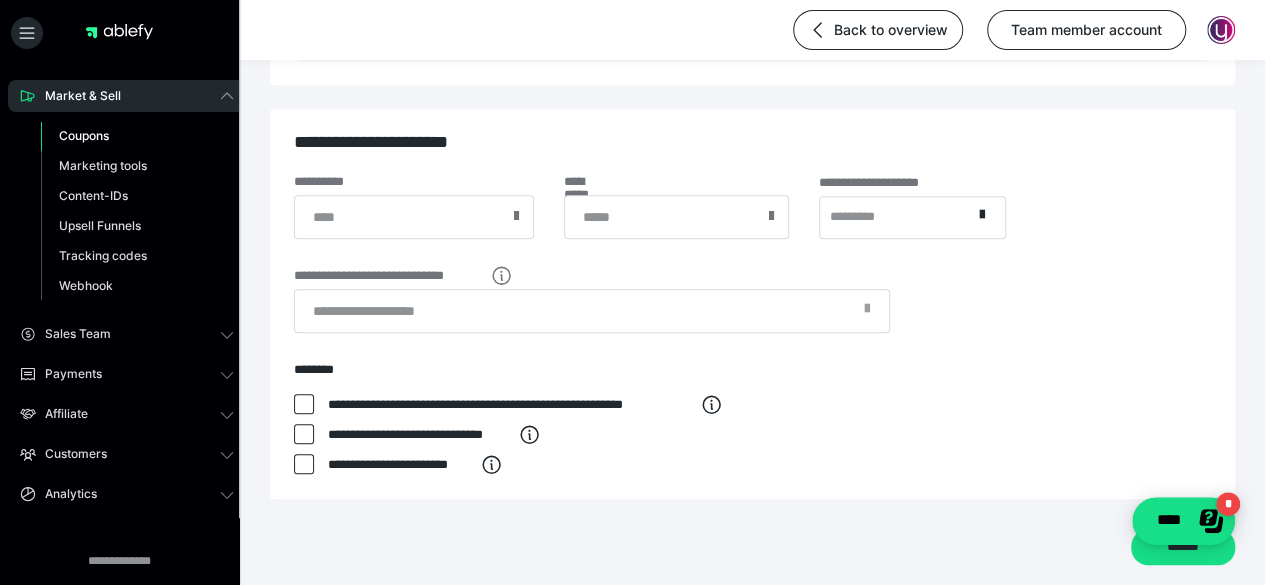scroll, scrollTop: 777, scrollLeft: 0, axis: vertical 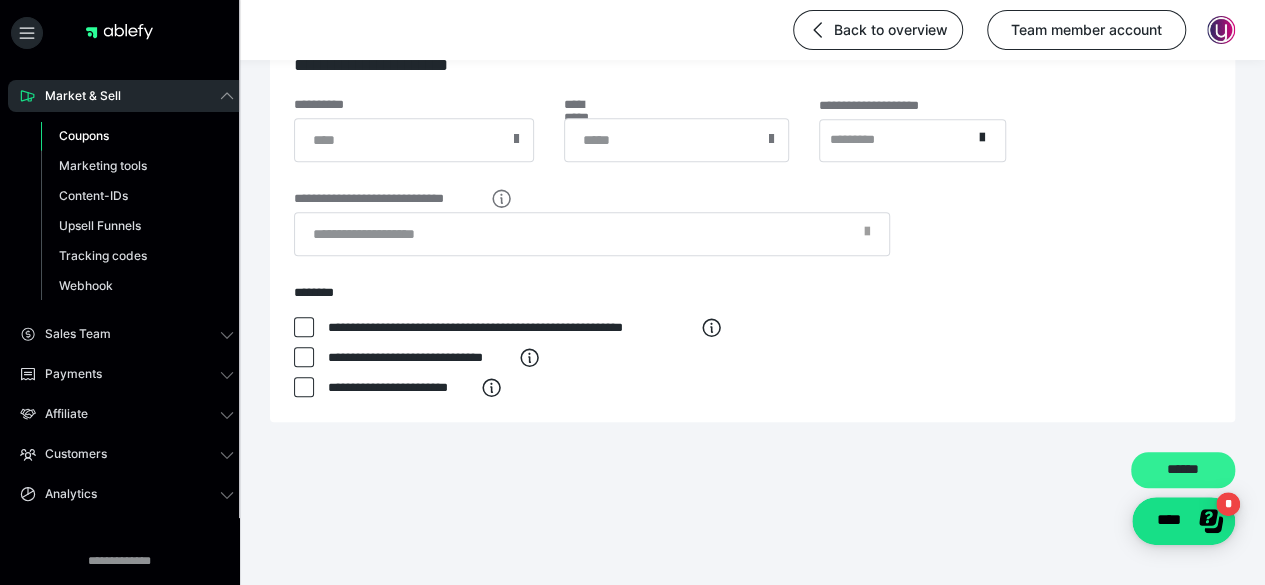 click on "******" at bounding box center [1183, 470] 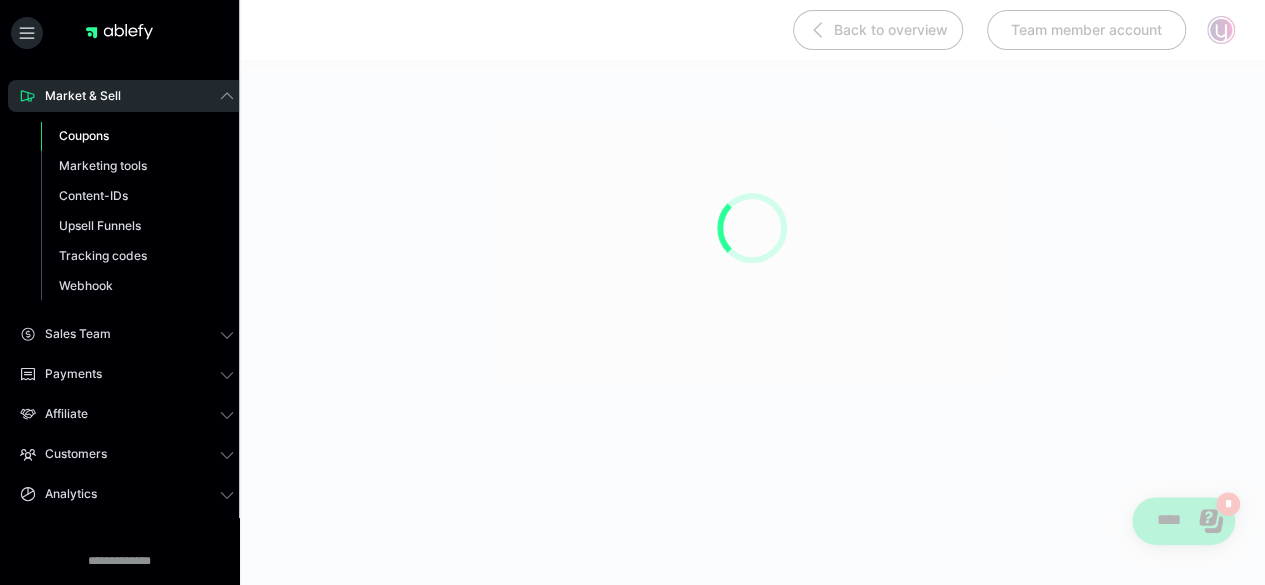 scroll, scrollTop: 190, scrollLeft: 0, axis: vertical 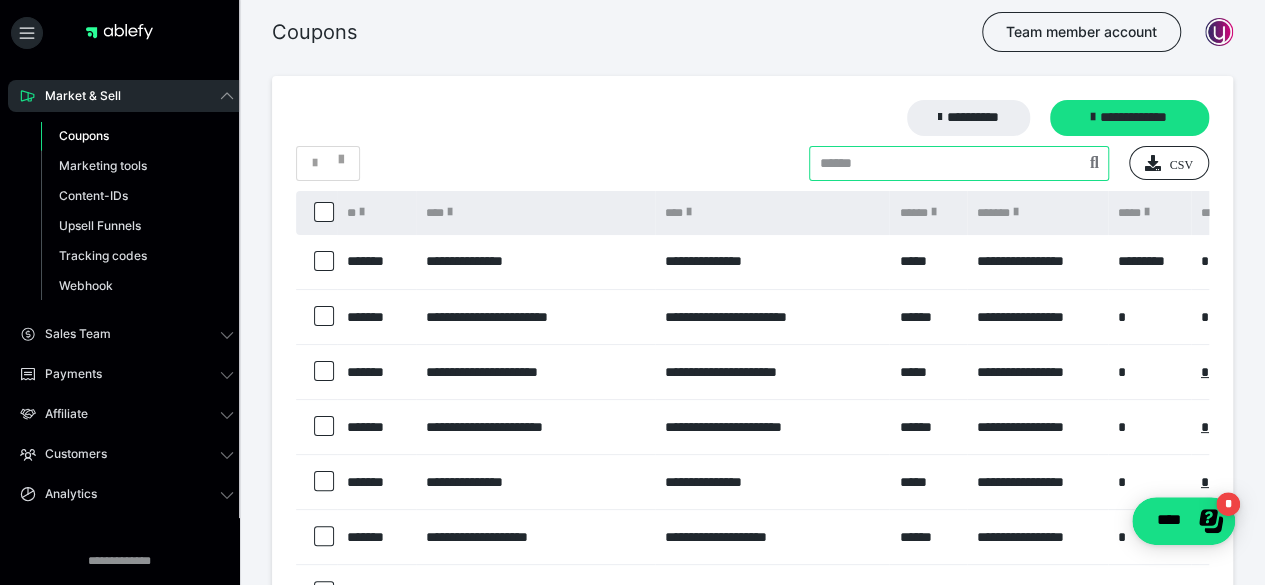 click at bounding box center (959, 163) 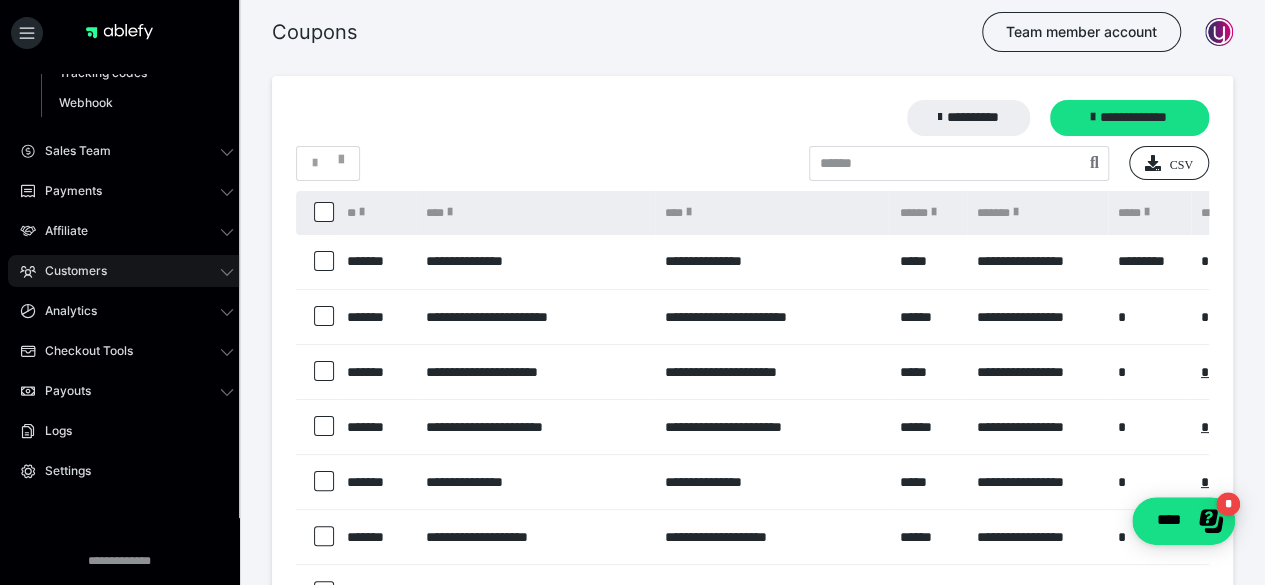 click on "Customers" at bounding box center (69, 271) 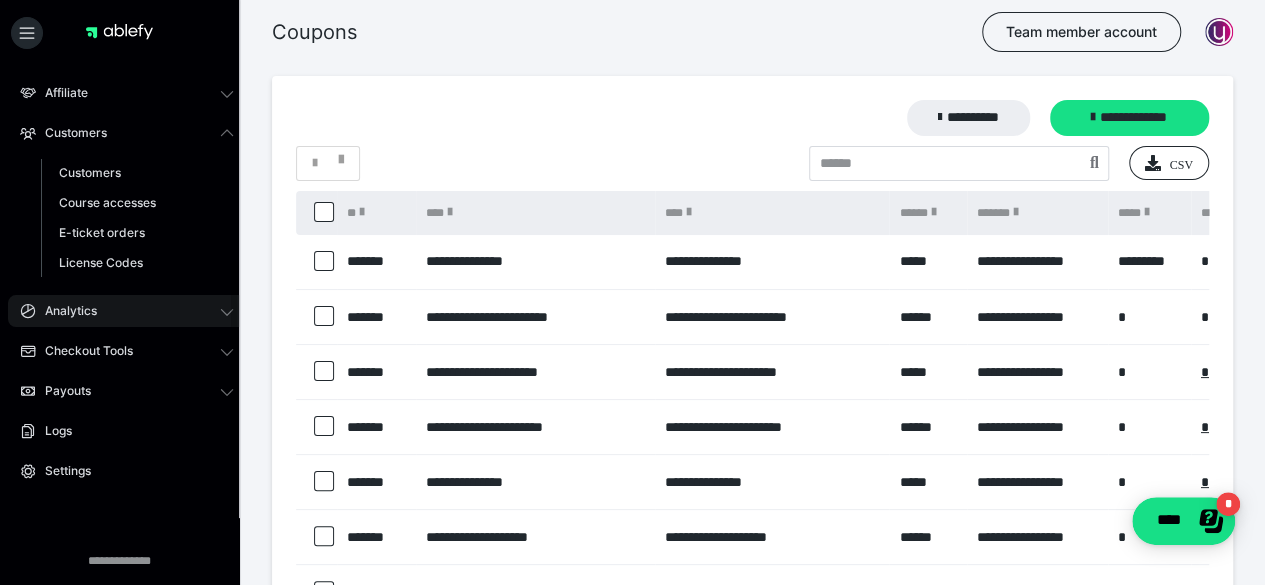 scroll, scrollTop: 292, scrollLeft: 0, axis: vertical 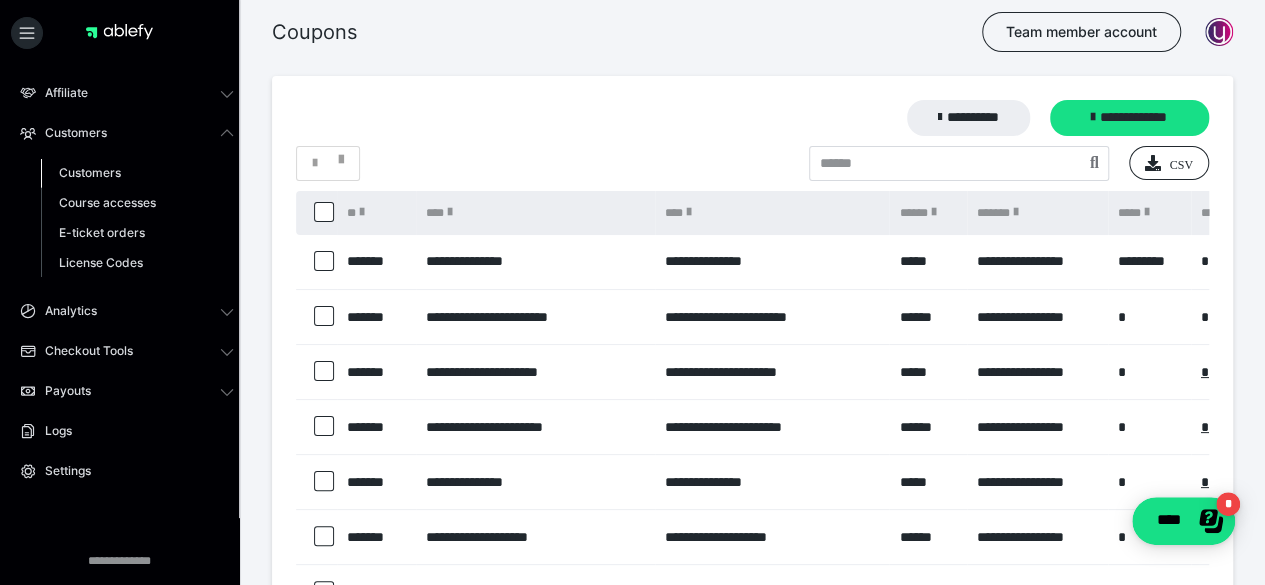 click on "Customers" at bounding box center (90, 172) 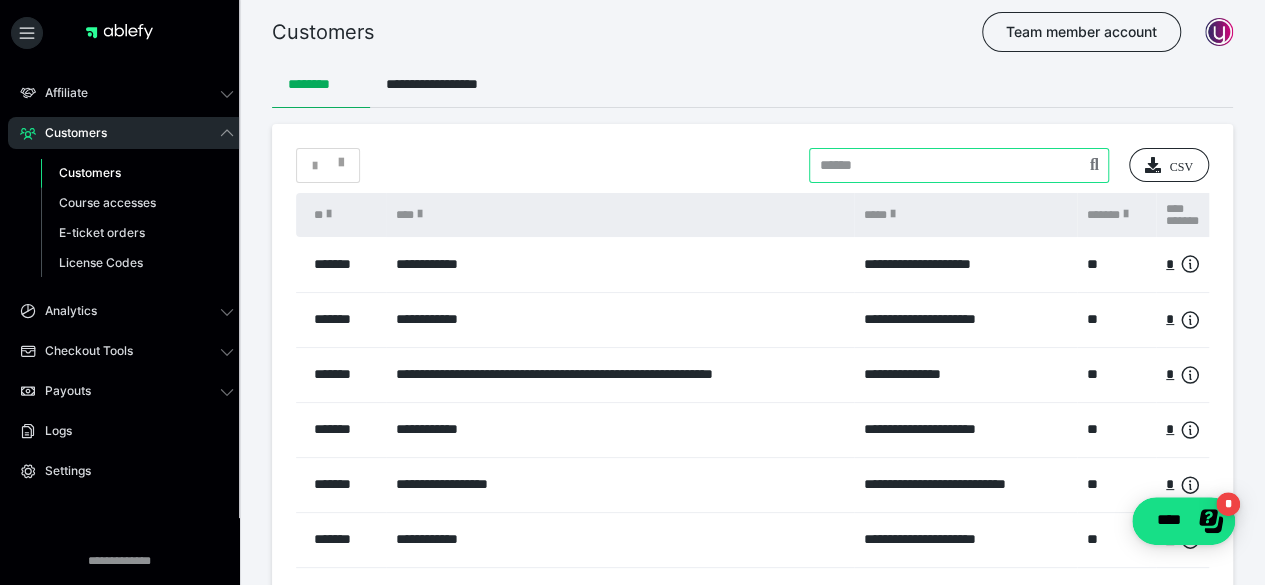 click at bounding box center [959, 165] 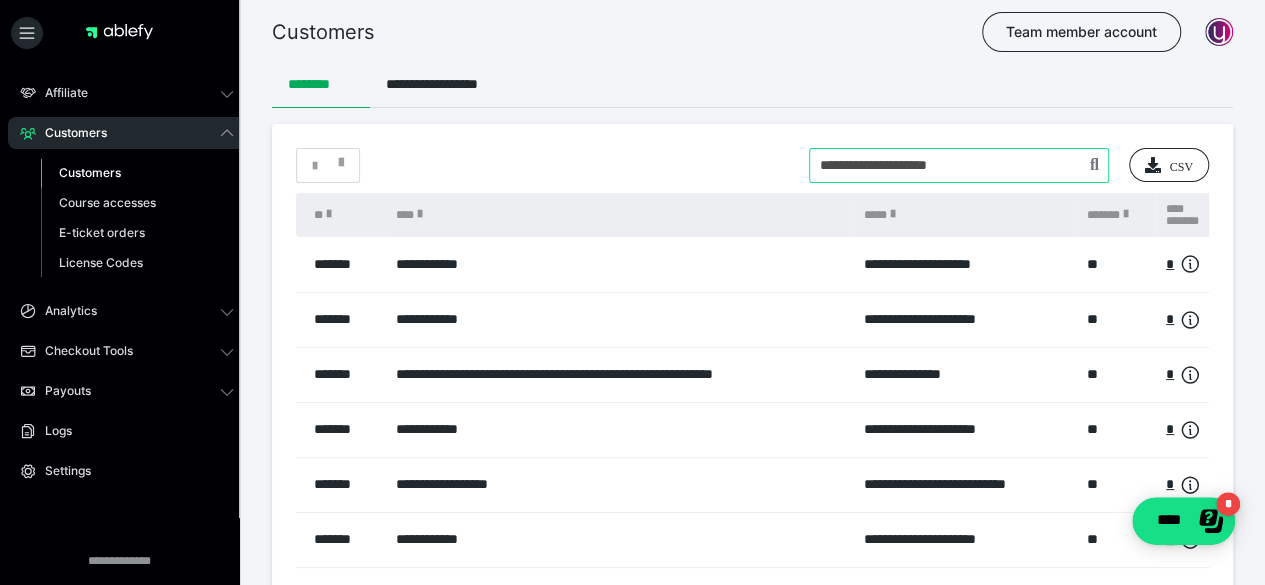 type on "**********" 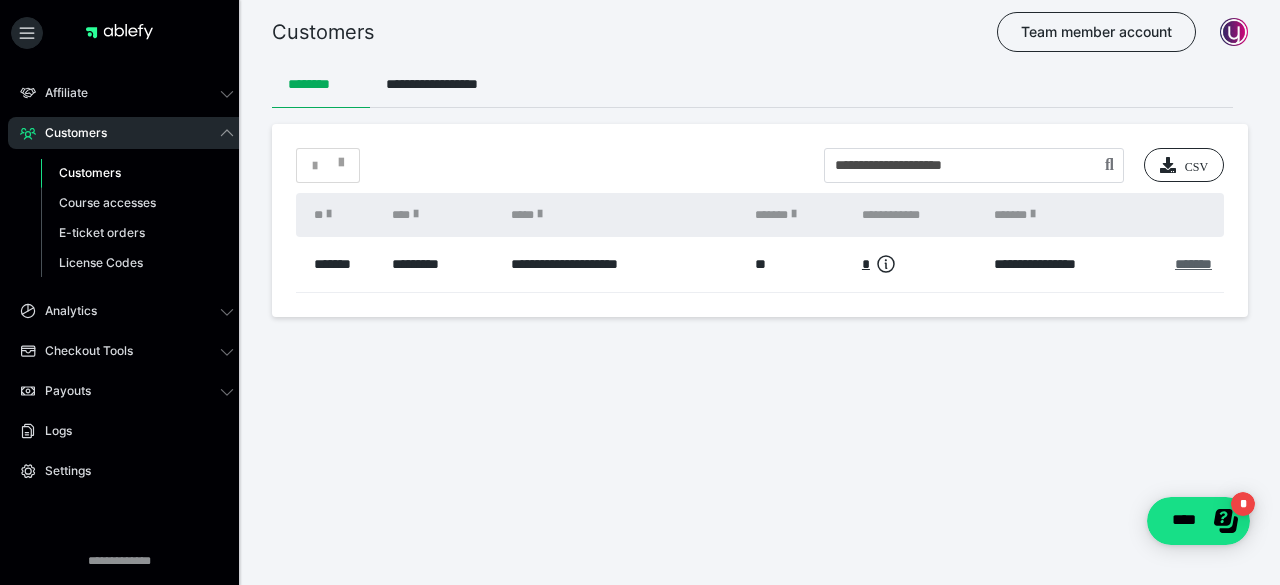 click on "*******" at bounding box center (1193, 264) 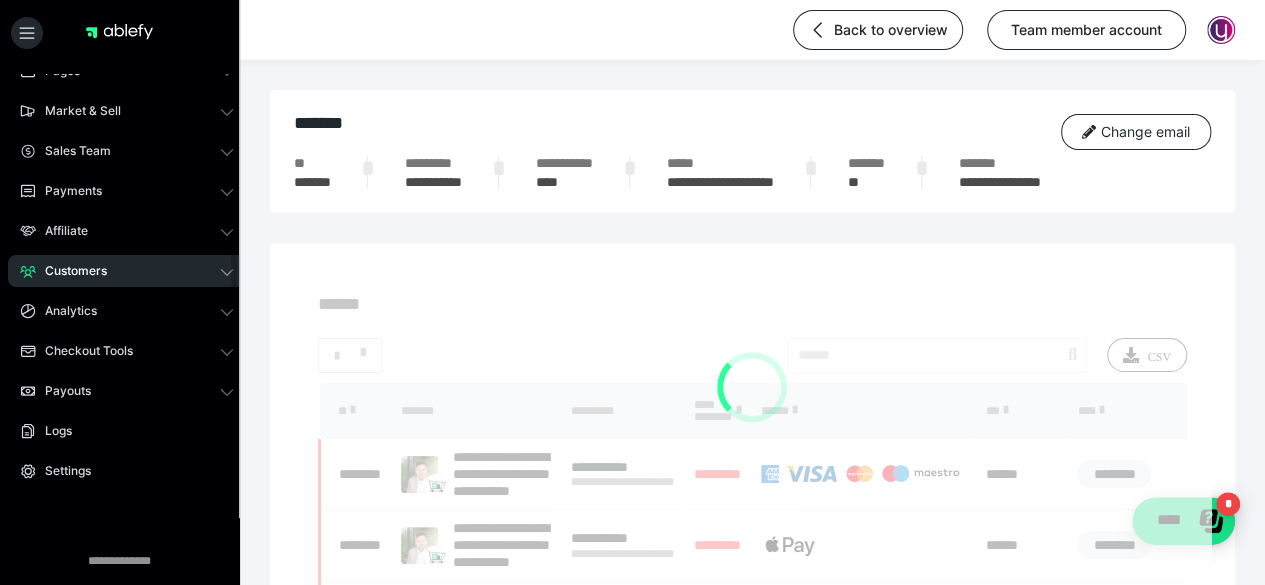 scroll, scrollTop: 154, scrollLeft: 0, axis: vertical 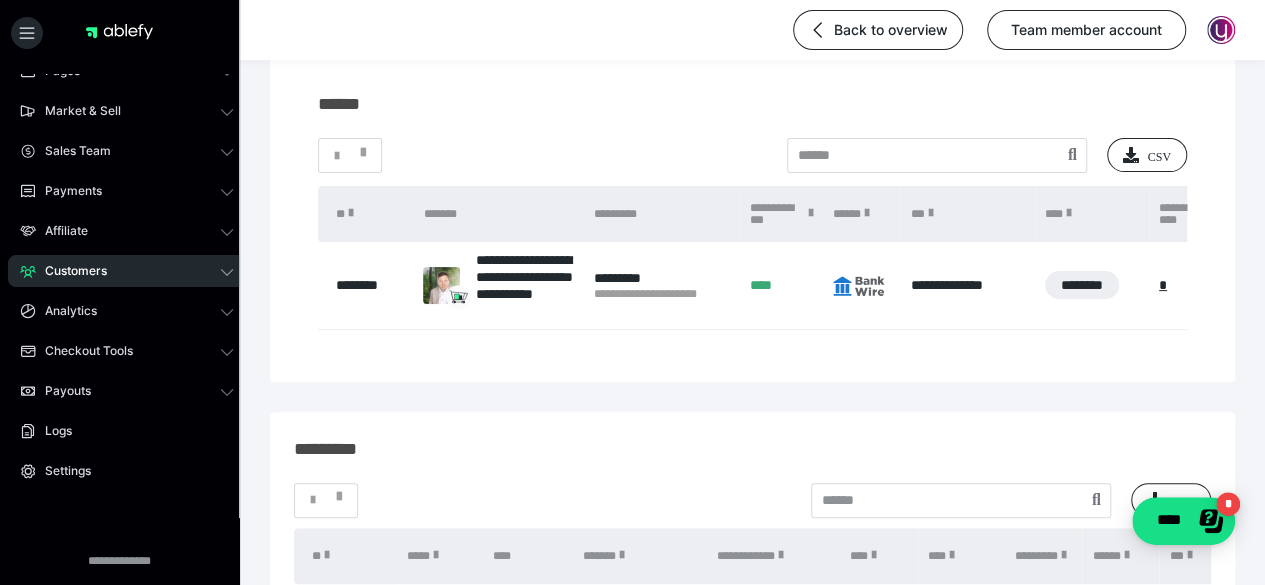 click on "Customers" at bounding box center (69, 271) 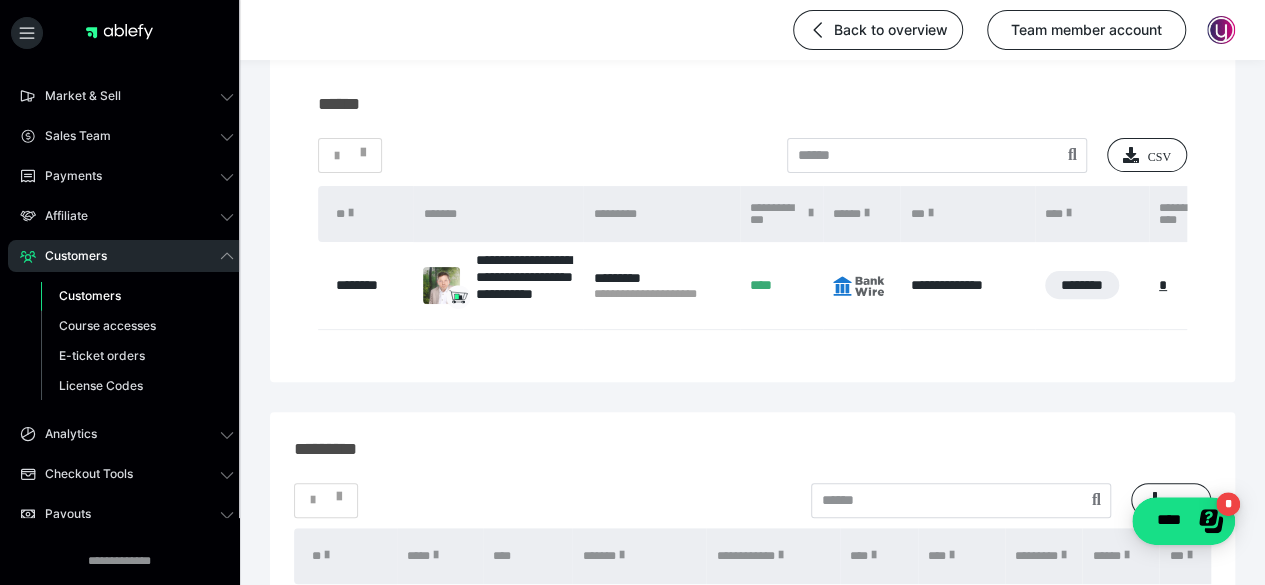 click on "Customers" at bounding box center [90, 295] 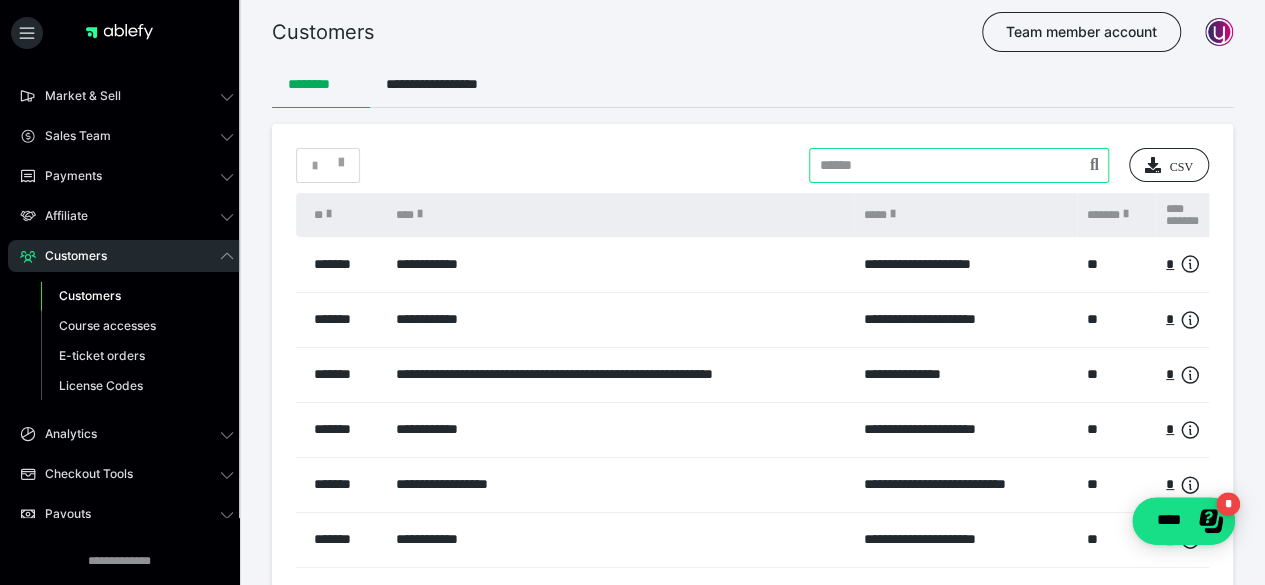 click at bounding box center (959, 165) 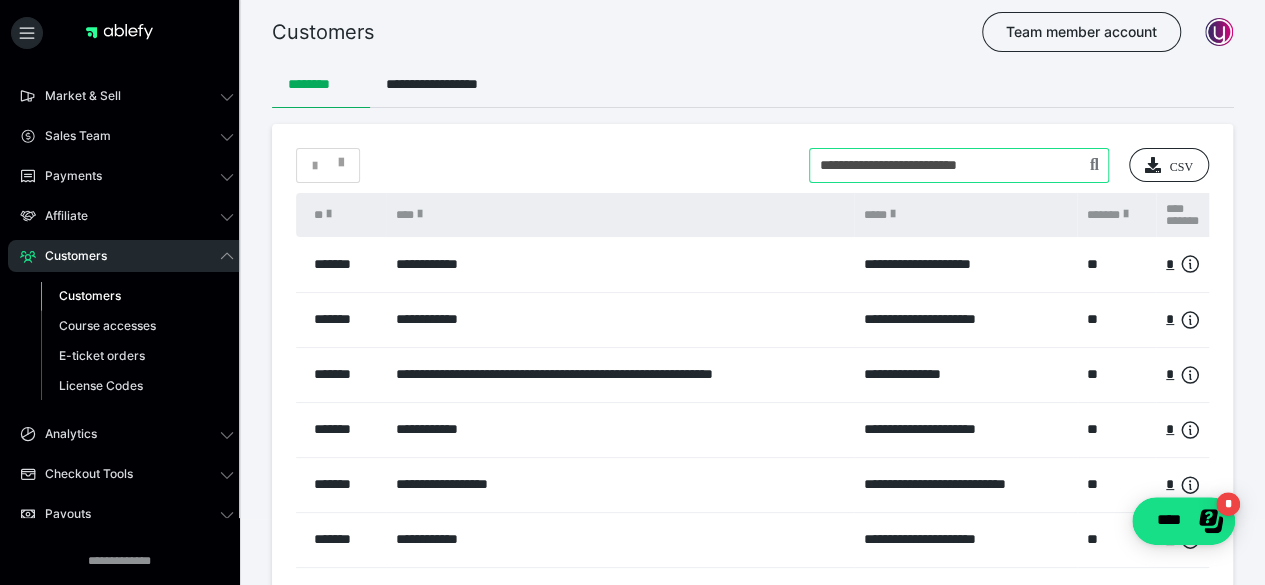 type on "**********" 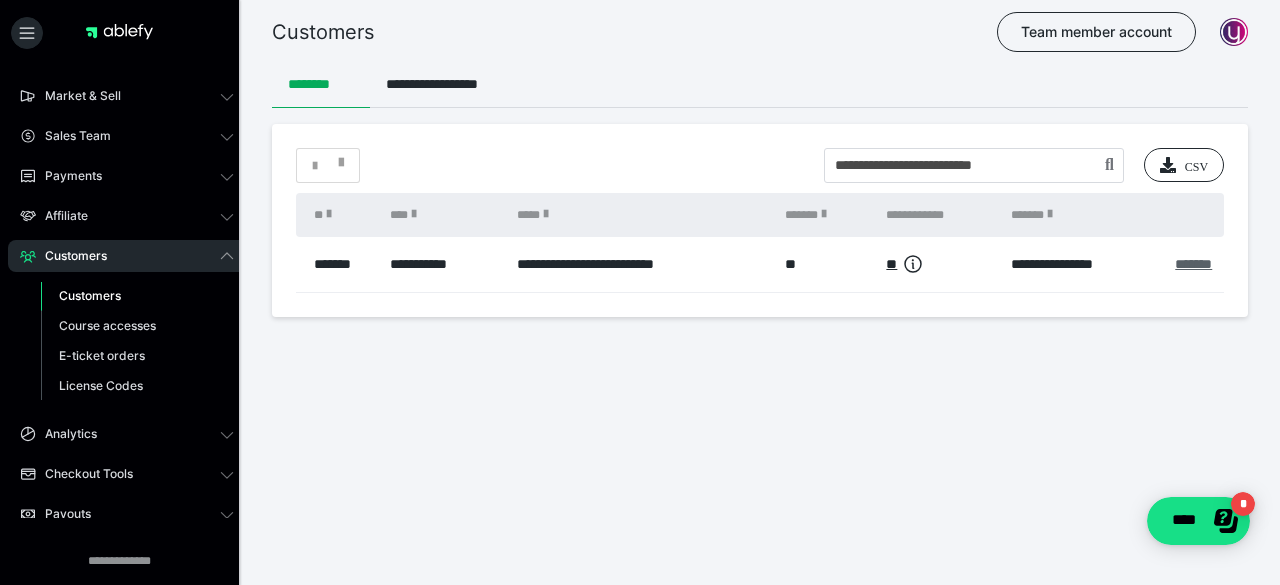 click on "*******" at bounding box center (1193, 264) 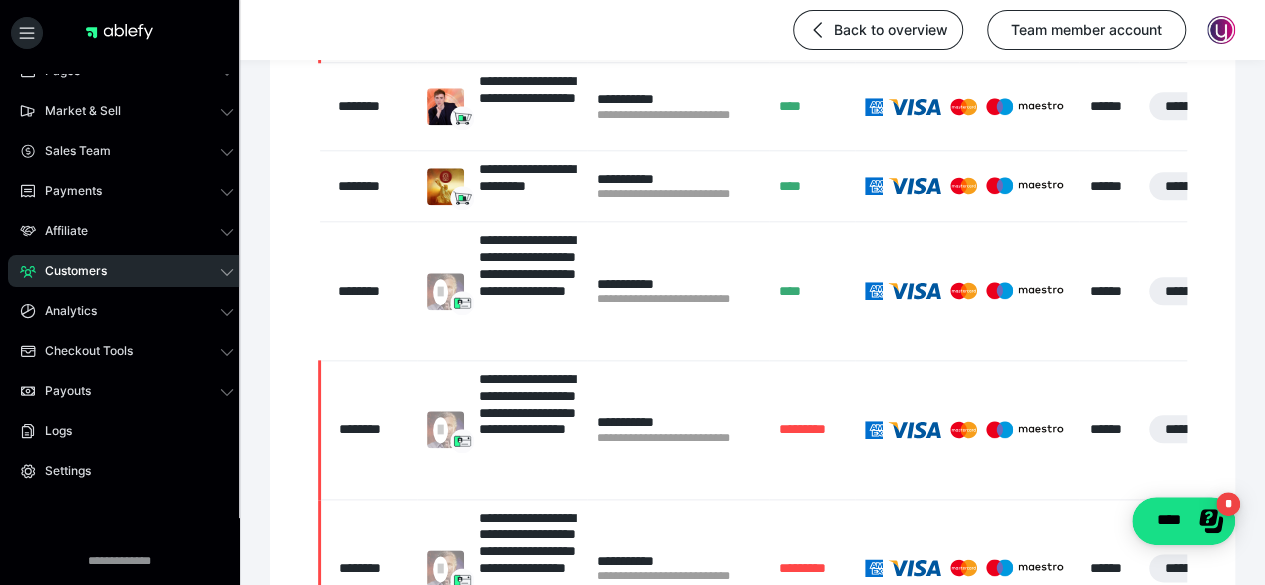 scroll, scrollTop: 1000, scrollLeft: 0, axis: vertical 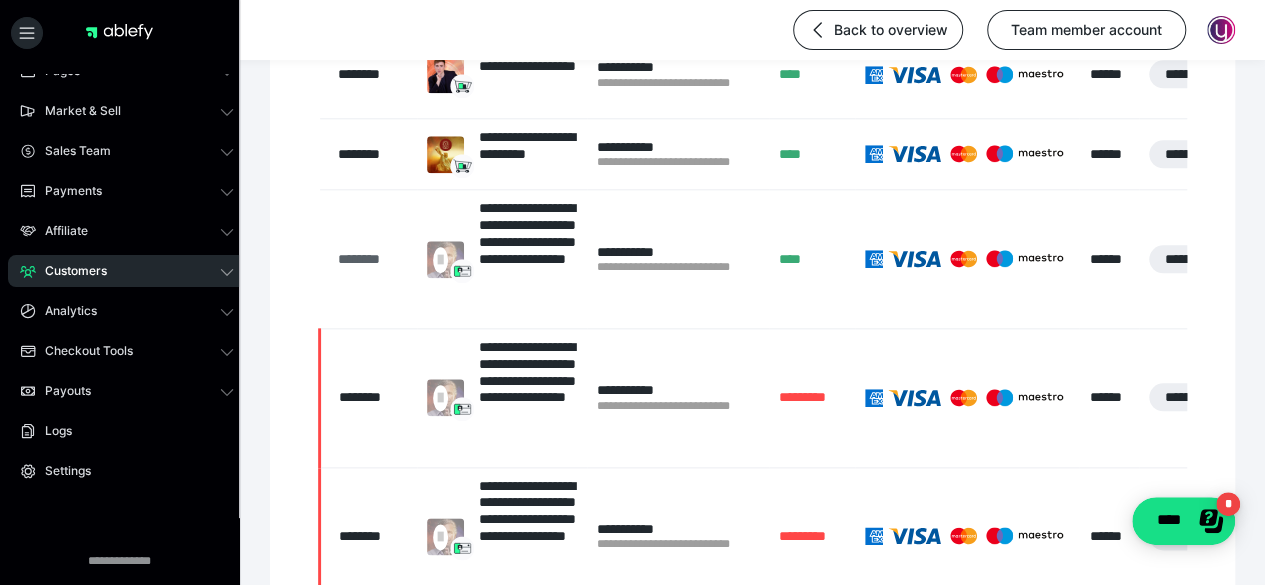 click on "********" at bounding box center (372, 259) 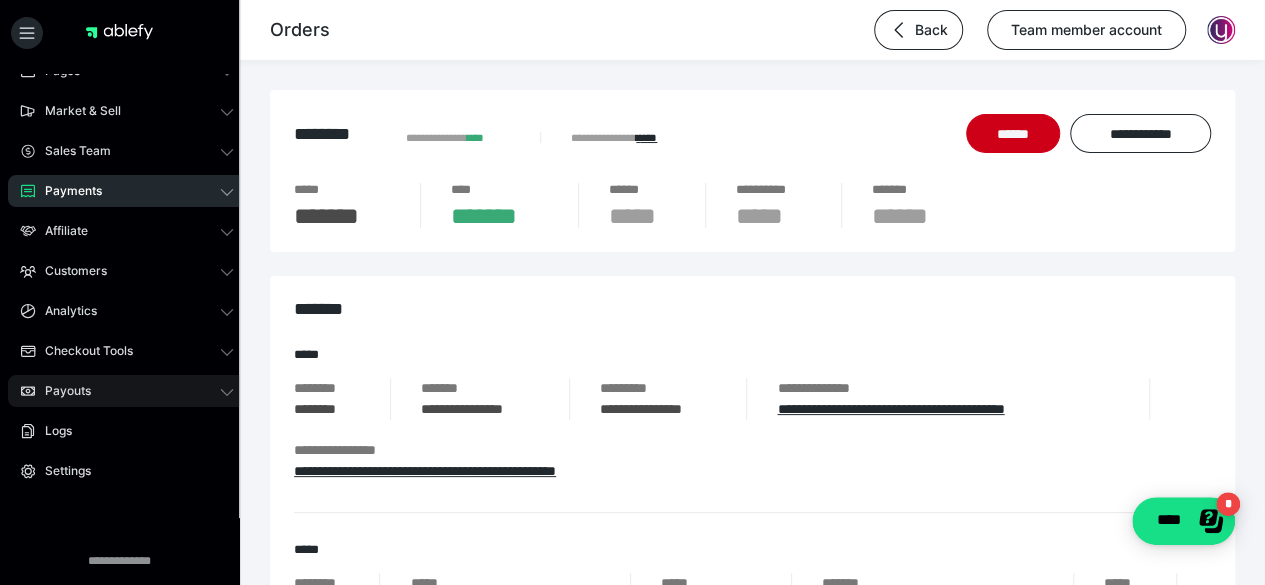 scroll, scrollTop: 200, scrollLeft: 0, axis: vertical 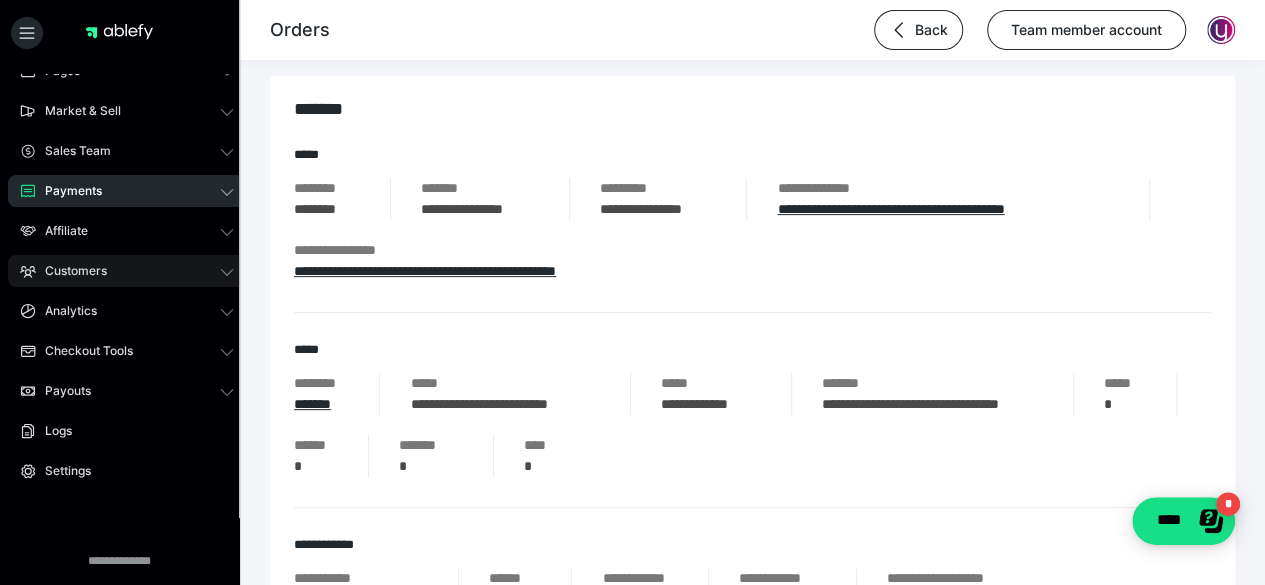 click on "Customers" at bounding box center (69, 271) 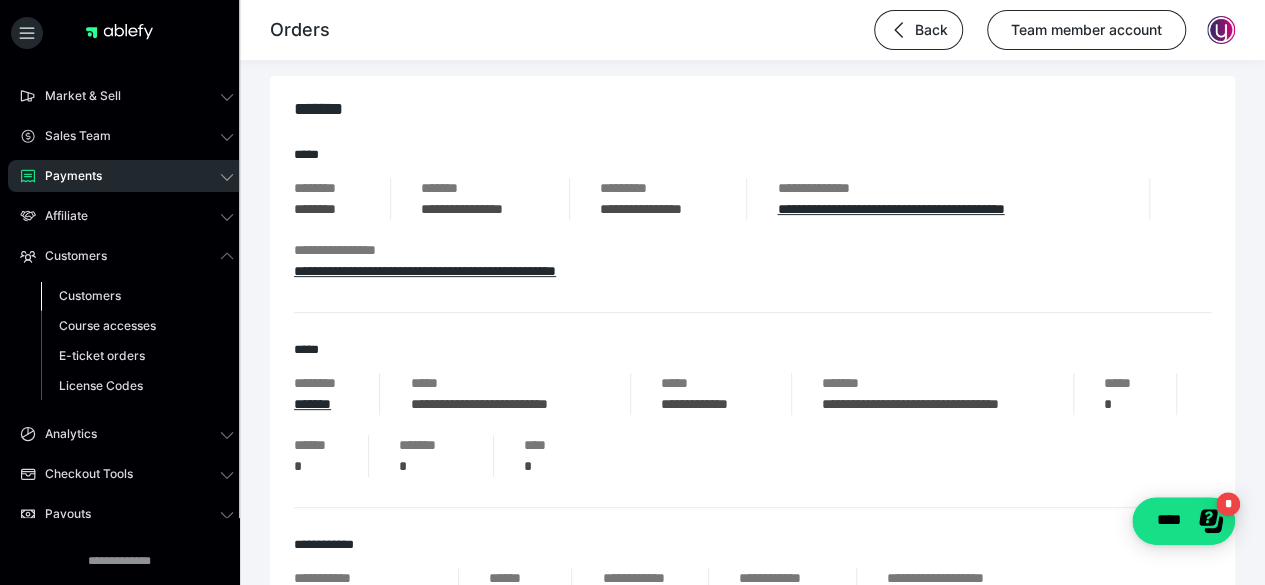 click on "Customers" at bounding box center (90, 295) 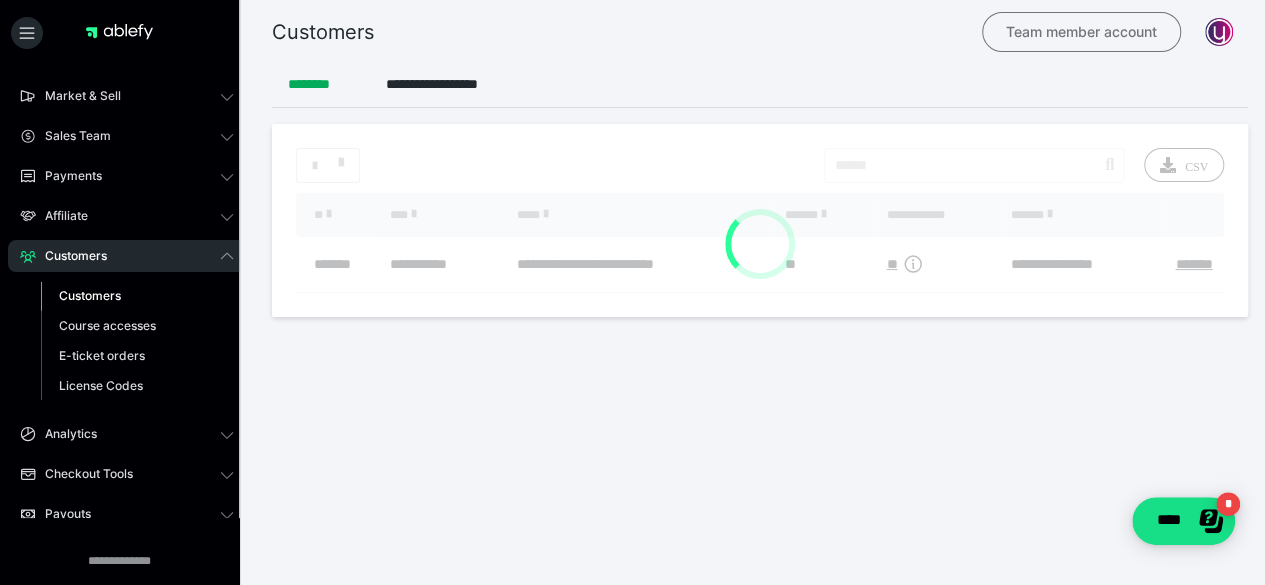 scroll, scrollTop: 0, scrollLeft: 0, axis: both 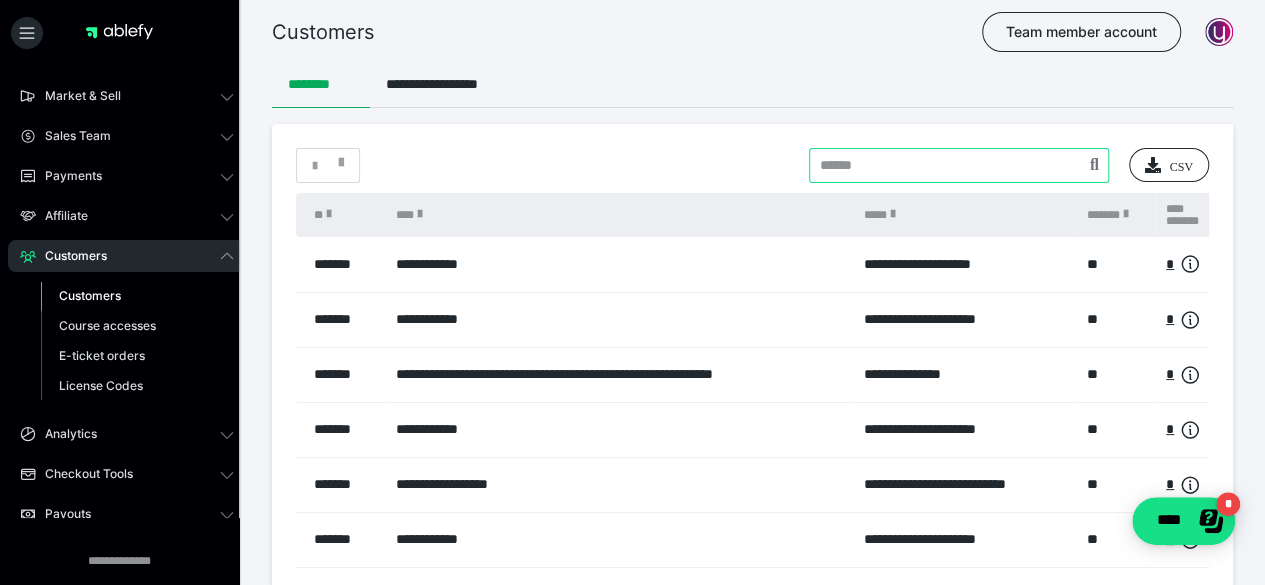 click at bounding box center (959, 165) 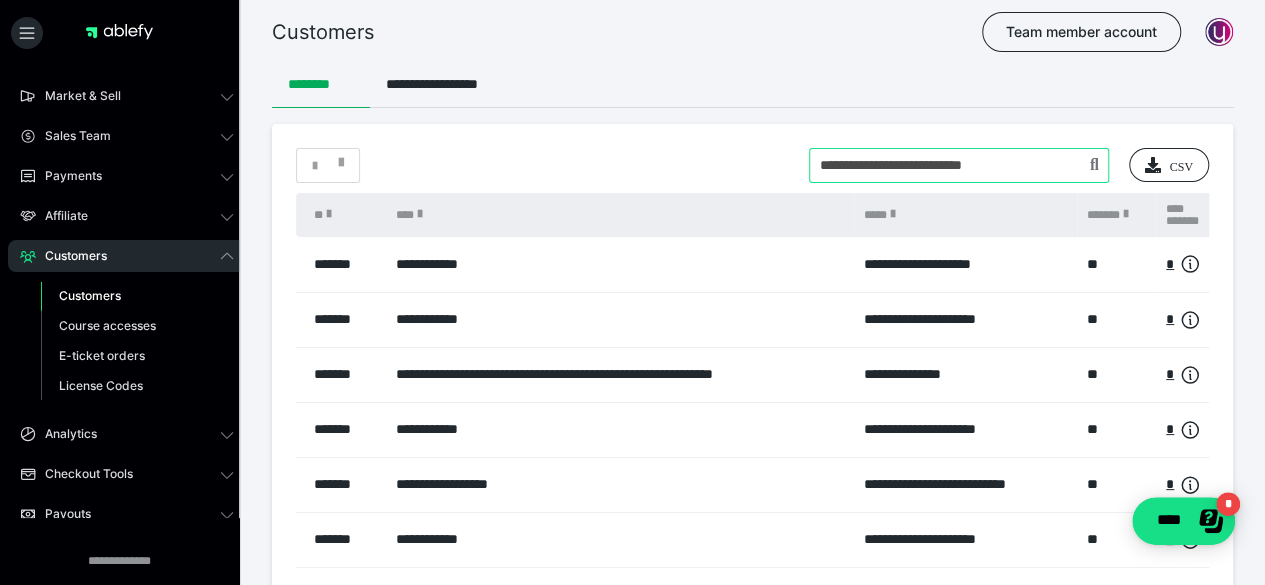 type on "**********" 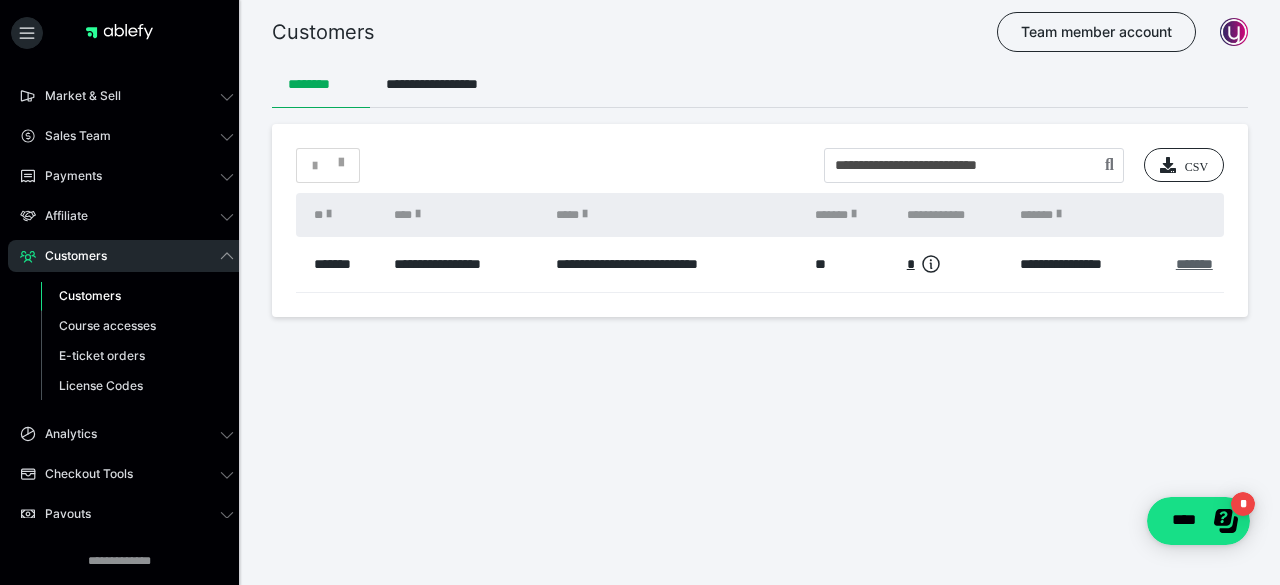 click on "*******" at bounding box center (1194, 264) 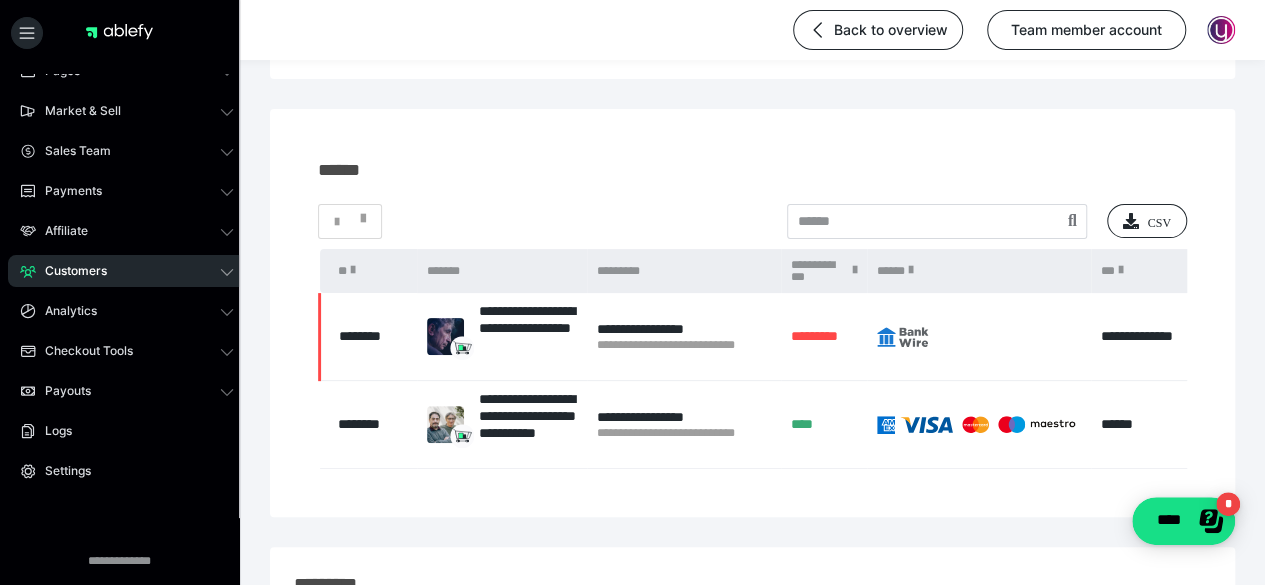 scroll, scrollTop: 300, scrollLeft: 0, axis: vertical 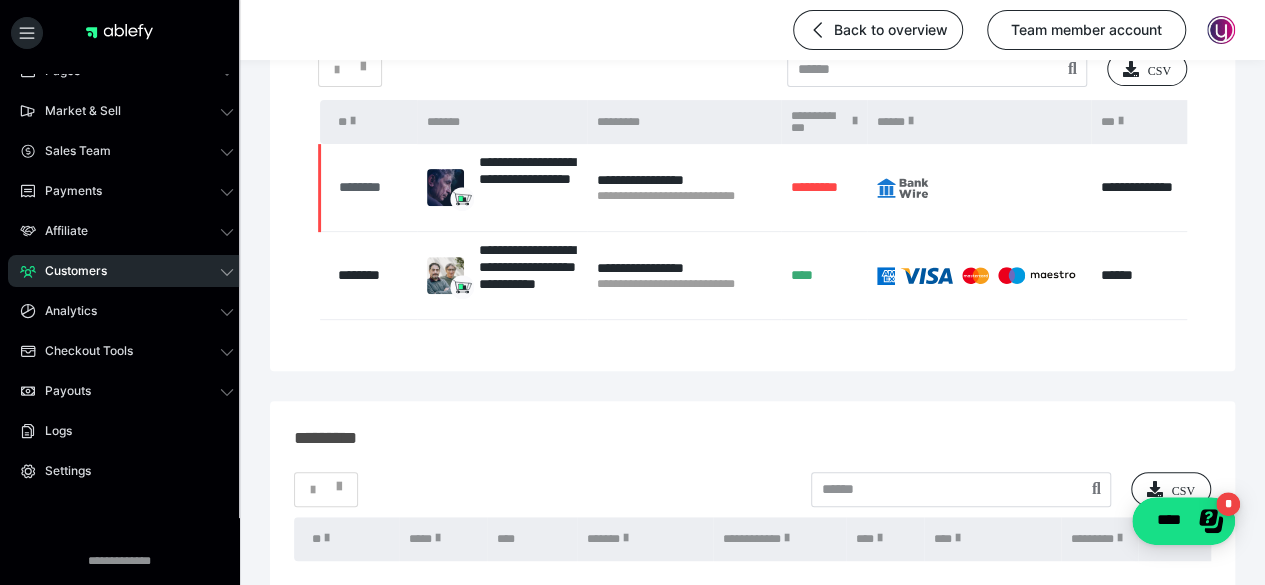 click on "********" at bounding box center (373, 187) 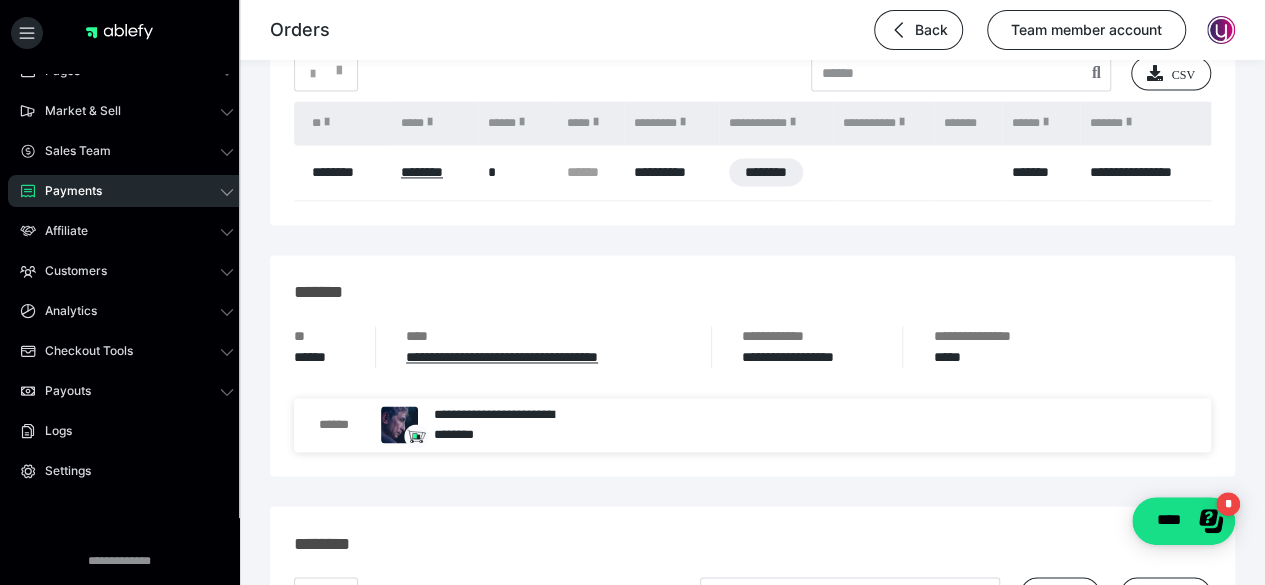 scroll, scrollTop: 1300, scrollLeft: 0, axis: vertical 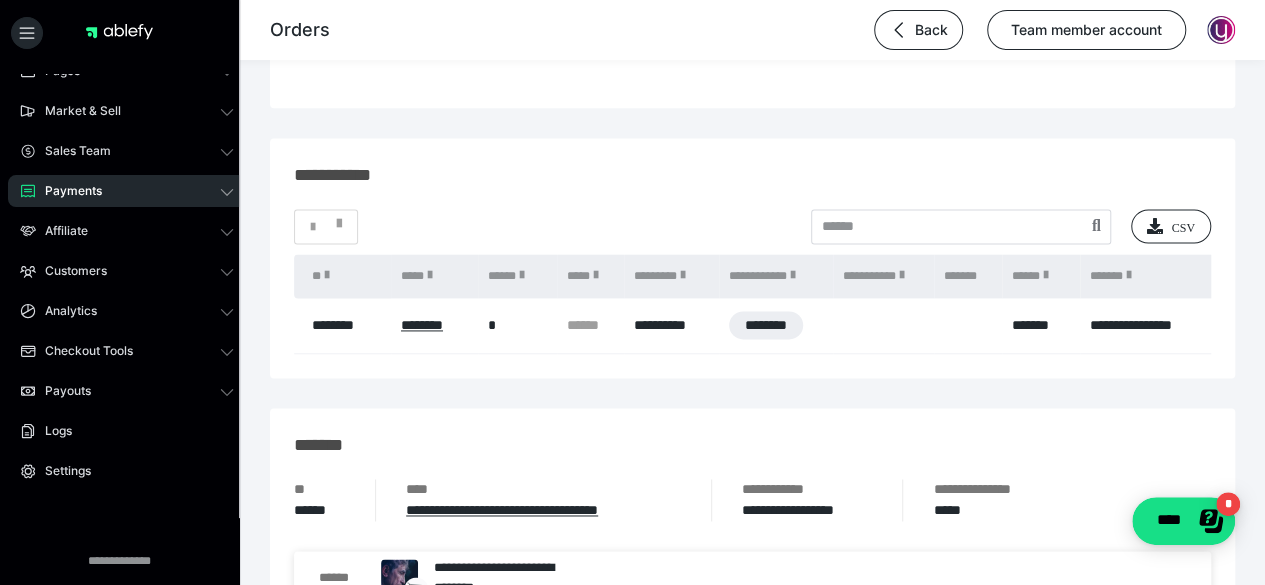 click on "**********" at bounding box center [752, 258] 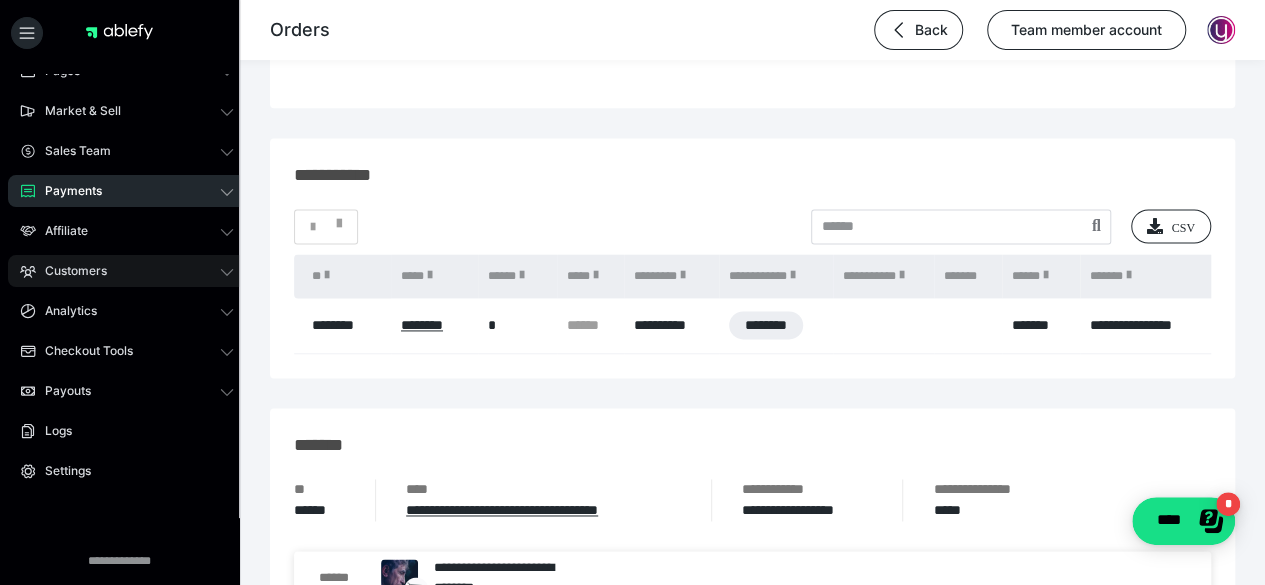 click on "Customers" at bounding box center (69, 271) 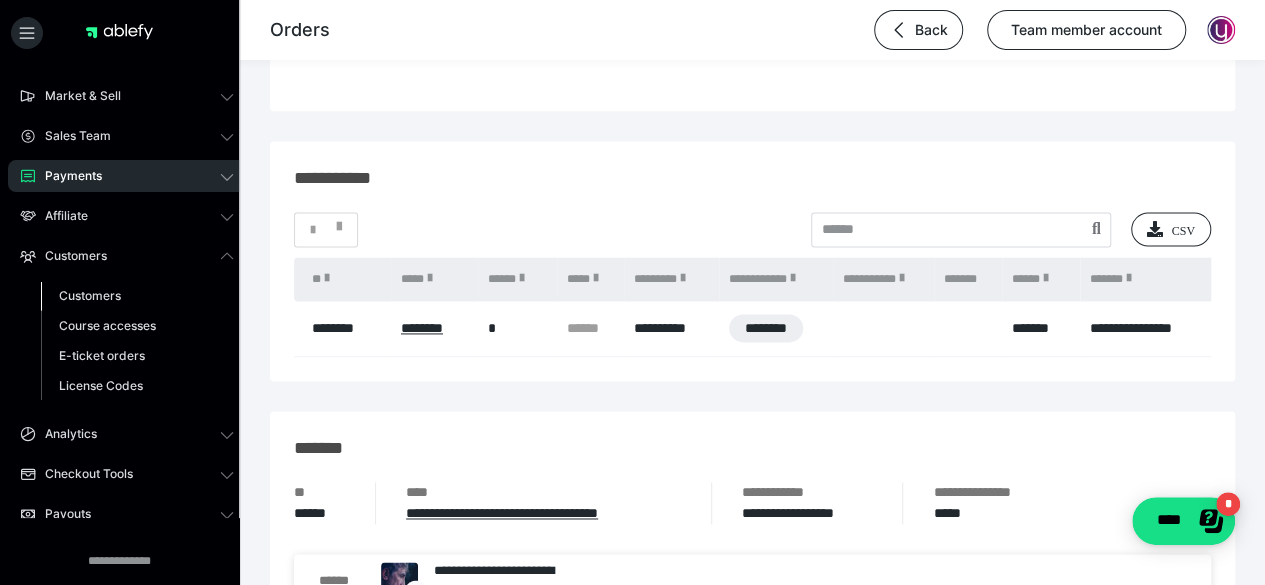 click on "Customers" at bounding box center [90, 295] 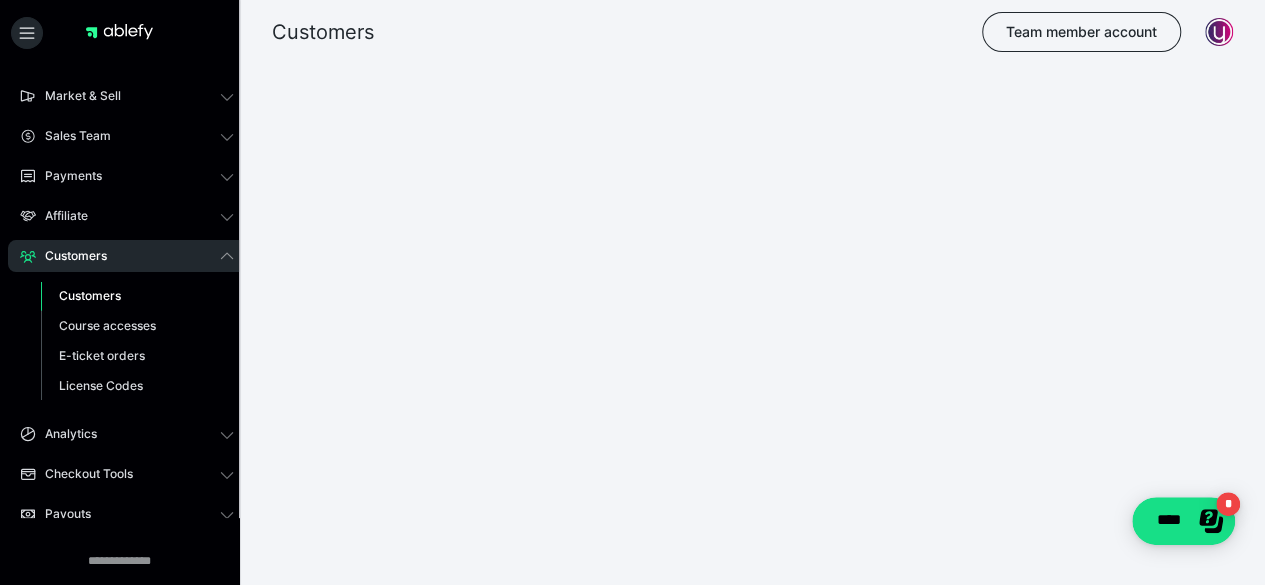 scroll, scrollTop: 0, scrollLeft: 0, axis: both 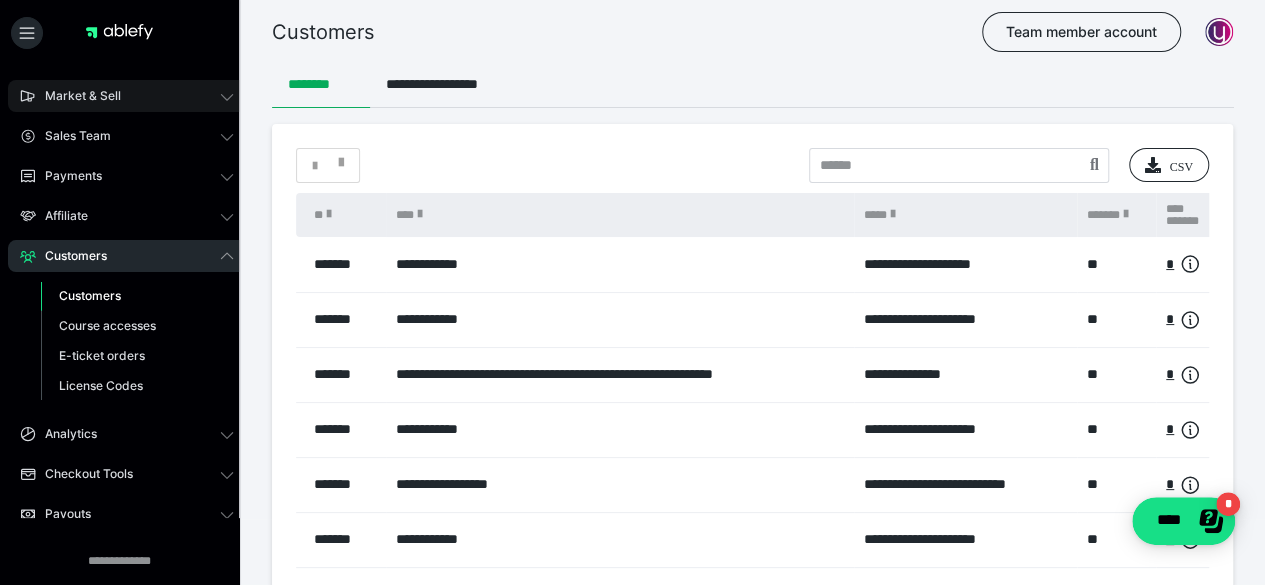 click on "Market & Sell" at bounding box center [76, 96] 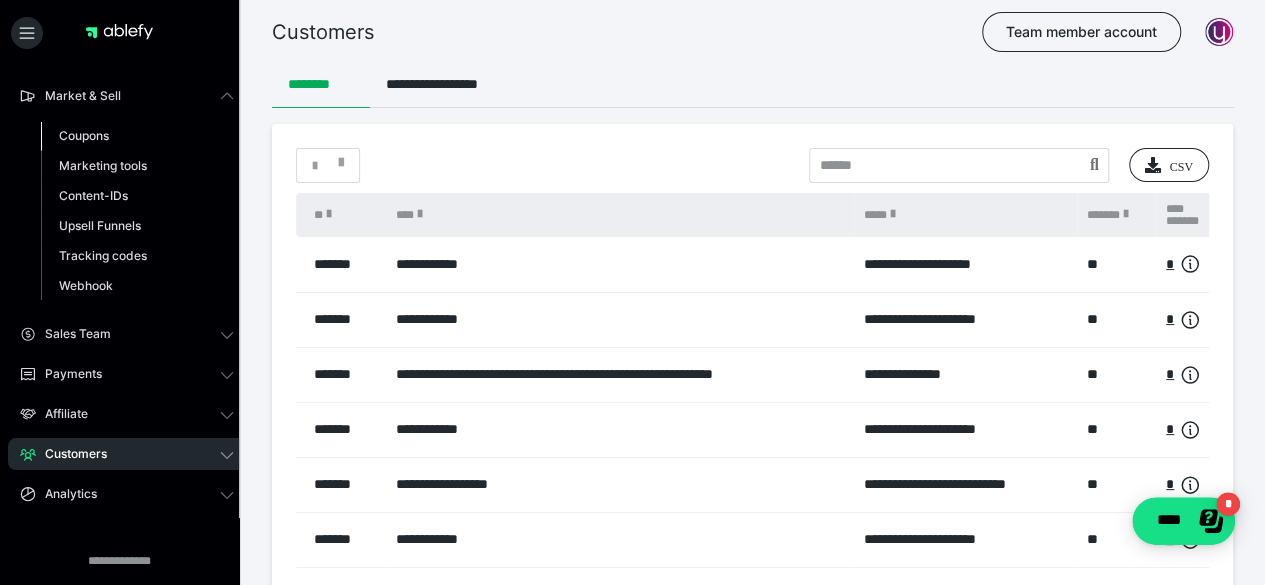 click on "Coupons" at bounding box center [84, 135] 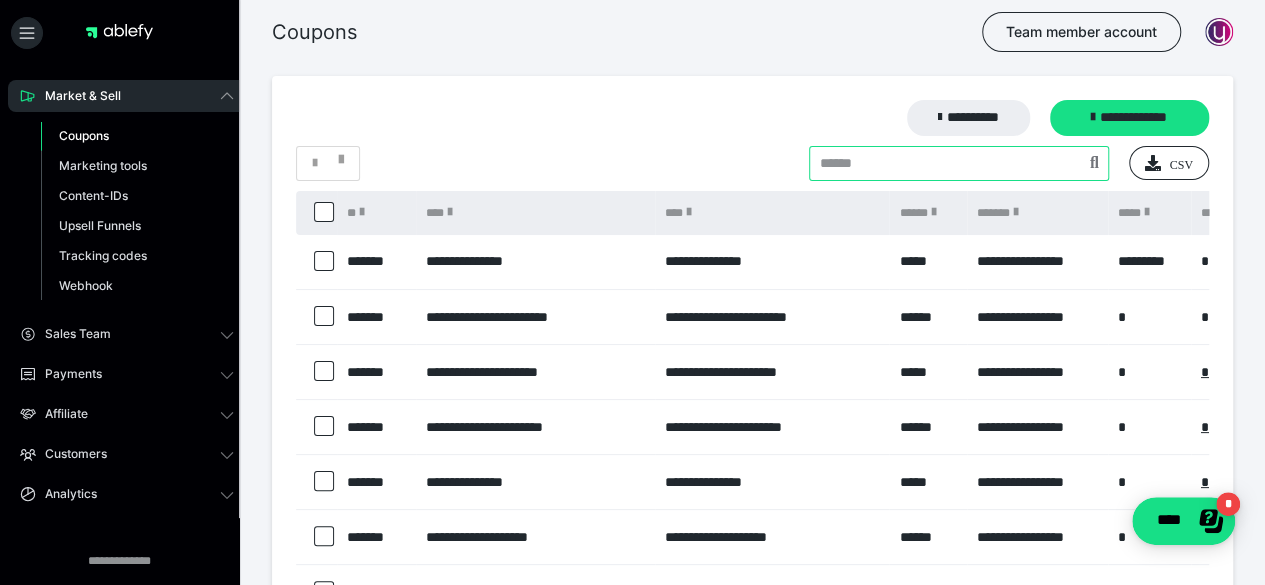 click at bounding box center [959, 163] 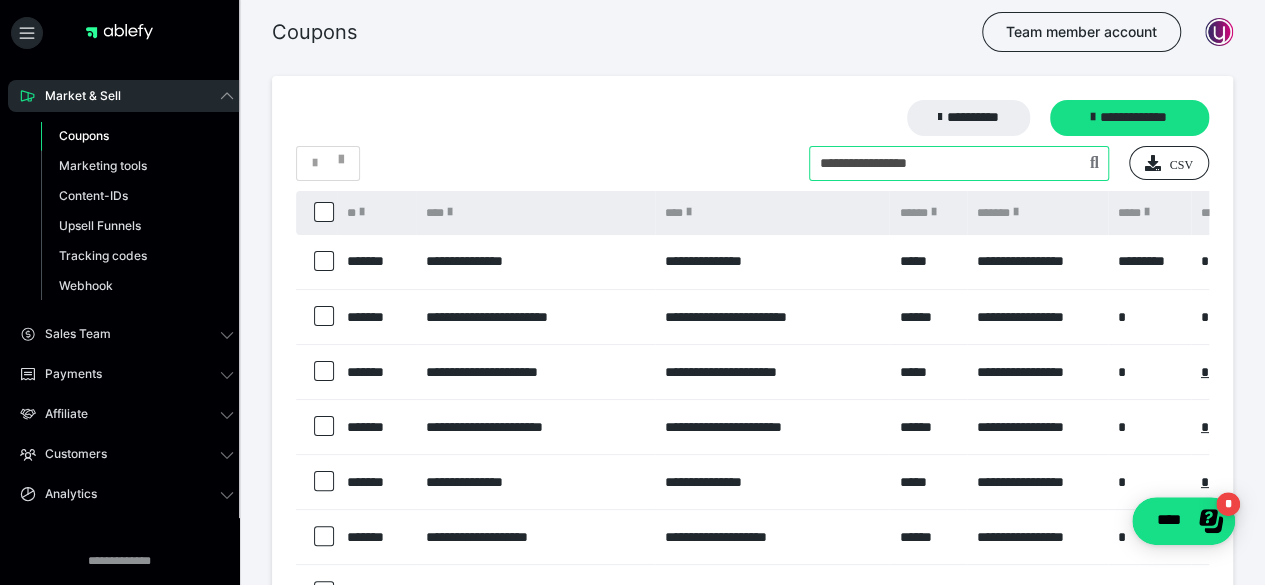 type on "**********" 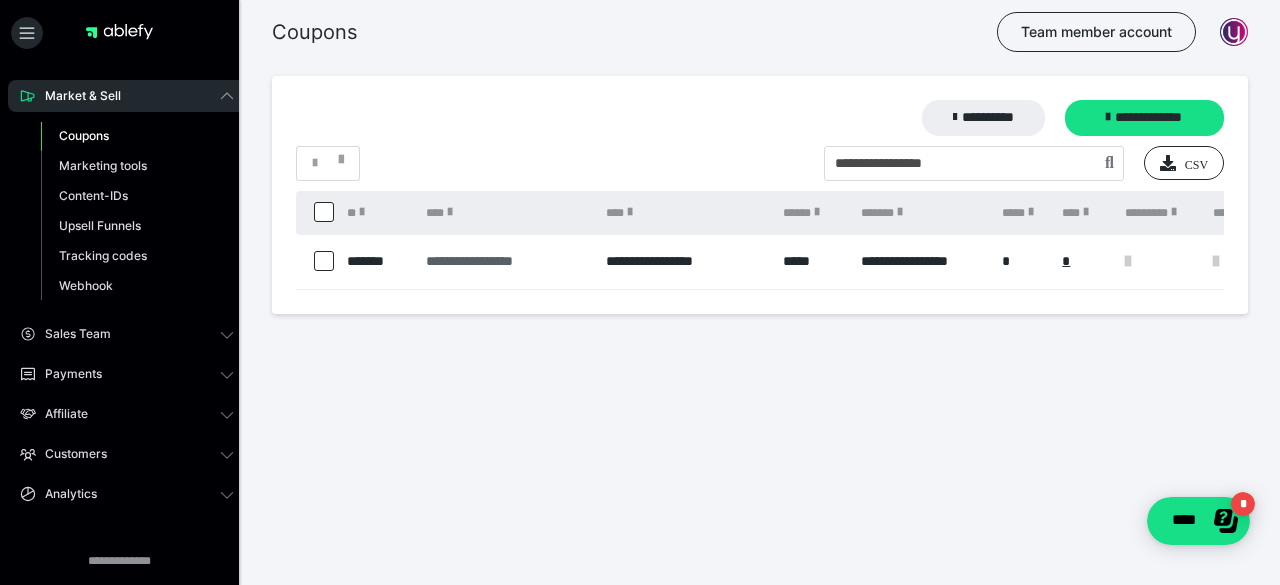 click on "**********" at bounding box center [506, 261] 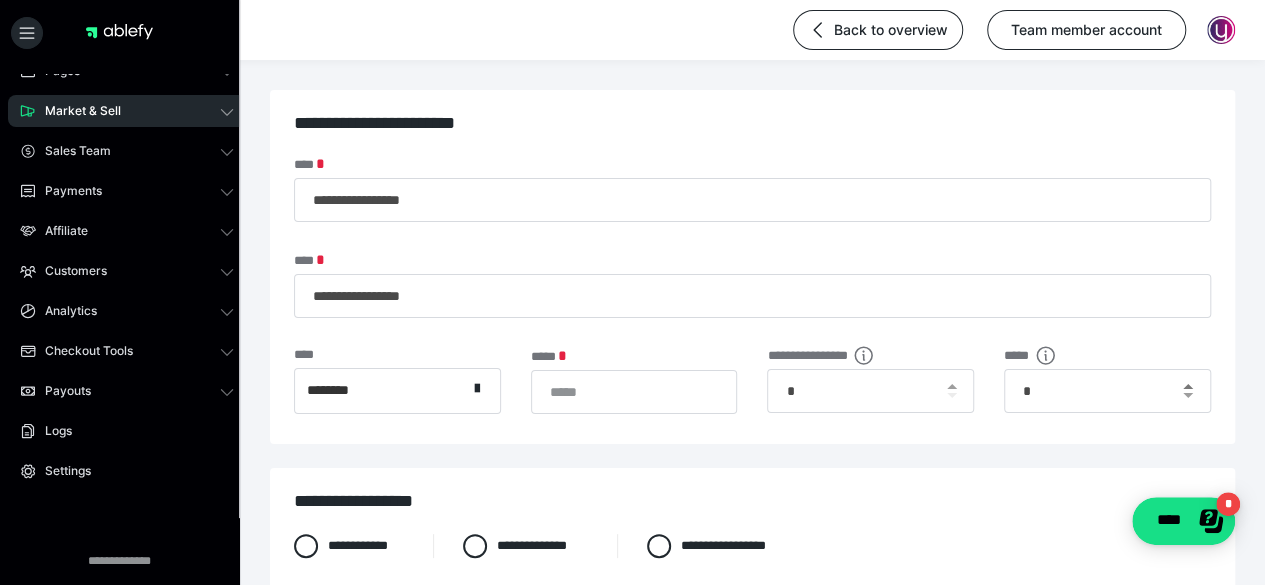 click at bounding box center [1188, 386] 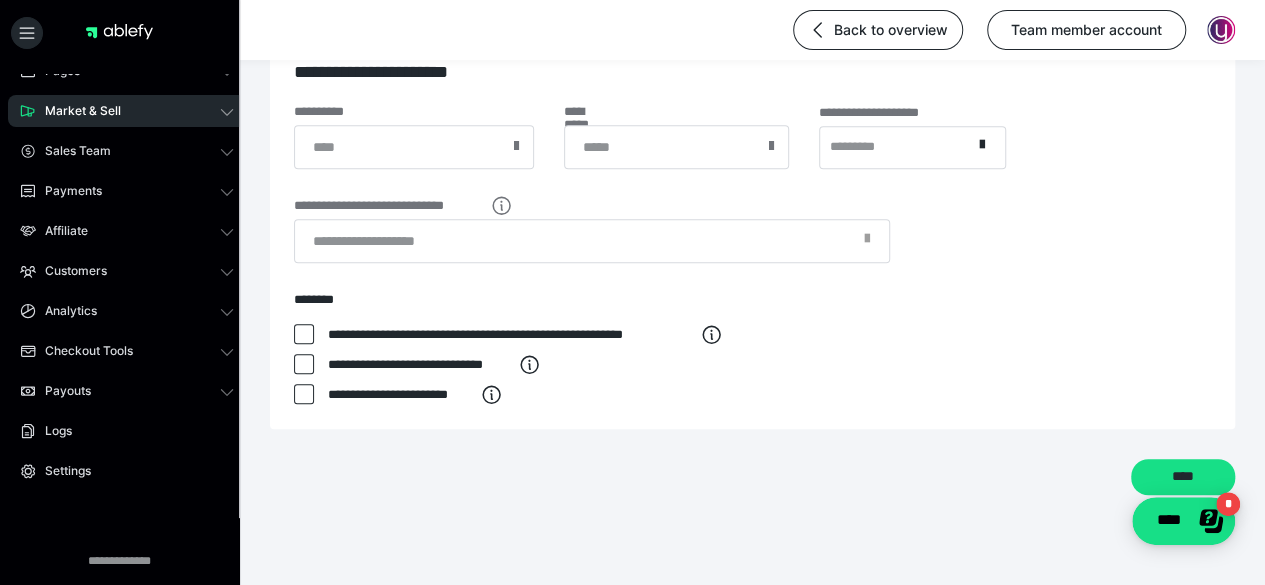 scroll, scrollTop: 723, scrollLeft: 0, axis: vertical 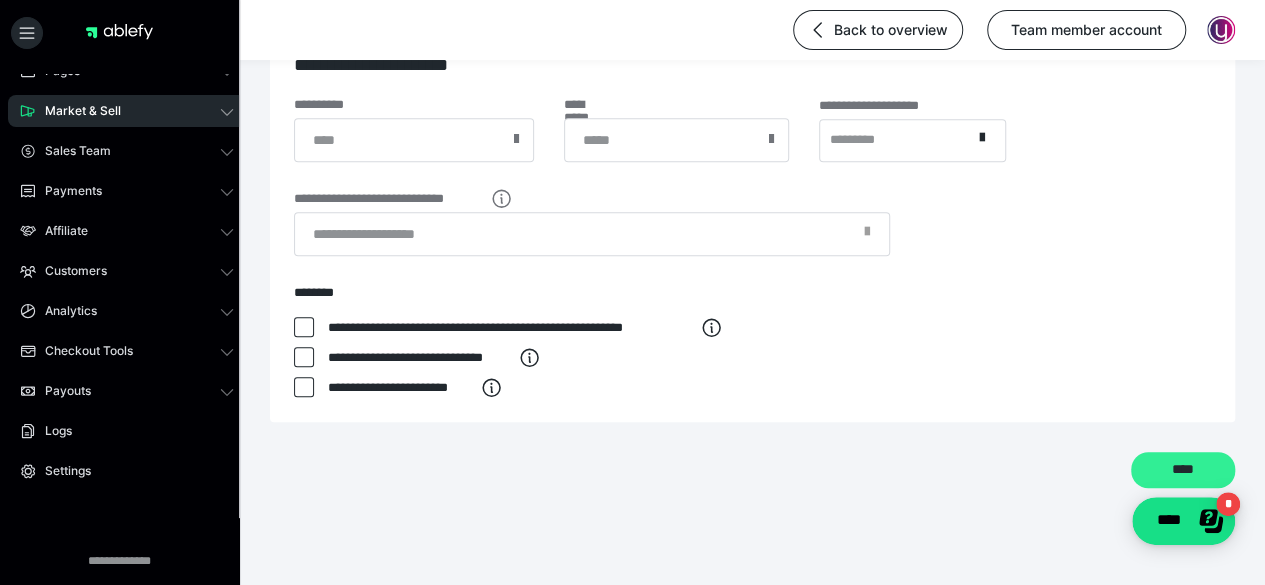 click on "****" at bounding box center [1183, 470] 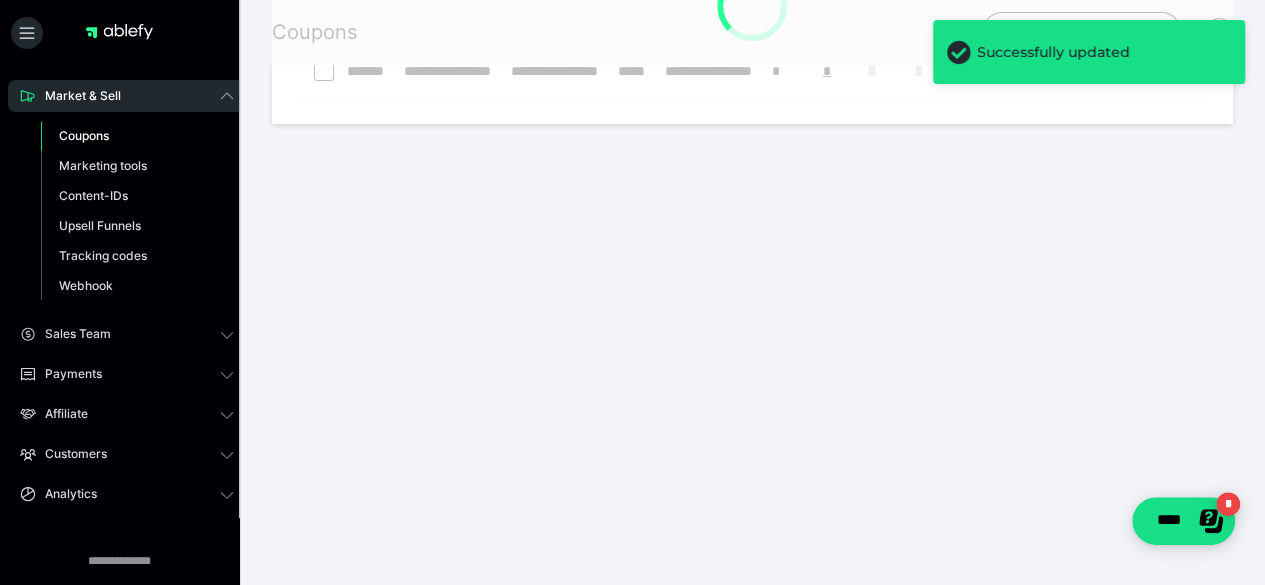 scroll, scrollTop: 0, scrollLeft: 0, axis: both 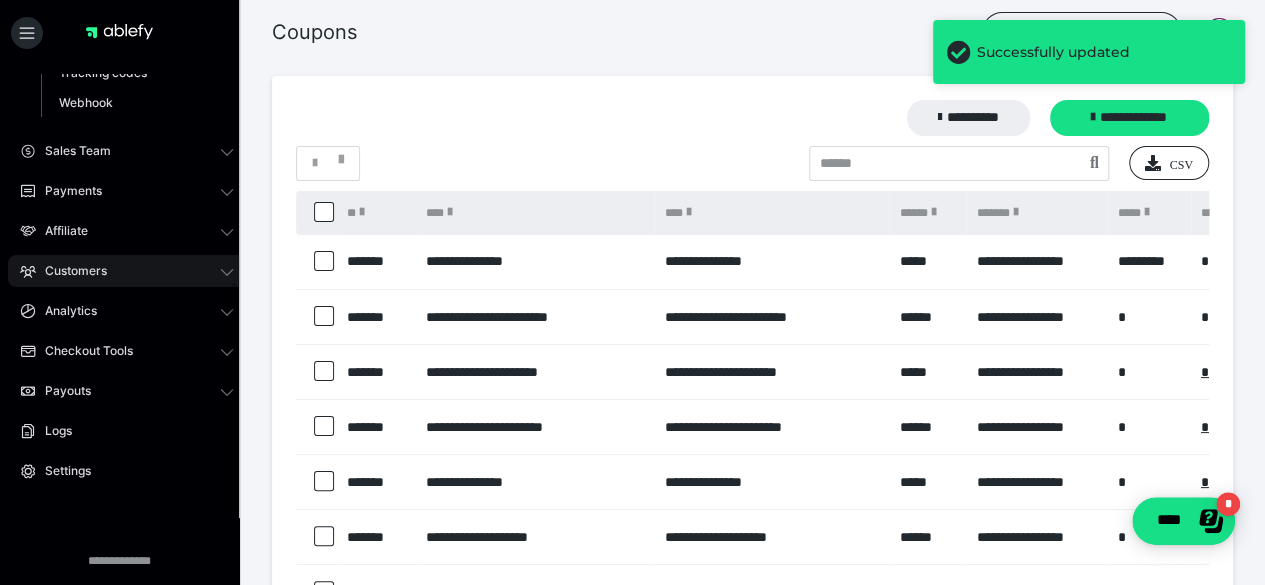 click on "Customers" at bounding box center (69, 271) 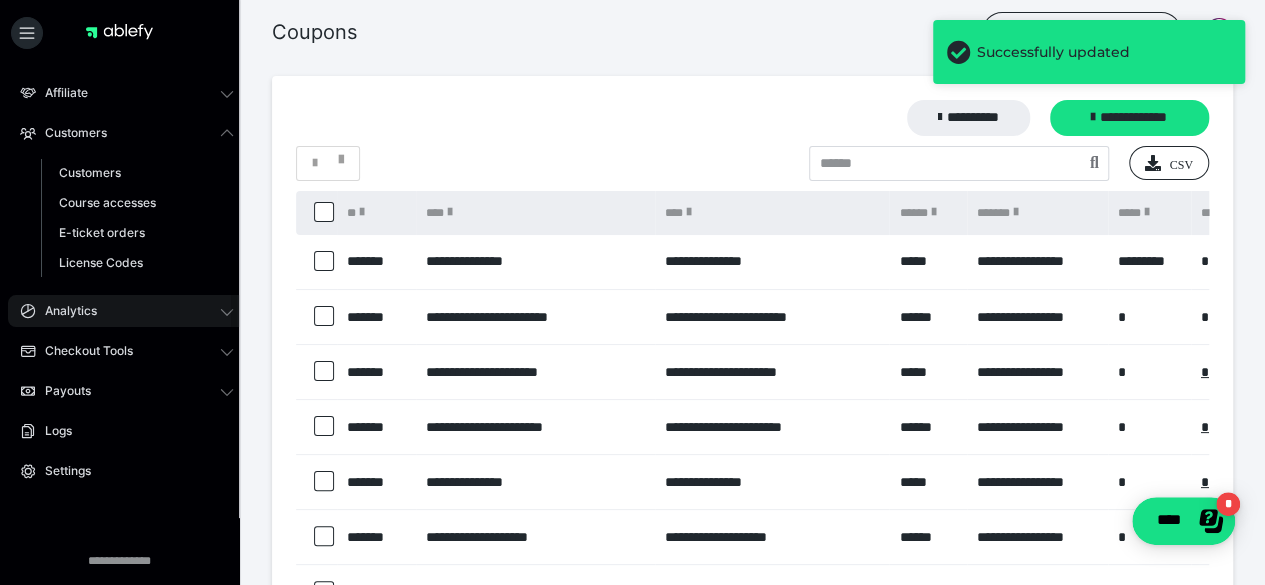 scroll, scrollTop: 292, scrollLeft: 0, axis: vertical 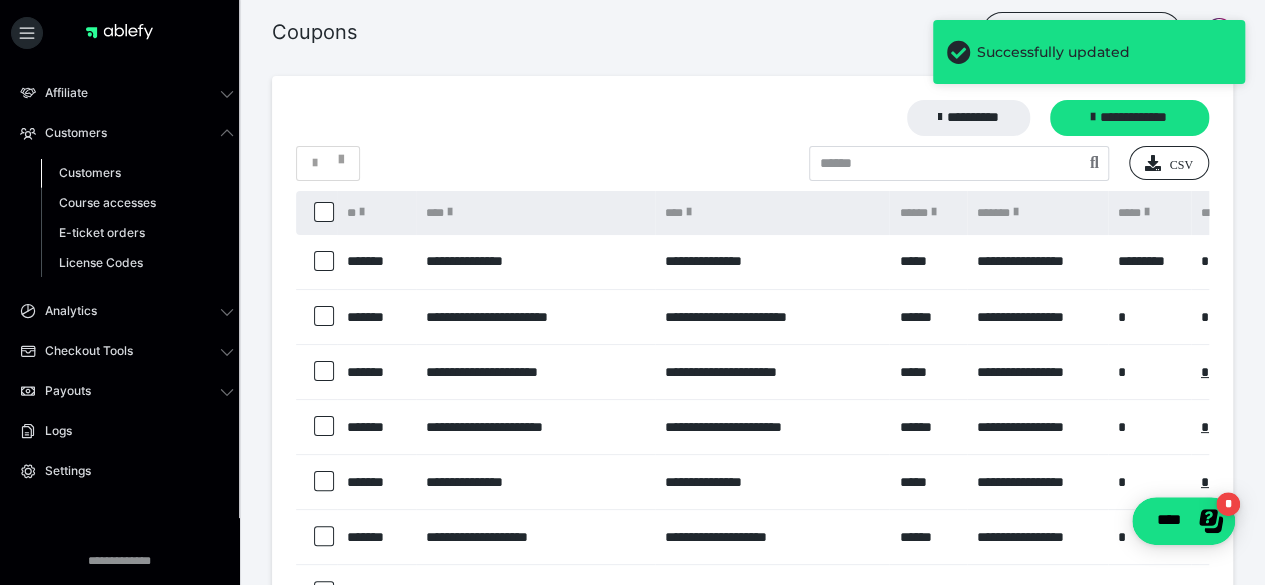 click on "Customers" at bounding box center (90, 172) 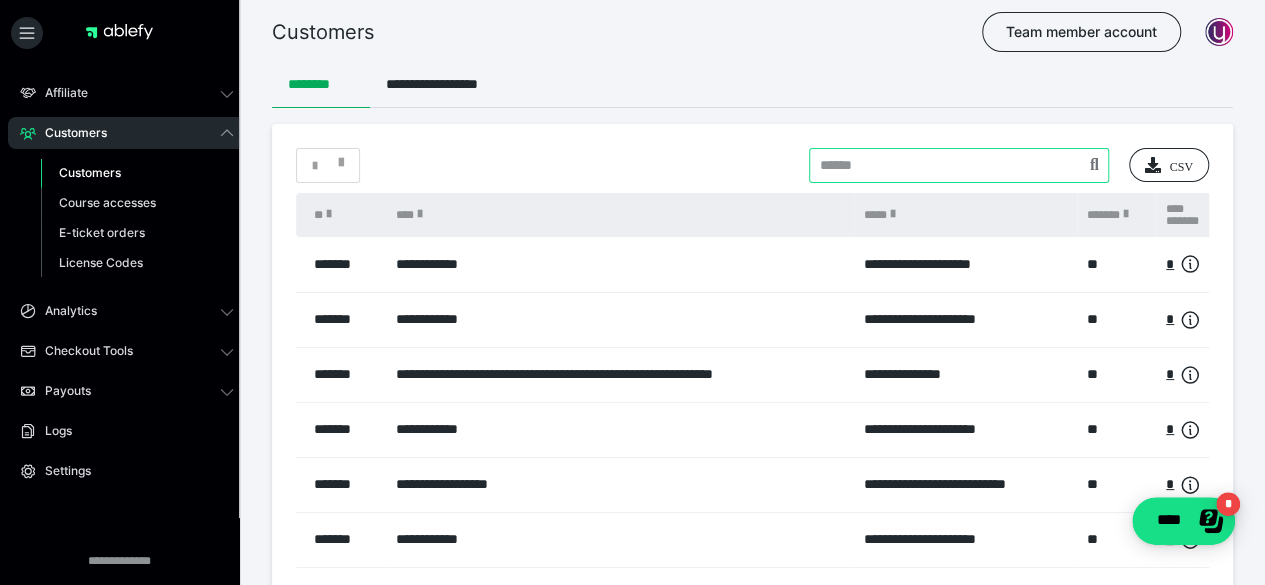 click at bounding box center (959, 165) 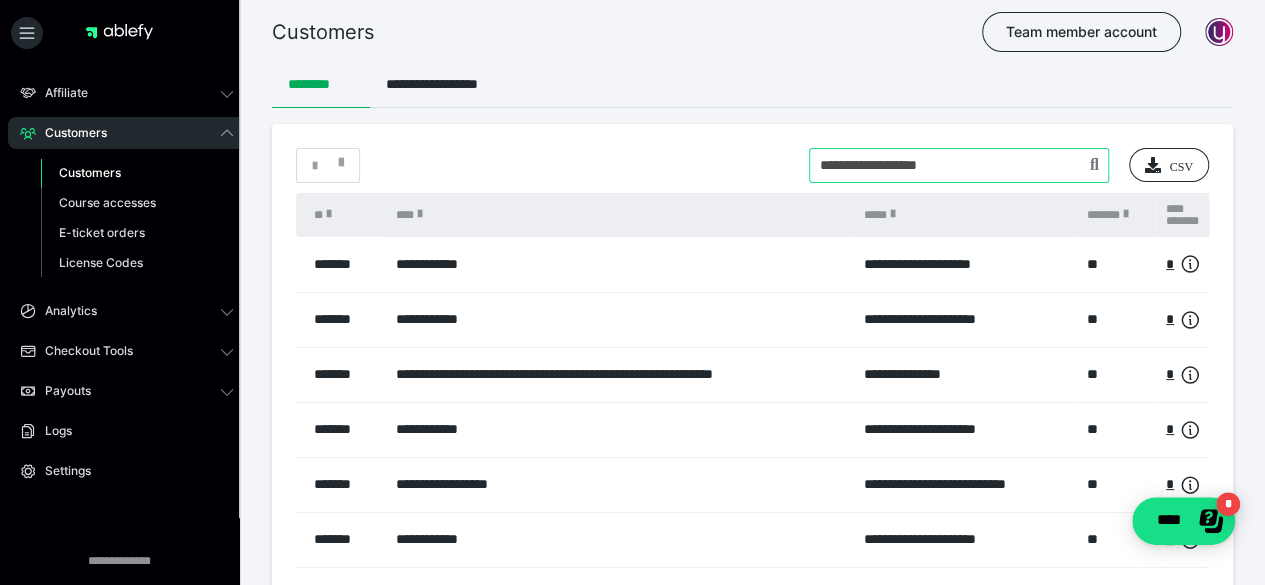 type on "**********" 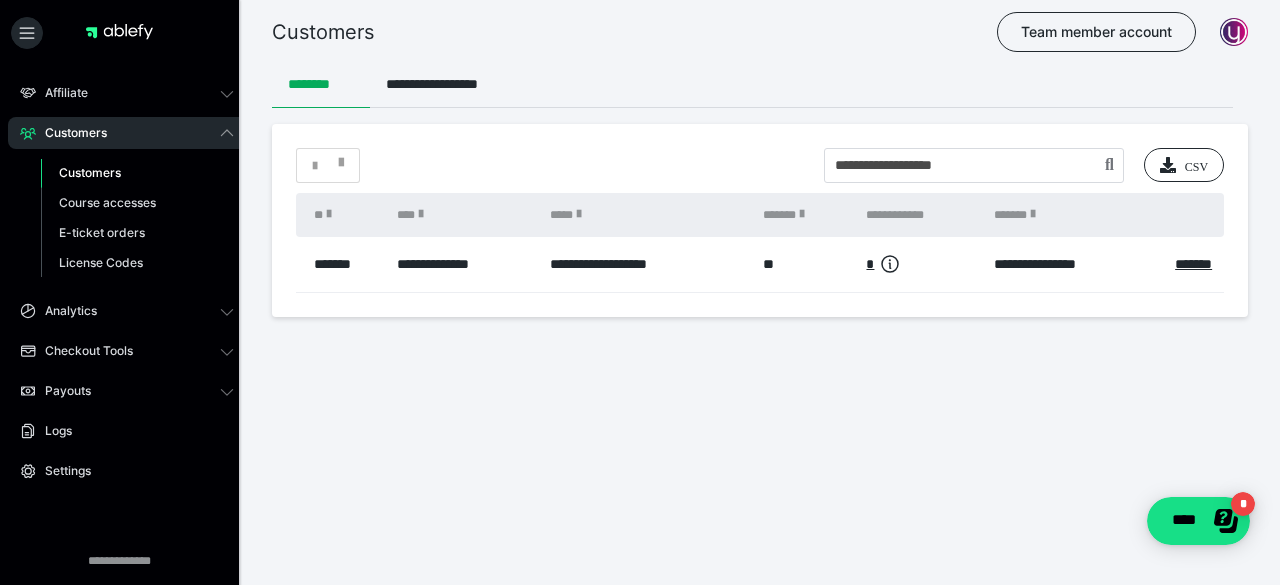 click on "*******" at bounding box center [1193, 264] 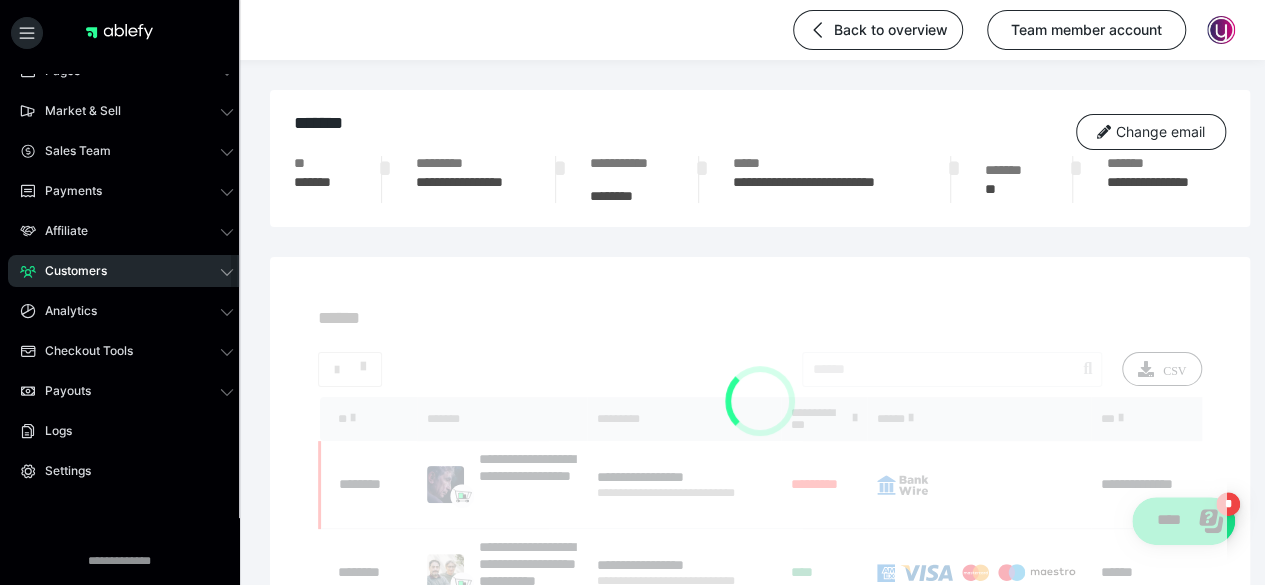 scroll, scrollTop: 154, scrollLeft: 0, axis: vertical 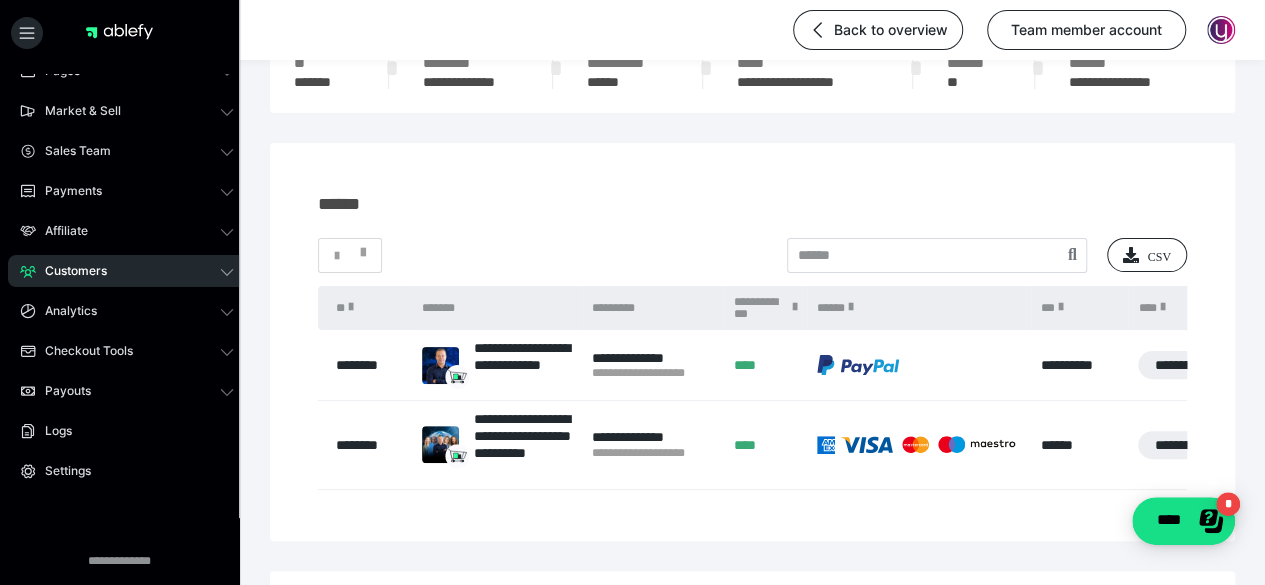 click on "Customers" at bounding box center (69, 271) 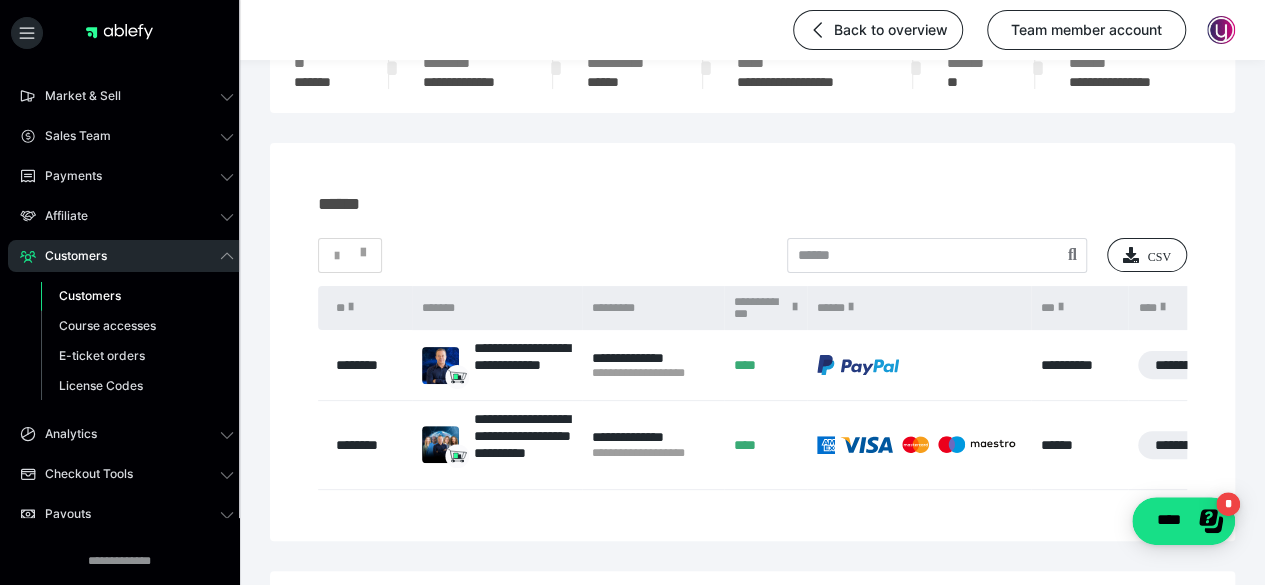 click on "Customers" at bounding box center [90, 295] 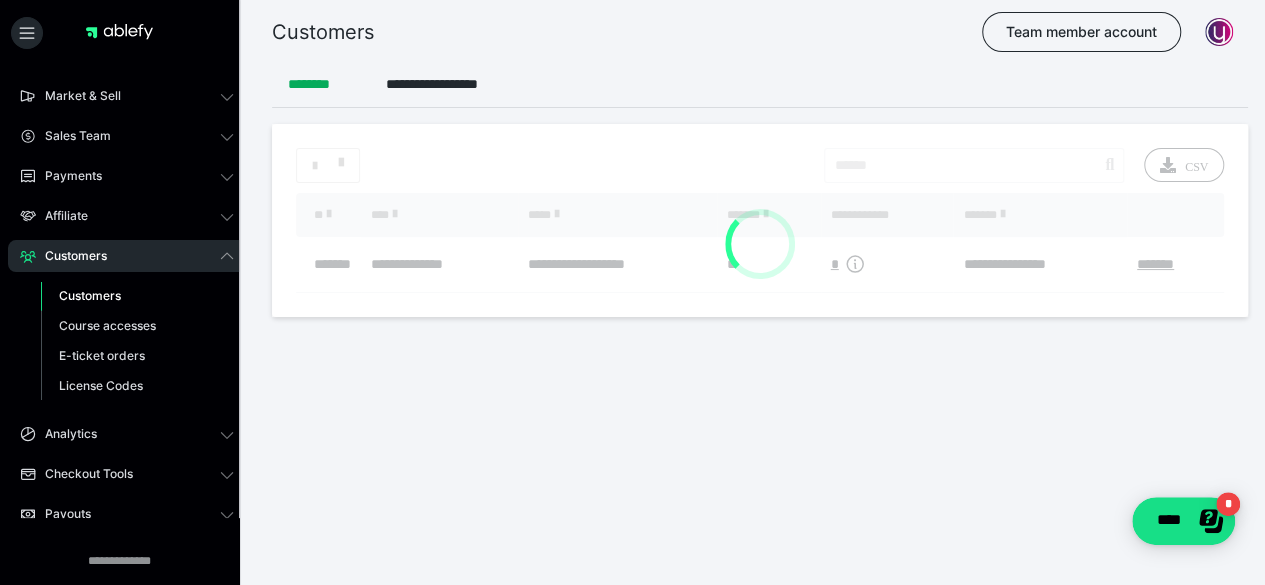 scroll, scrollTop: 0, scrollLeft: 0, axis: both 